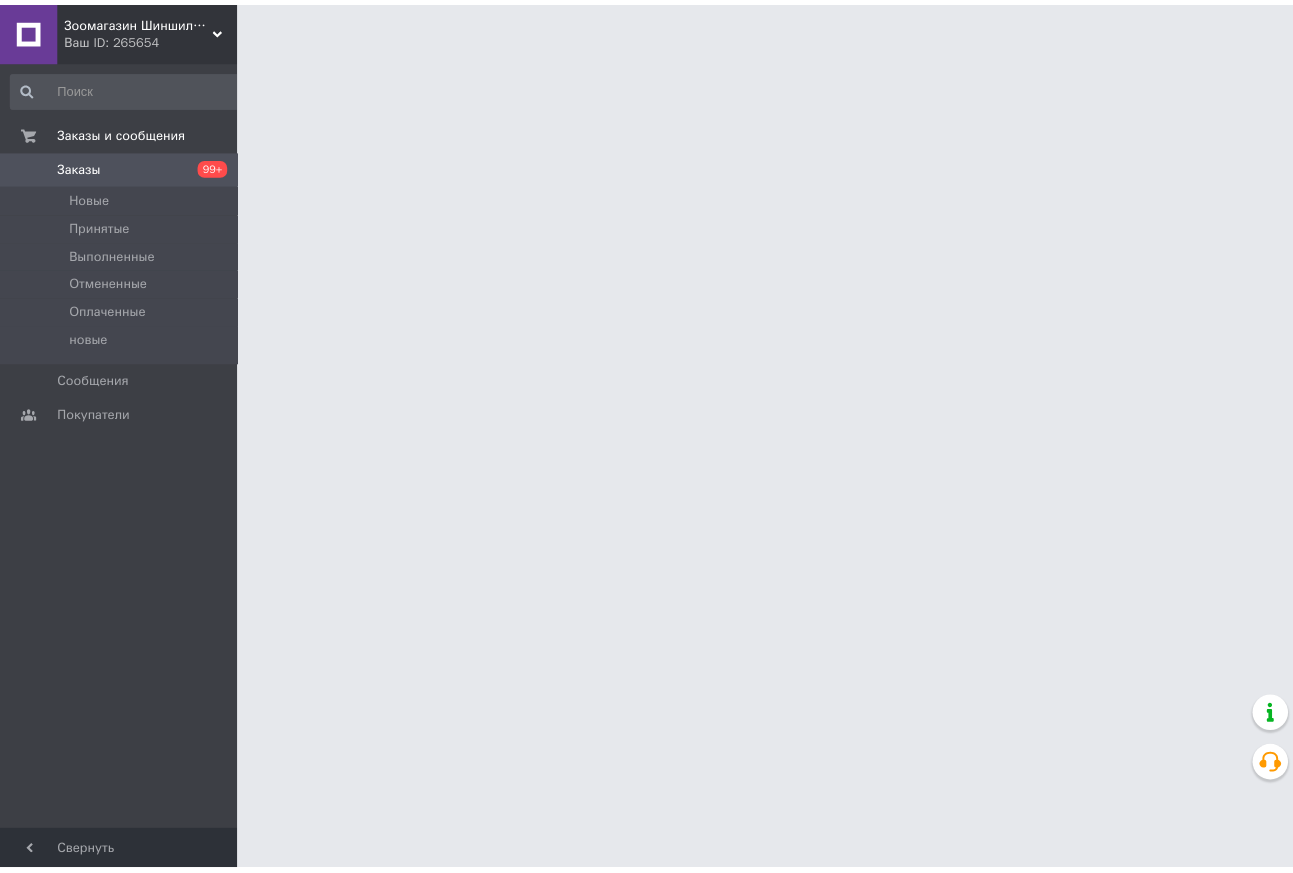 scroll, scrollTop: 0, scrollLeft: 0, axis: both 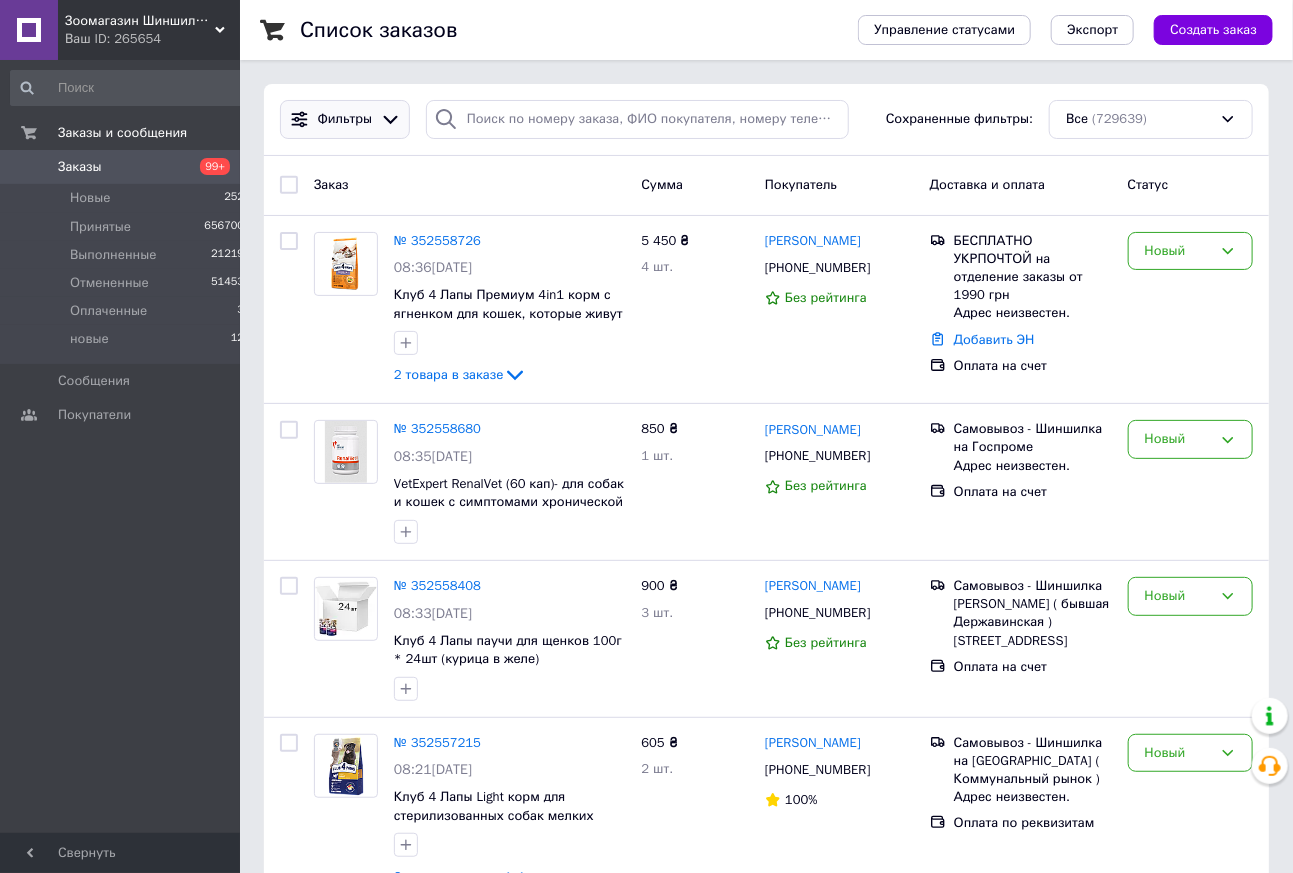 click on "Фильтры" at bounding box center [345, 119] 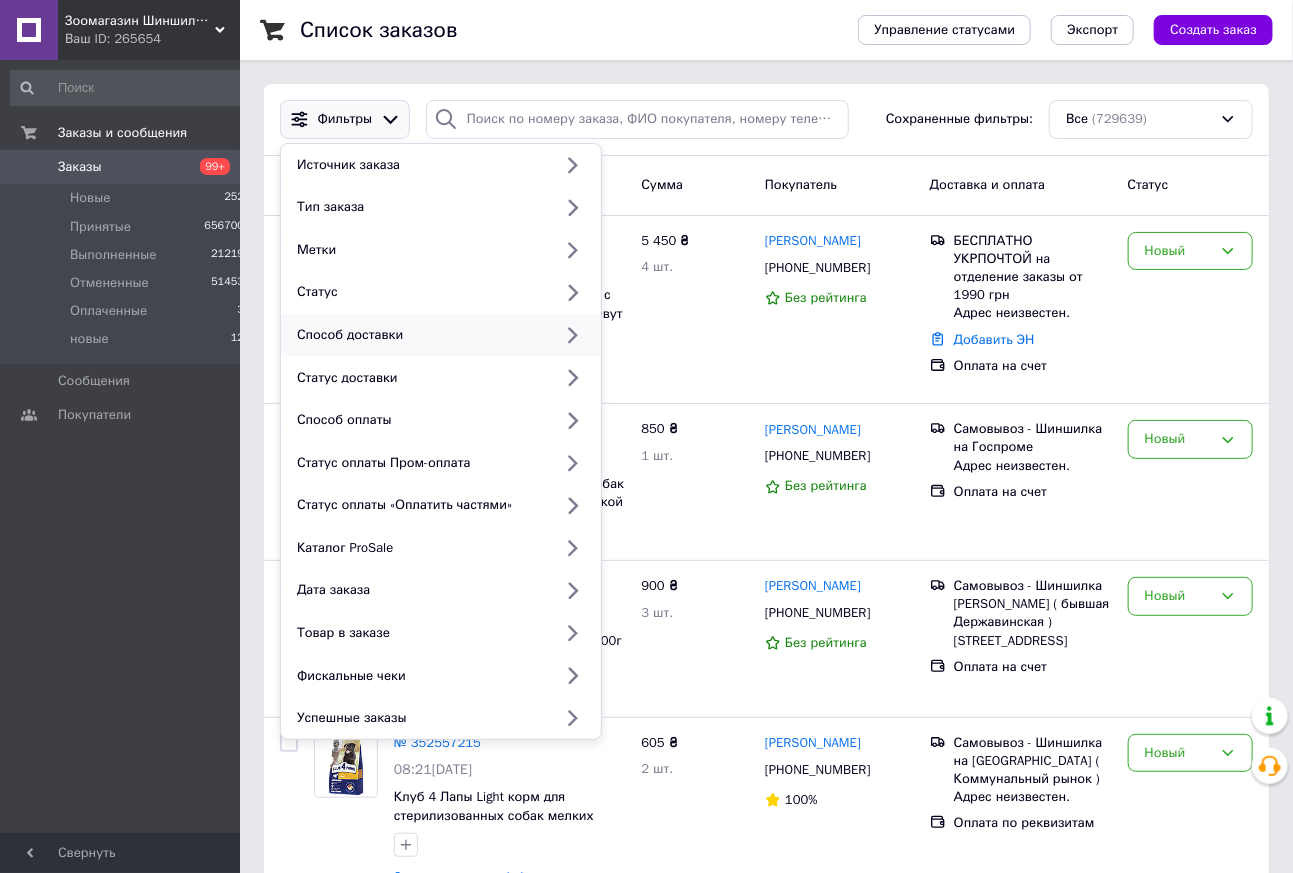 click on "Способ доставки" at bounding box center [420, 335] 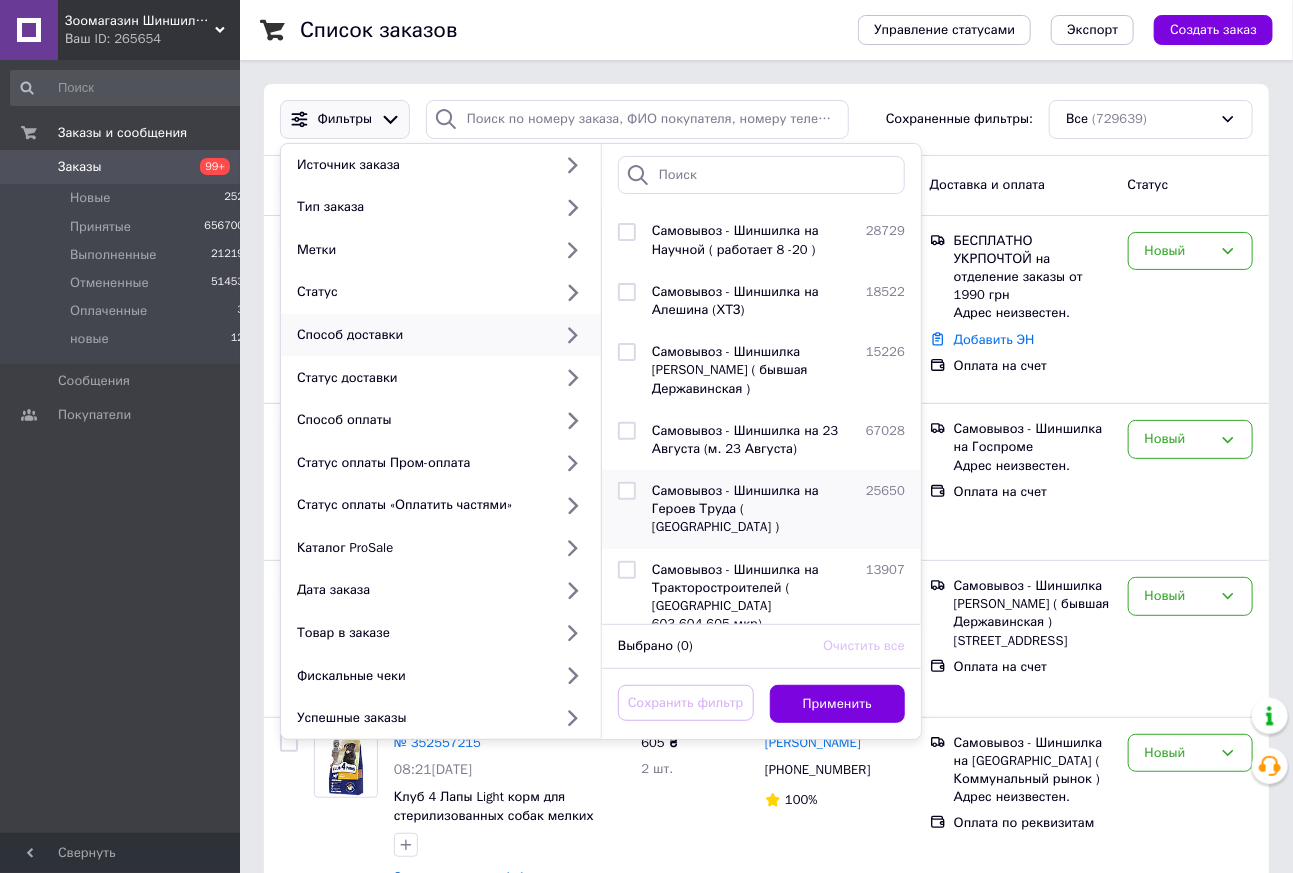 scroll, scrollTop: 732, scrollLeft: 0, axis: vertical 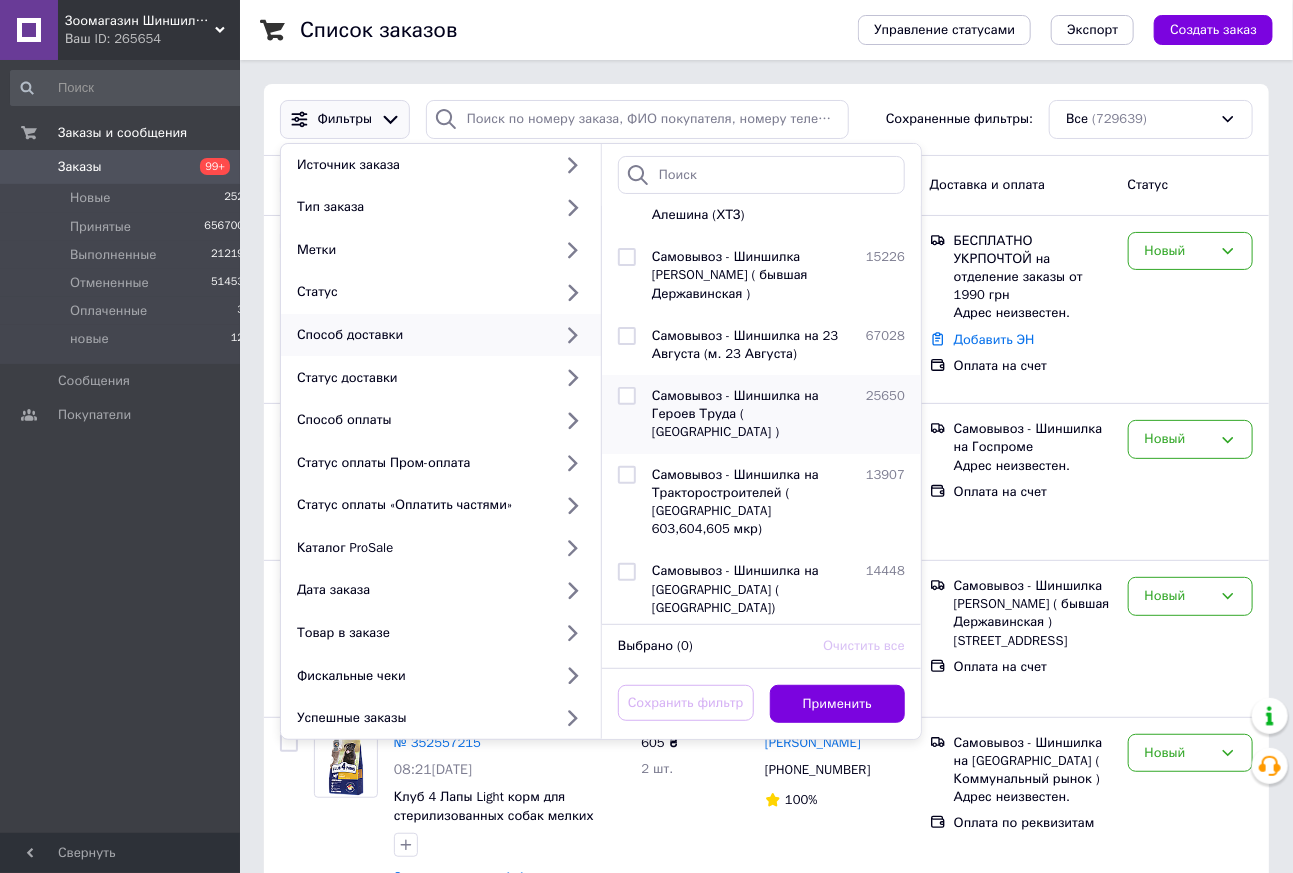 click at bounding box center [627, 396] 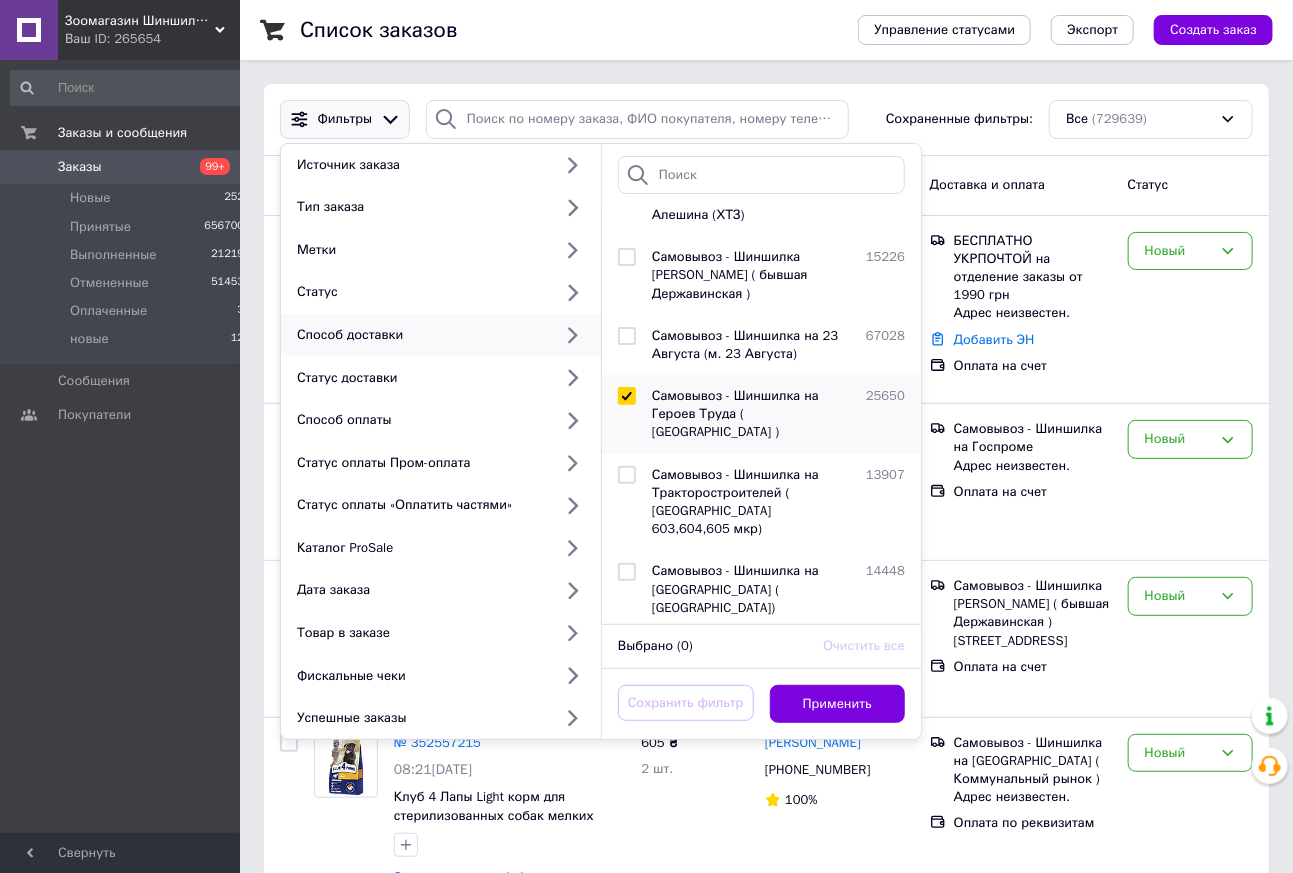 checkbox on "true" 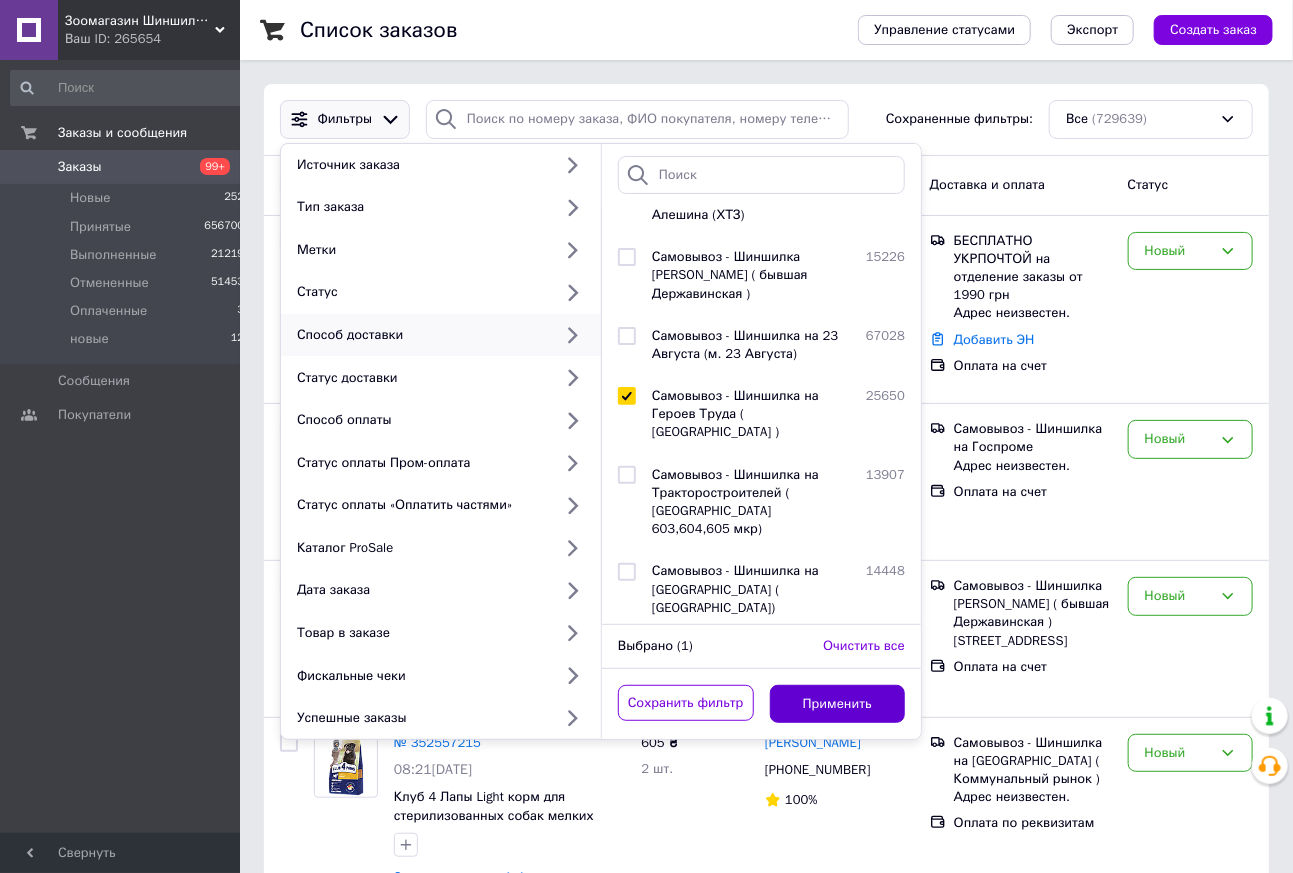 click on "Применить" at bounding box center (838, 704) 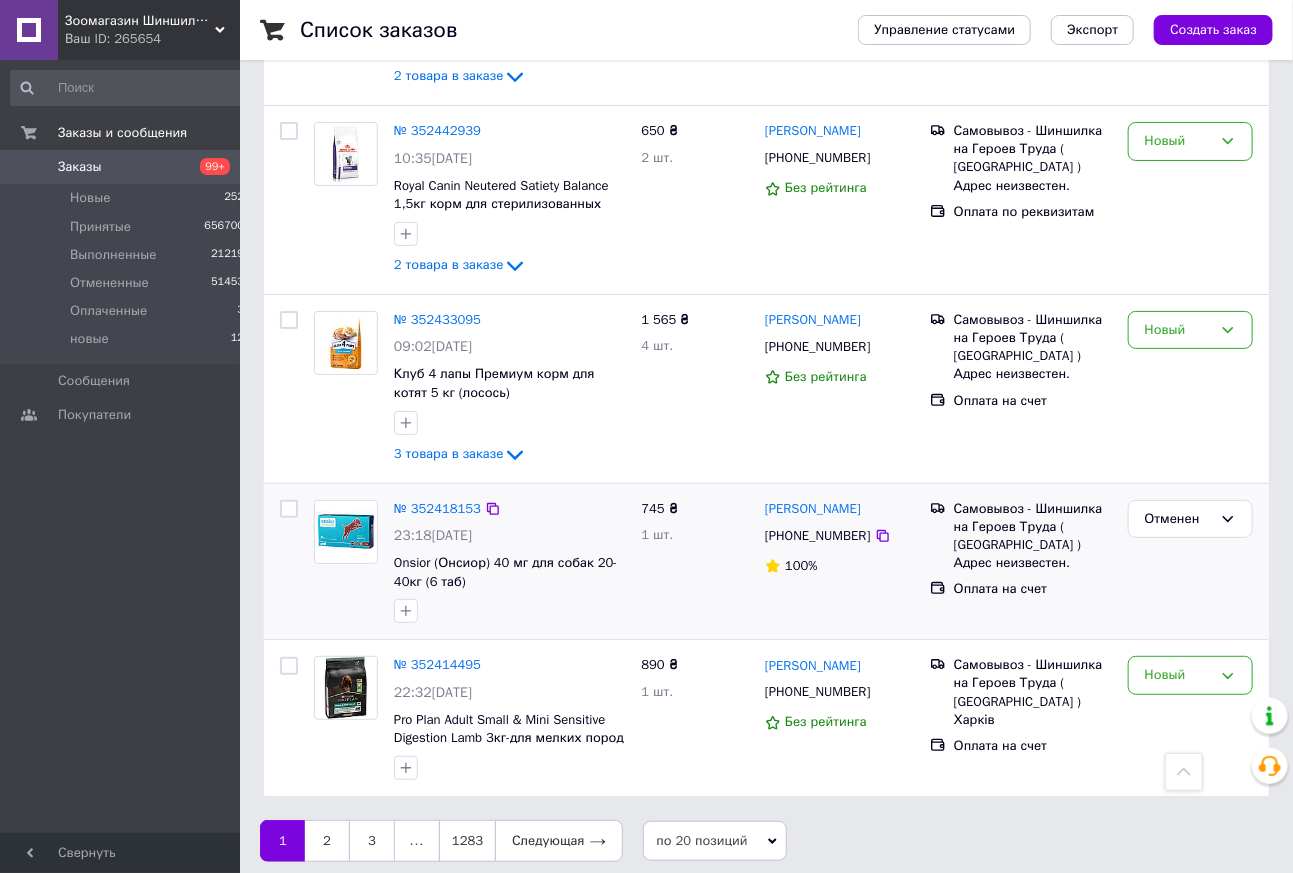 scroll, scrollTop: 3179, scrollLeft: 0, axis: vertical 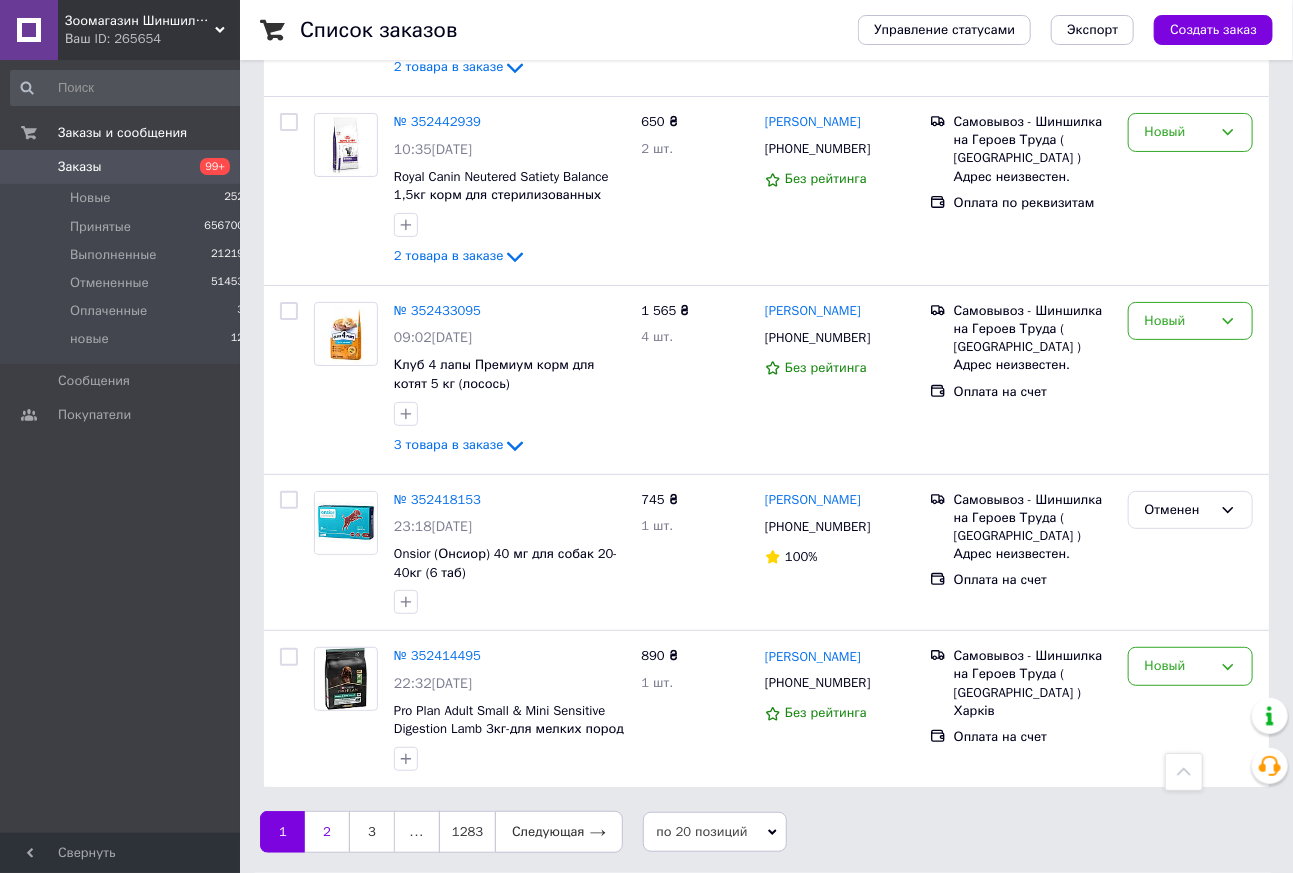 click on "2" at bounding box center (327, 832) 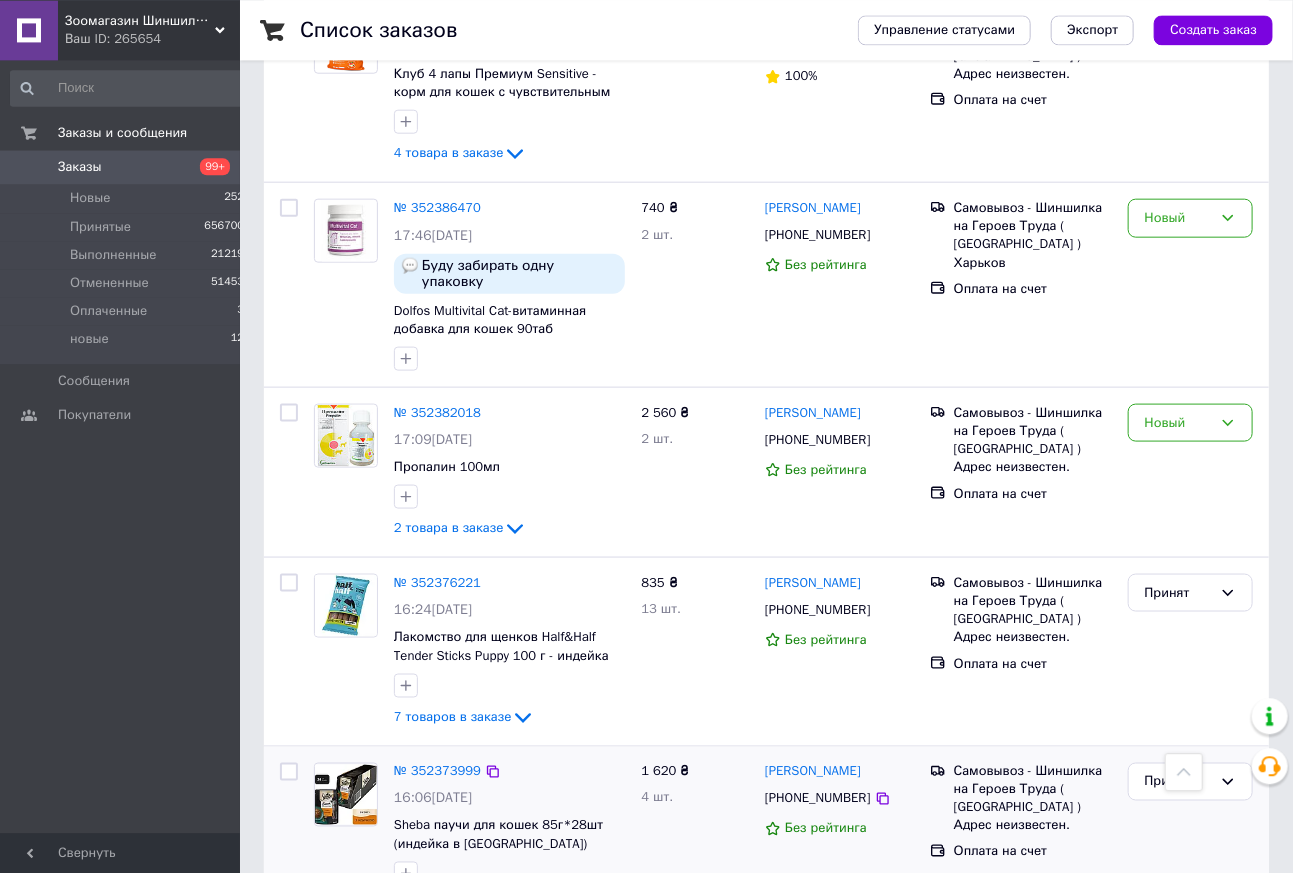 scroll, scrollTop: 808, scrollLeft: 0, axis: vertical 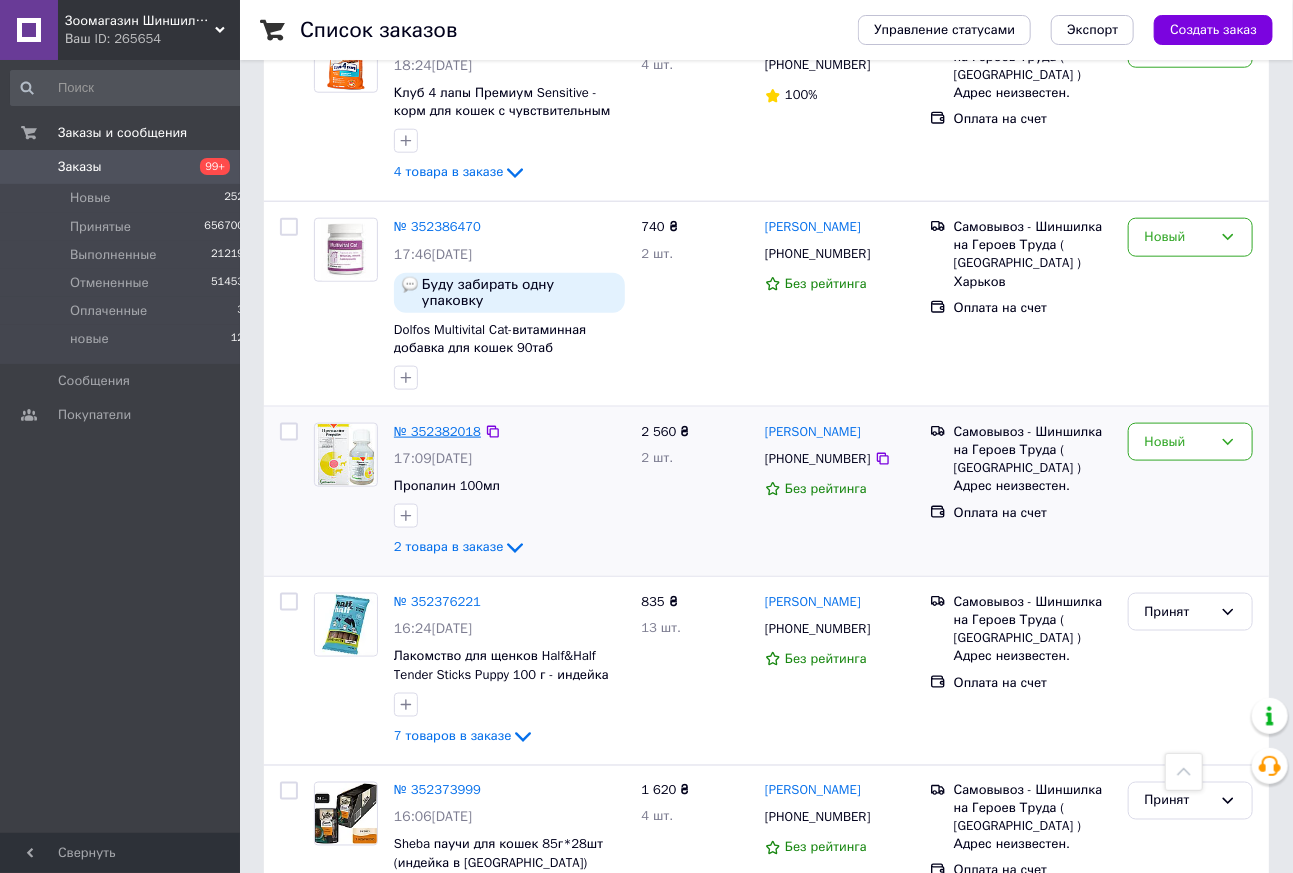 click on "№ 352382018" at bounding box center (437, 431) 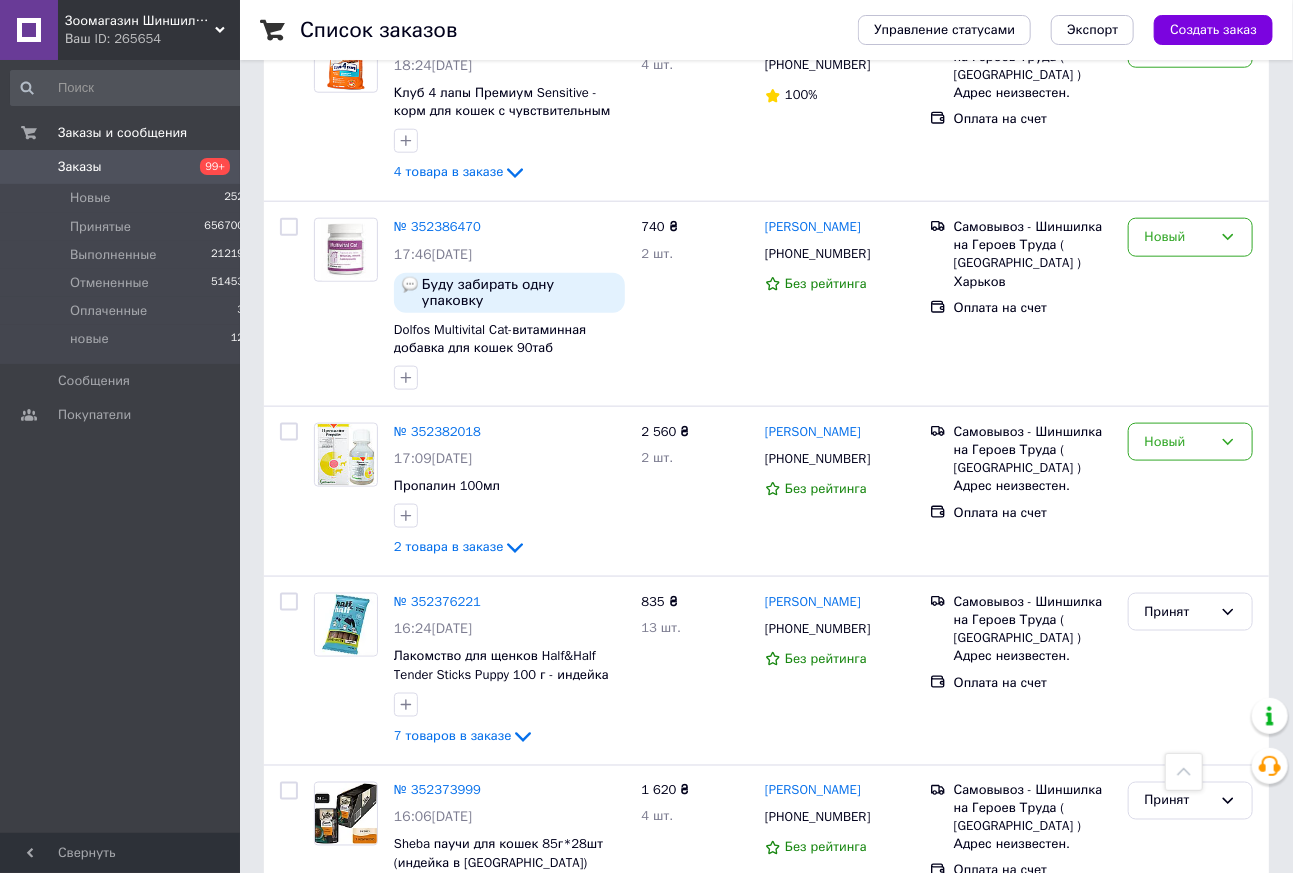 scroll, scrollTop: 0, scrollLeft: 0, axis: both 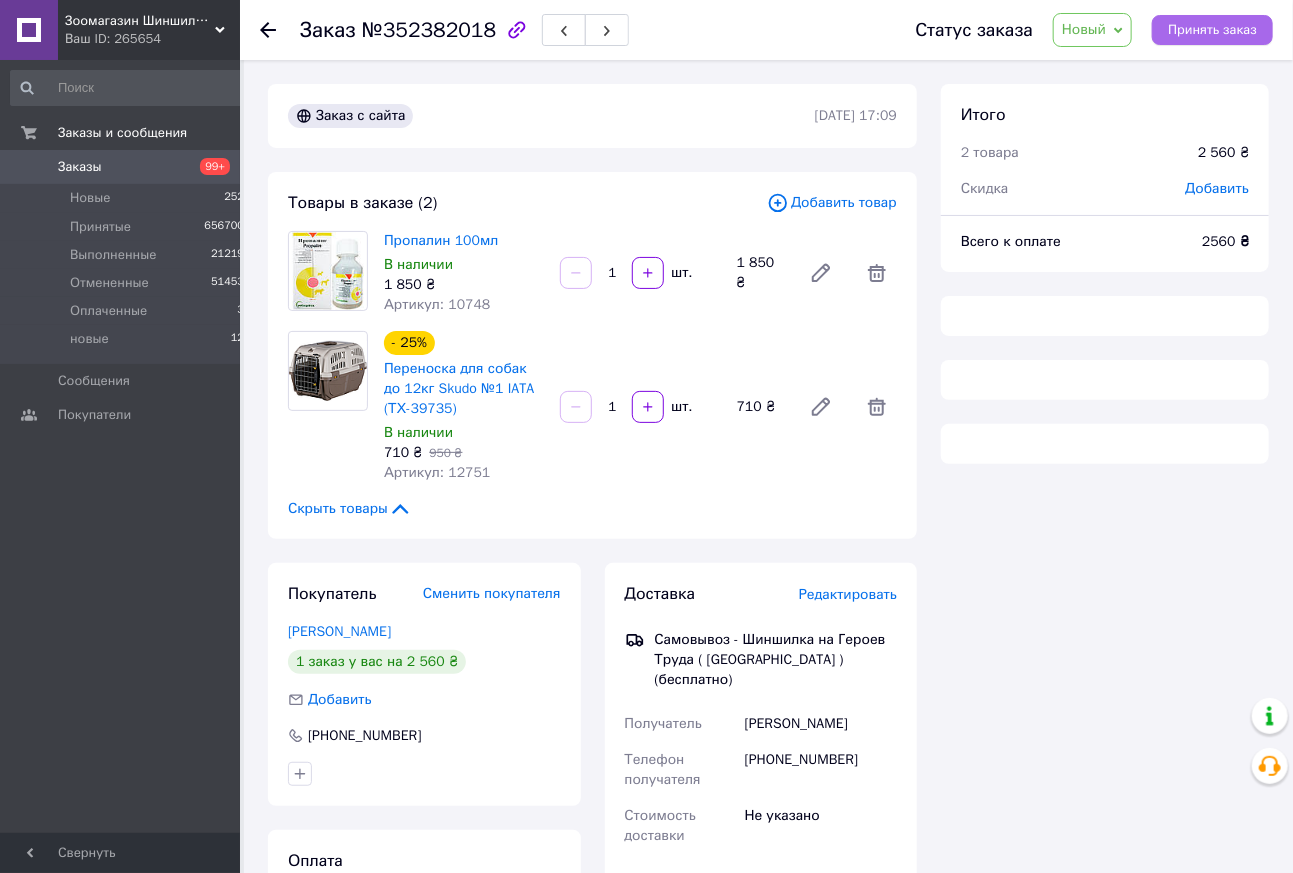 click on "Принять заказ" at bounding box center [1212, 30] 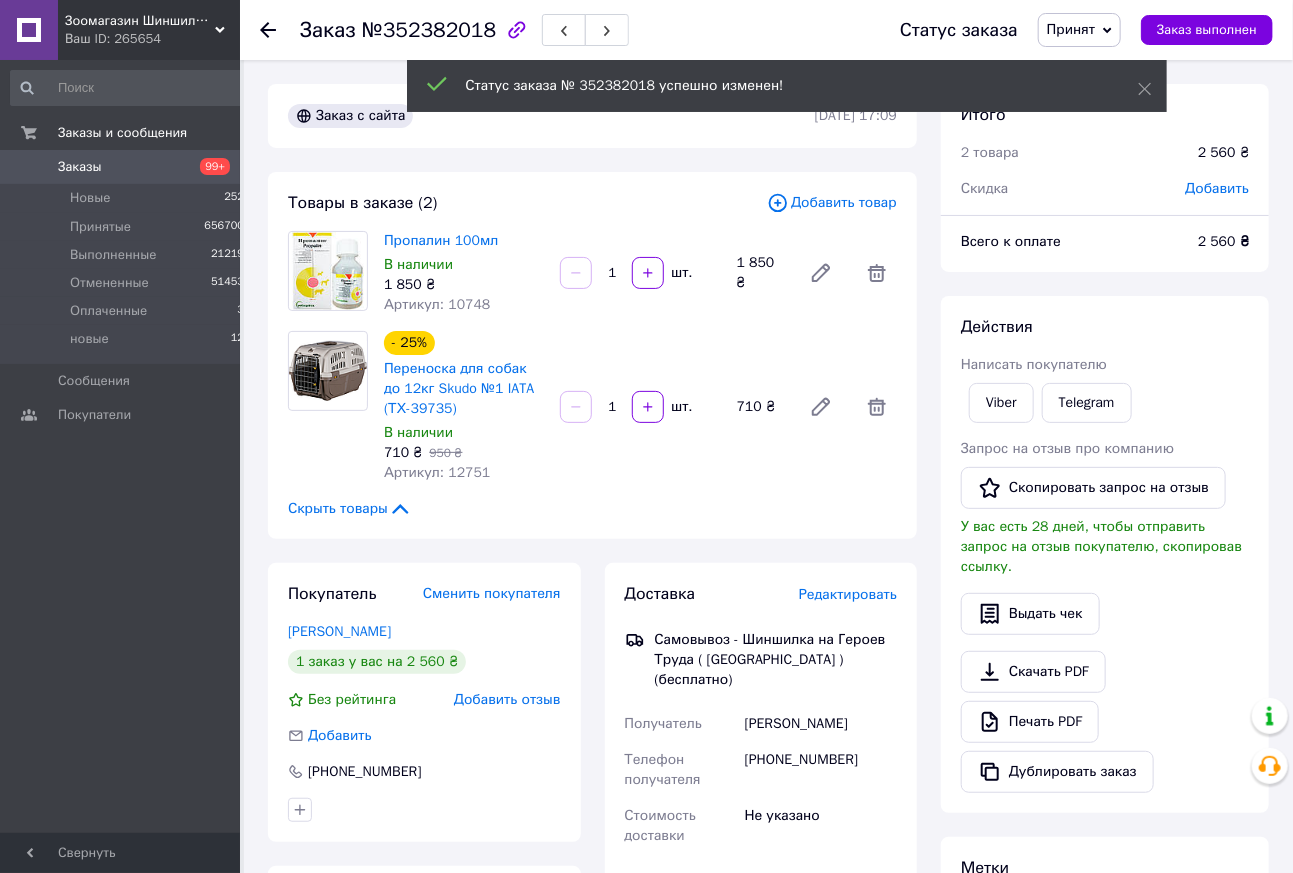 click on "Печать PDF" at bounding box center (1030, 722) 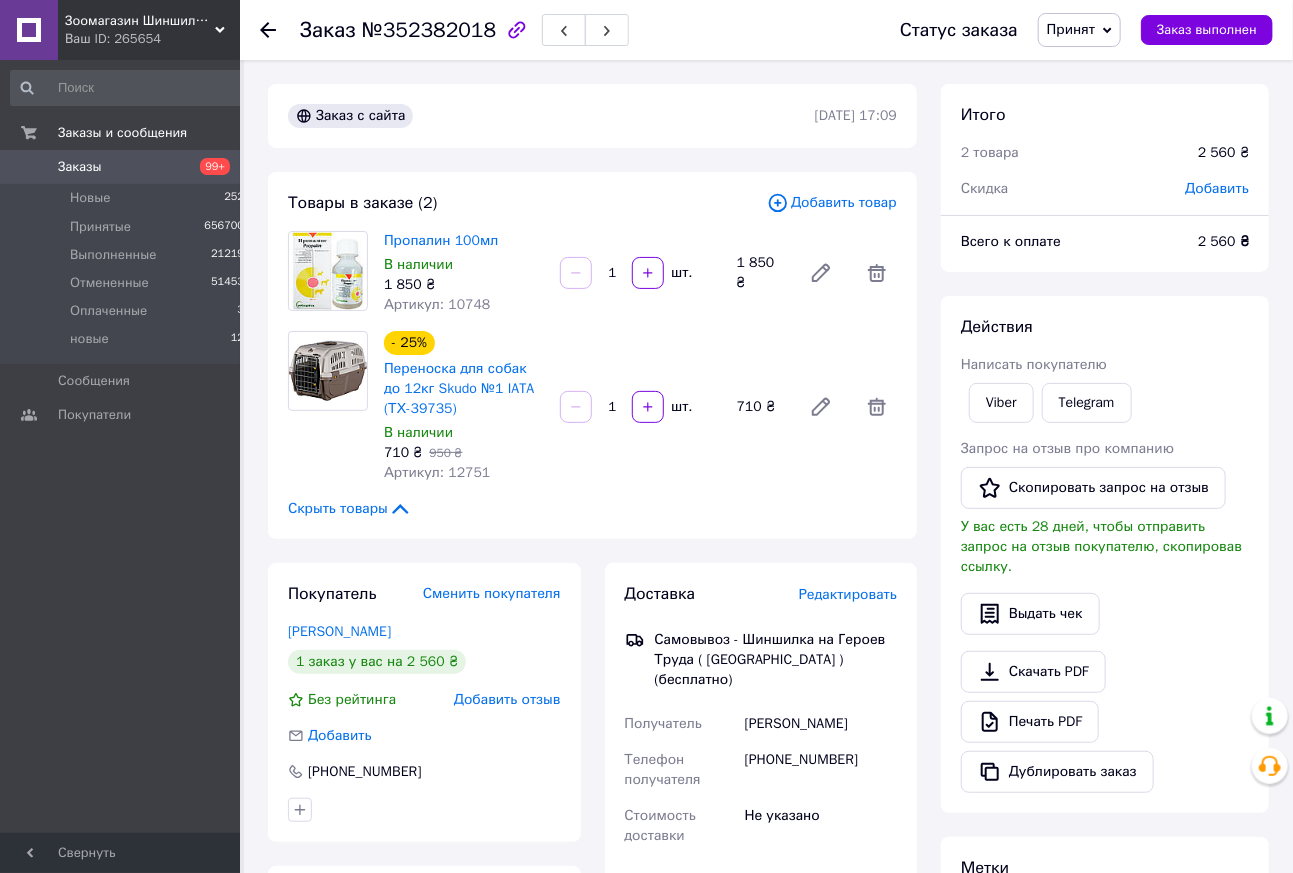 click 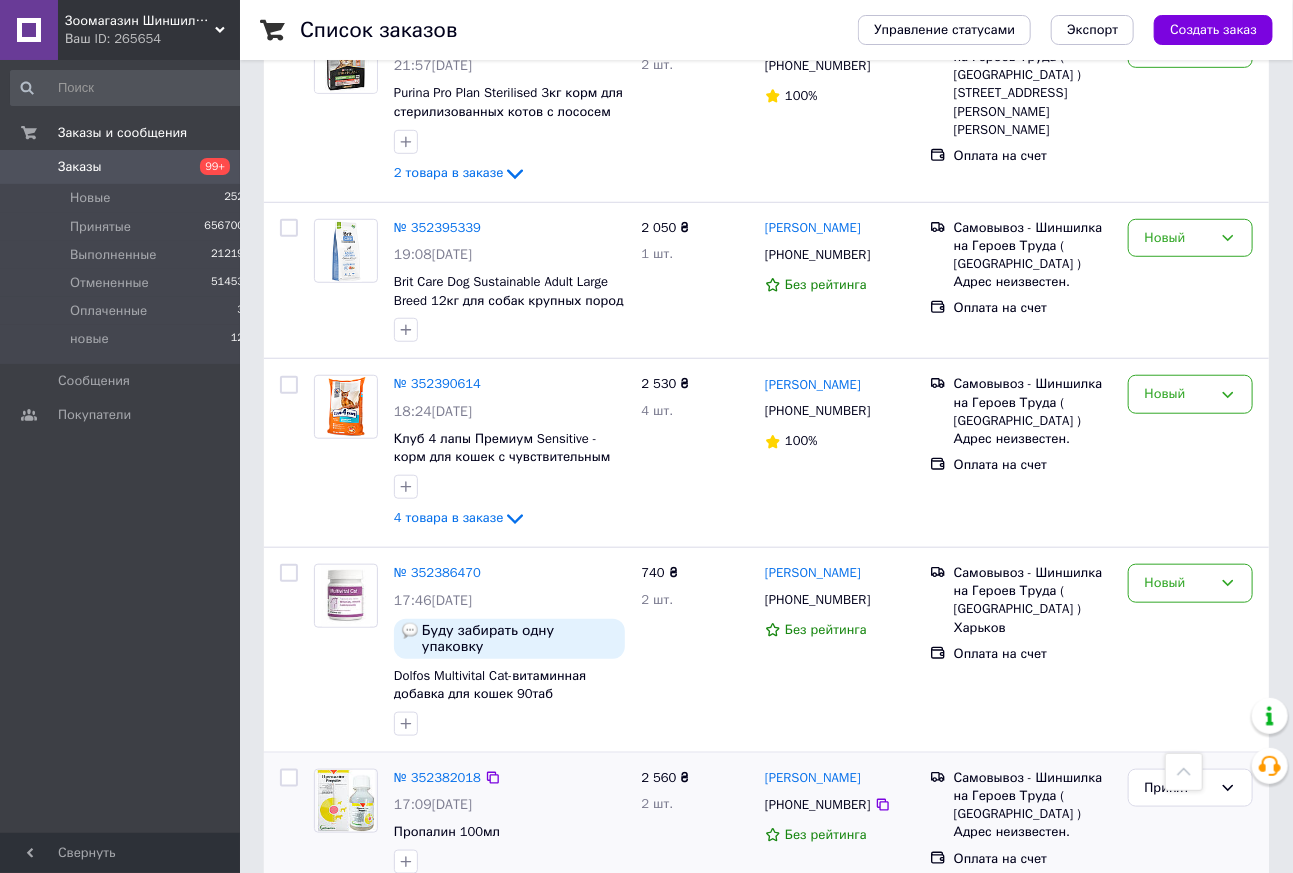 scroll, scrollTop: 808, scrollLeft: 0, axis: vertical 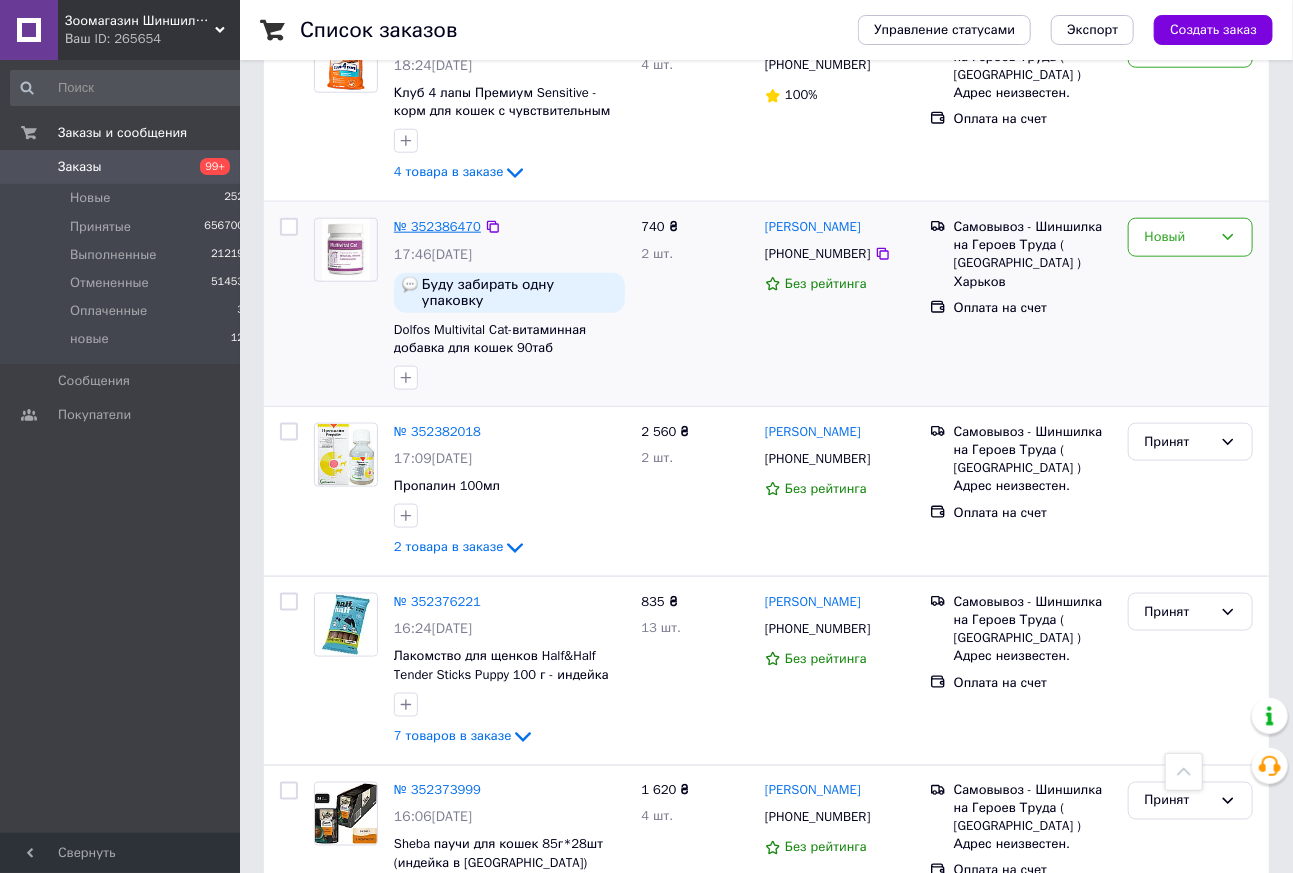 click on "№ 352386470" at bounding box center [437, 226] 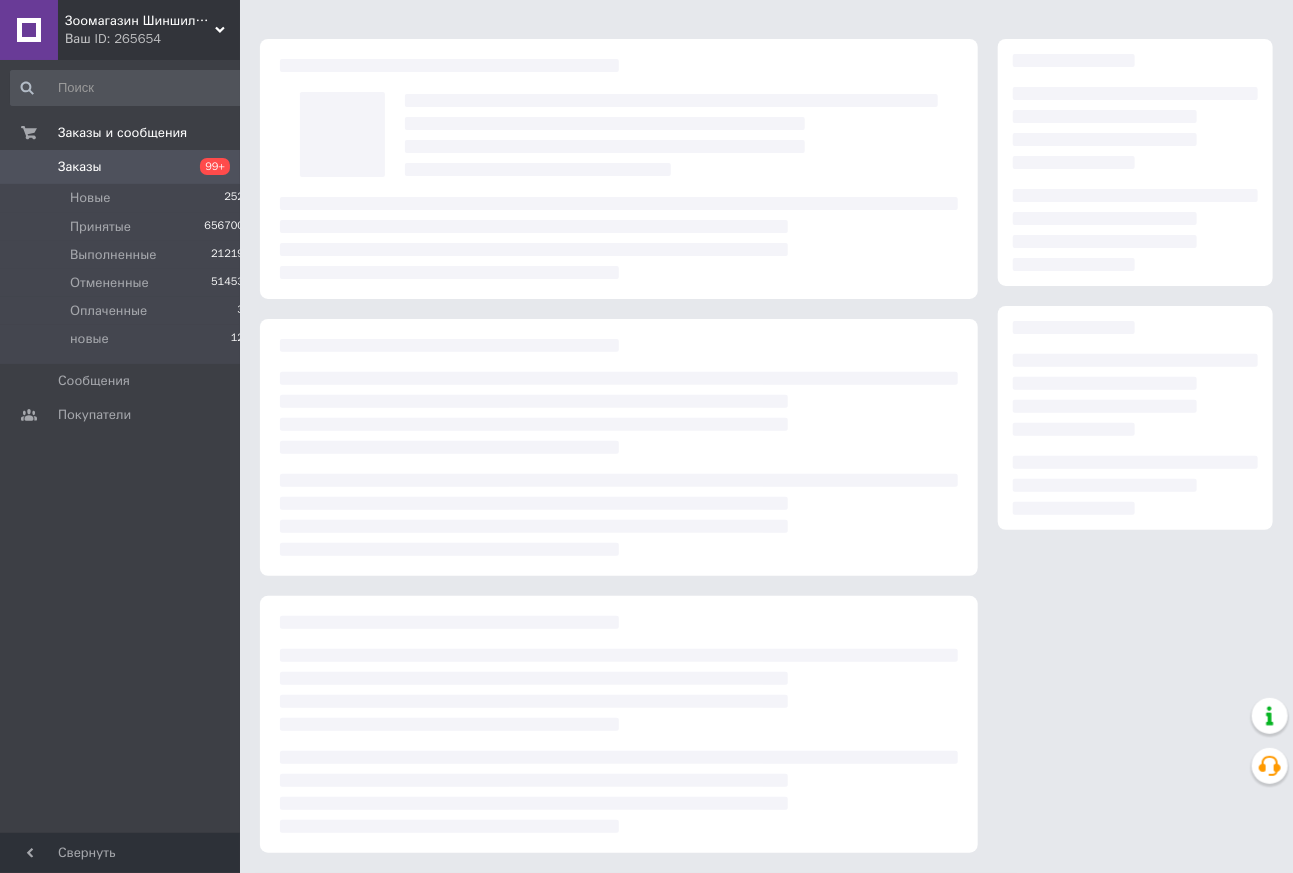 scroll, scrollTop: 41, scrollLeft: 0, axis: vertical 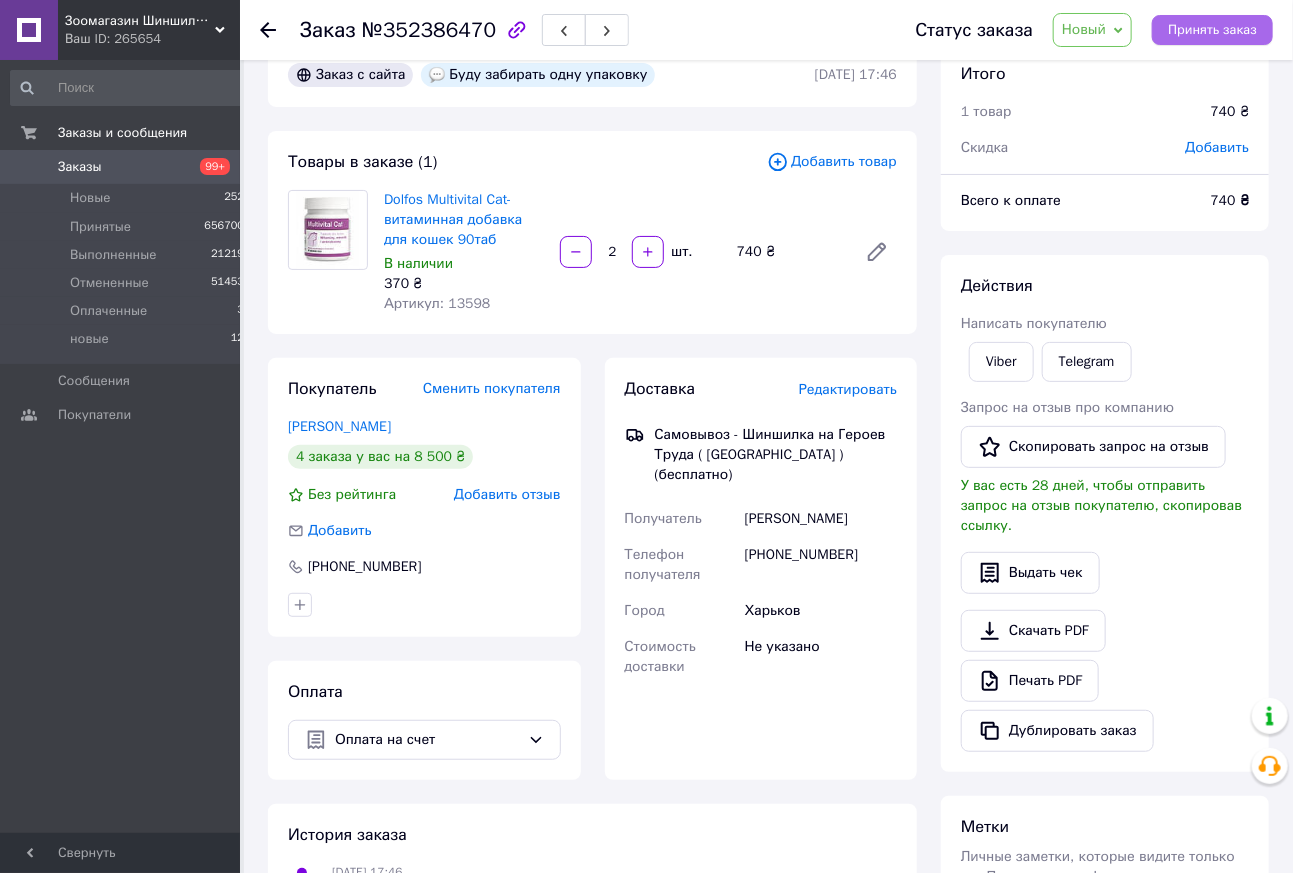 click on "Принять заказ" at bounding box center (1212, 30) 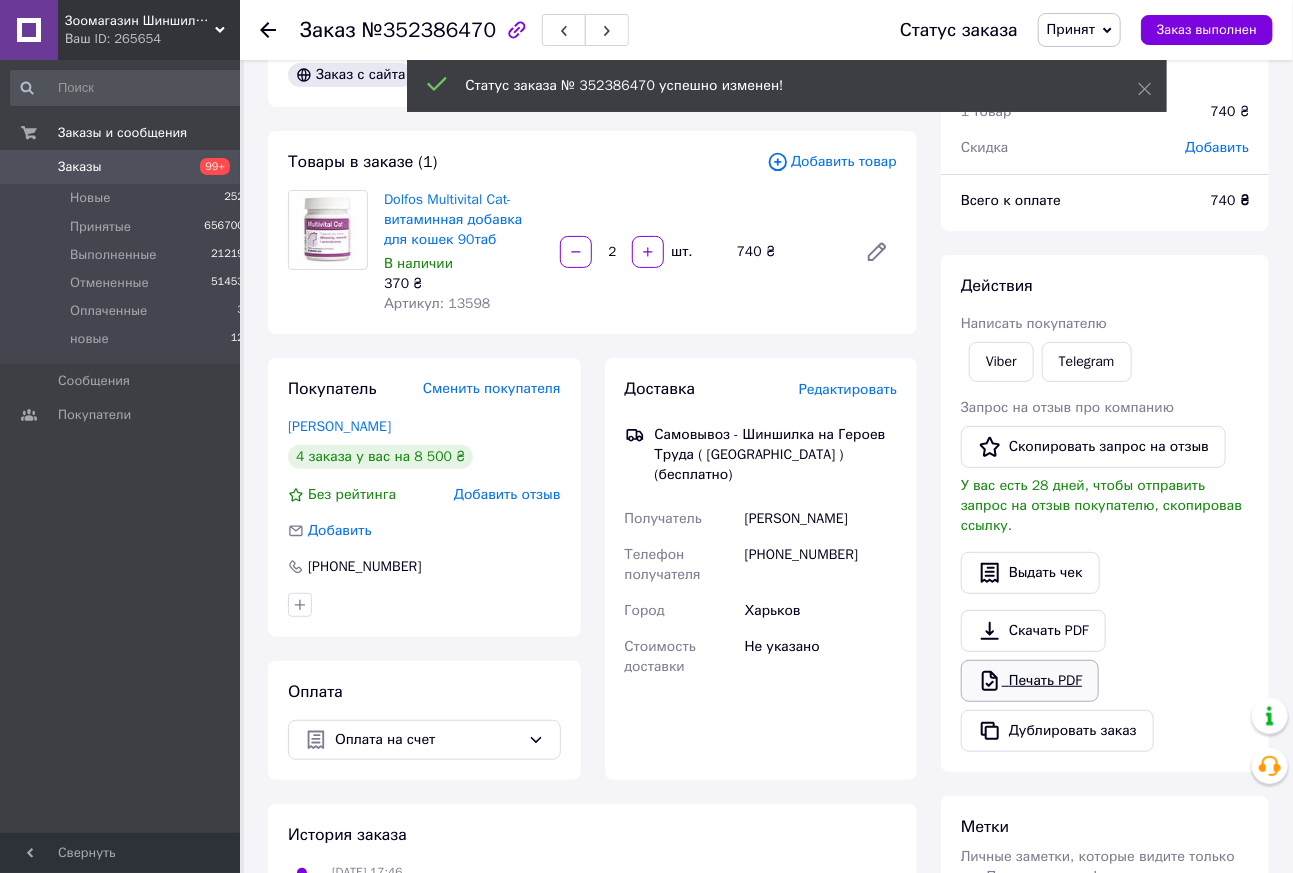 click on "Печать PDF" at bounding box center (1030, 681) 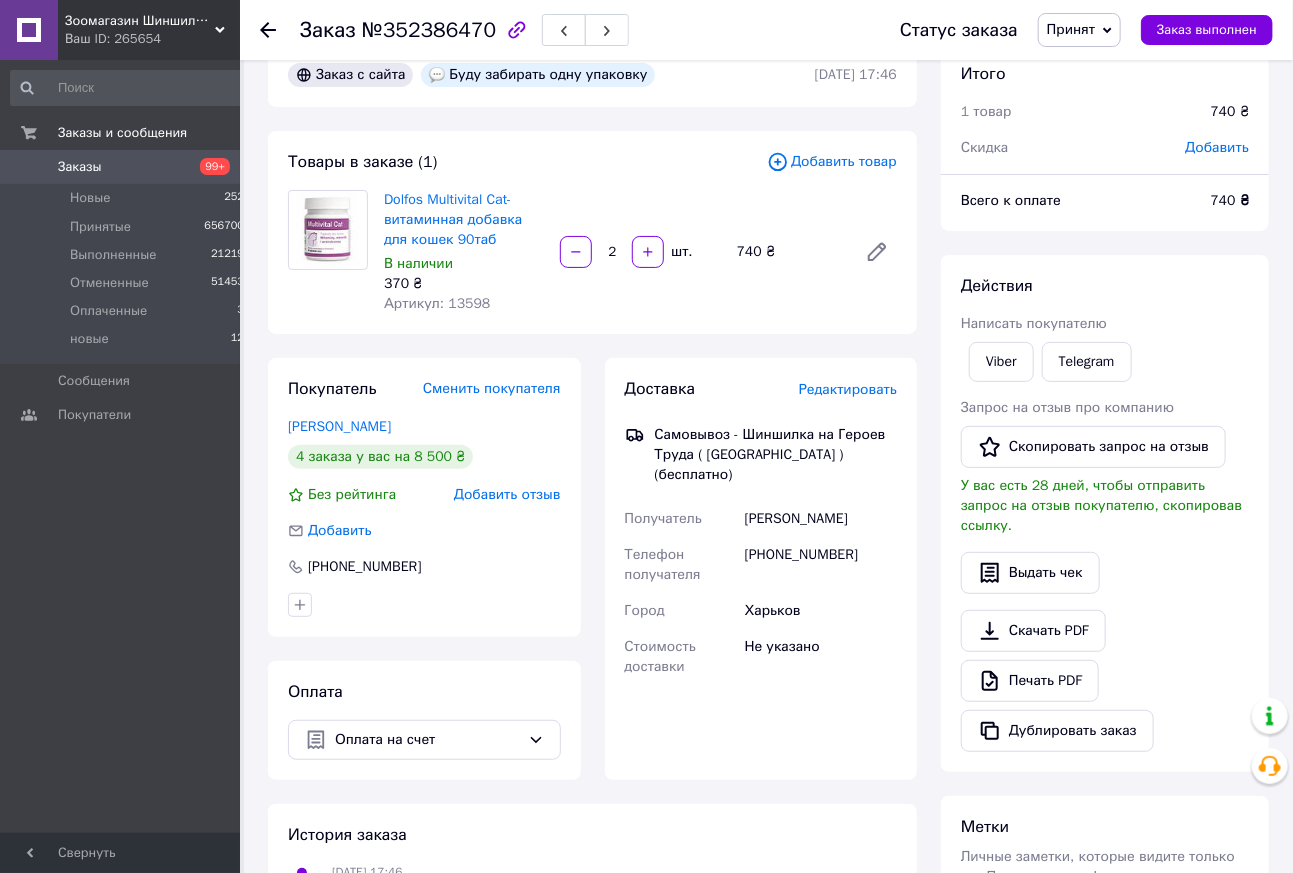 click 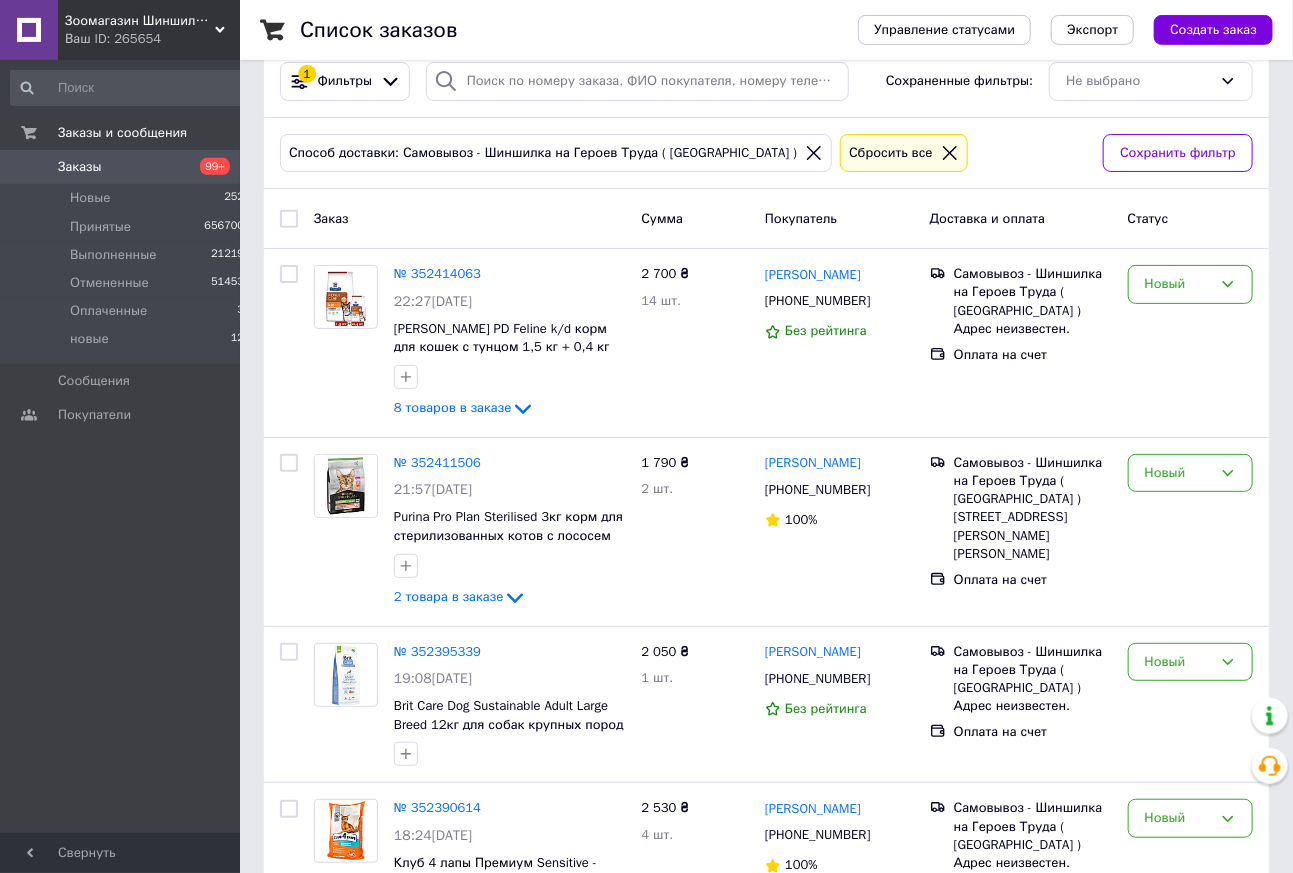 scroll, scrollTop: 577, scrollLeft: 0, axis: vertical 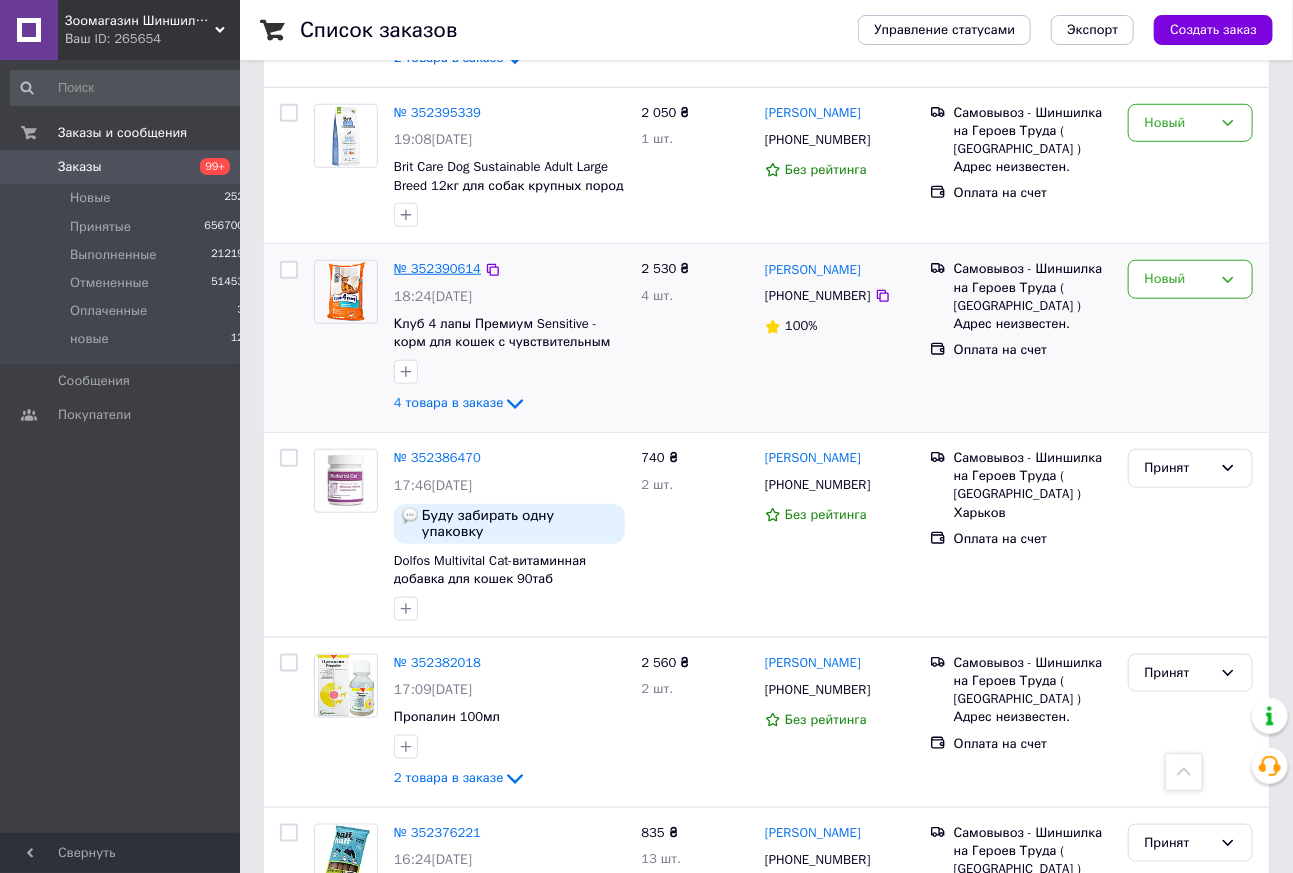 click on "№ 352390614" at bounding box center (437, 268) 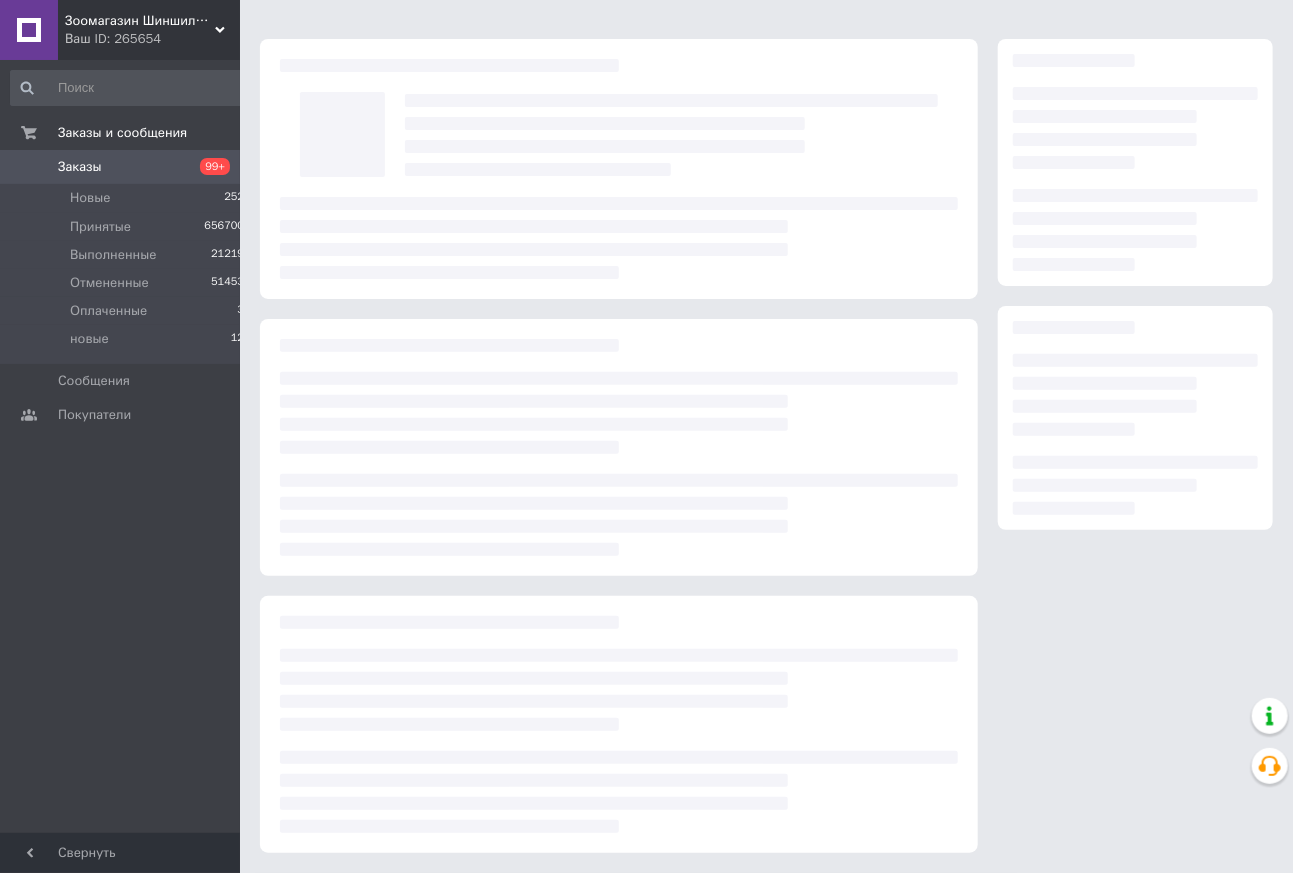 scroll, scrollTop: 41, scrollLeft: 0, axis: vertical 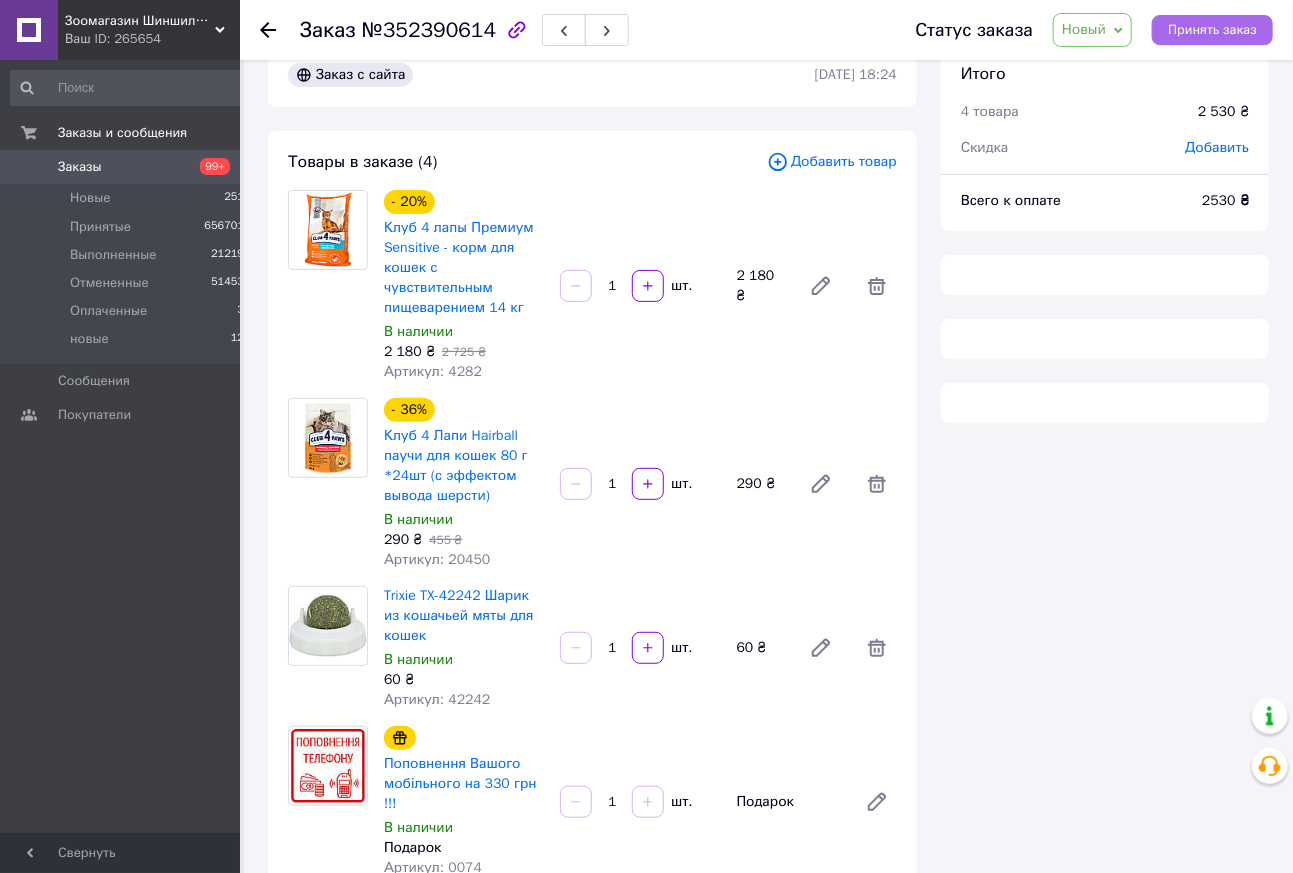 click on "Принять заказ" at bounding box center [1212, 30] 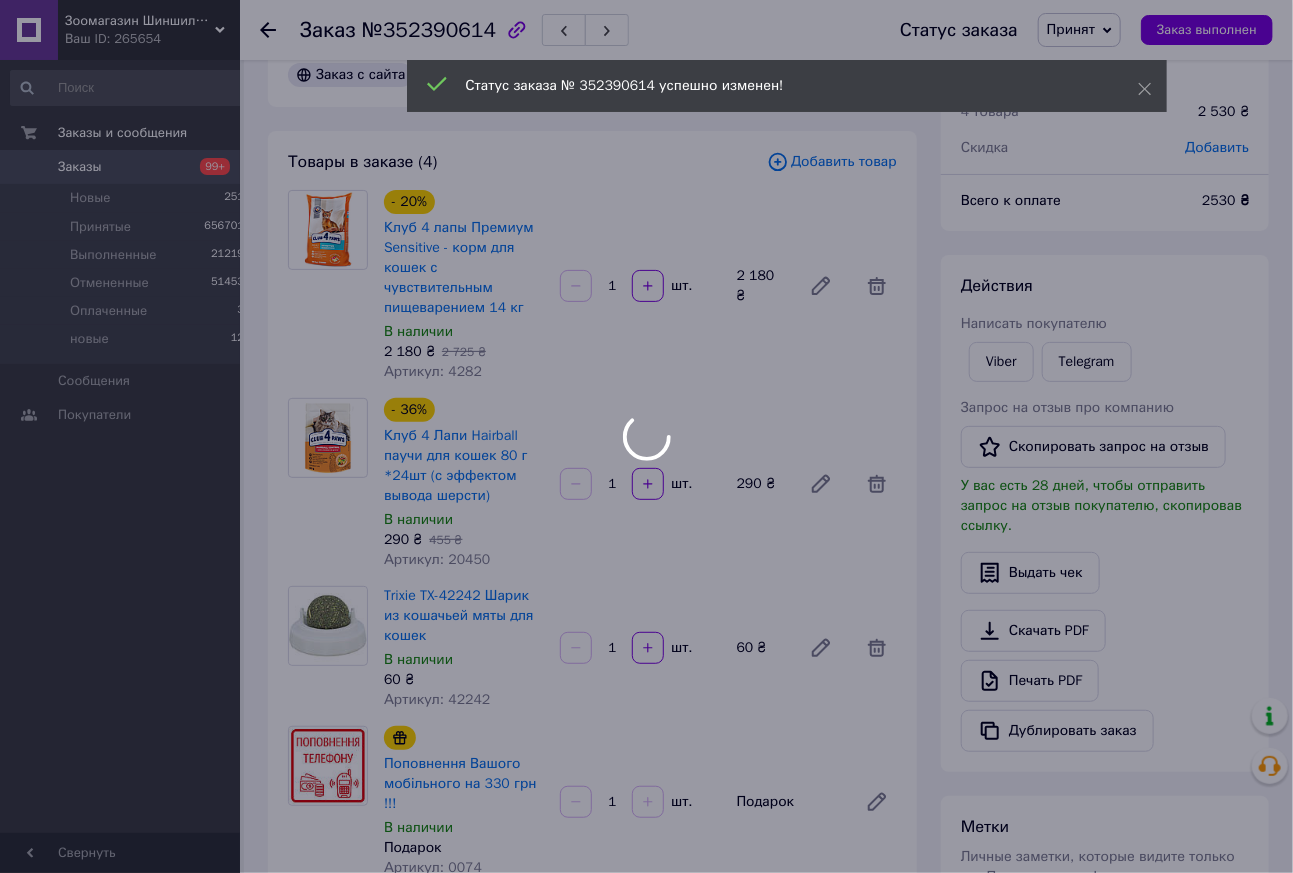 click at bounding box center (646, 436) 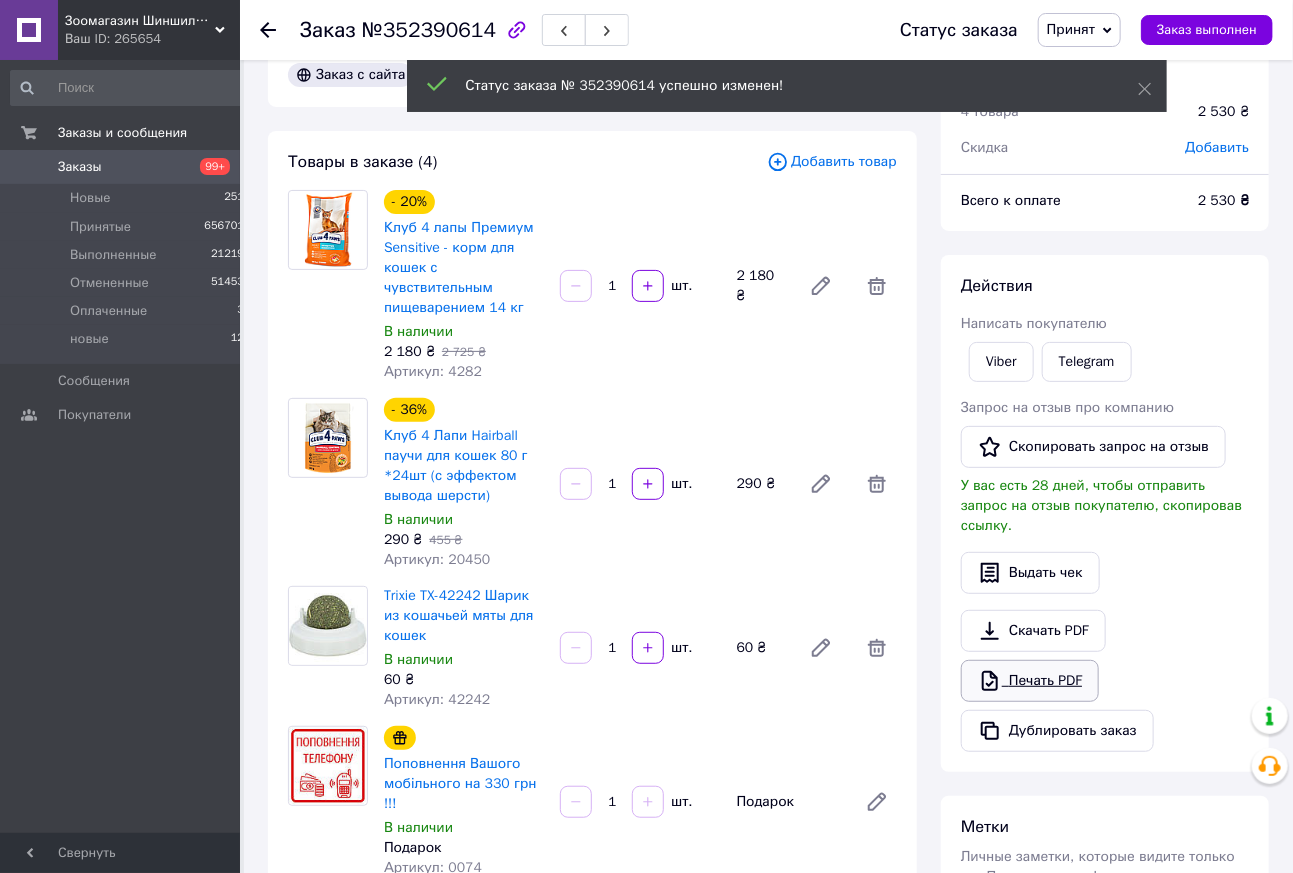 click on "Печать PDF" at bounding box center (1030, 681) 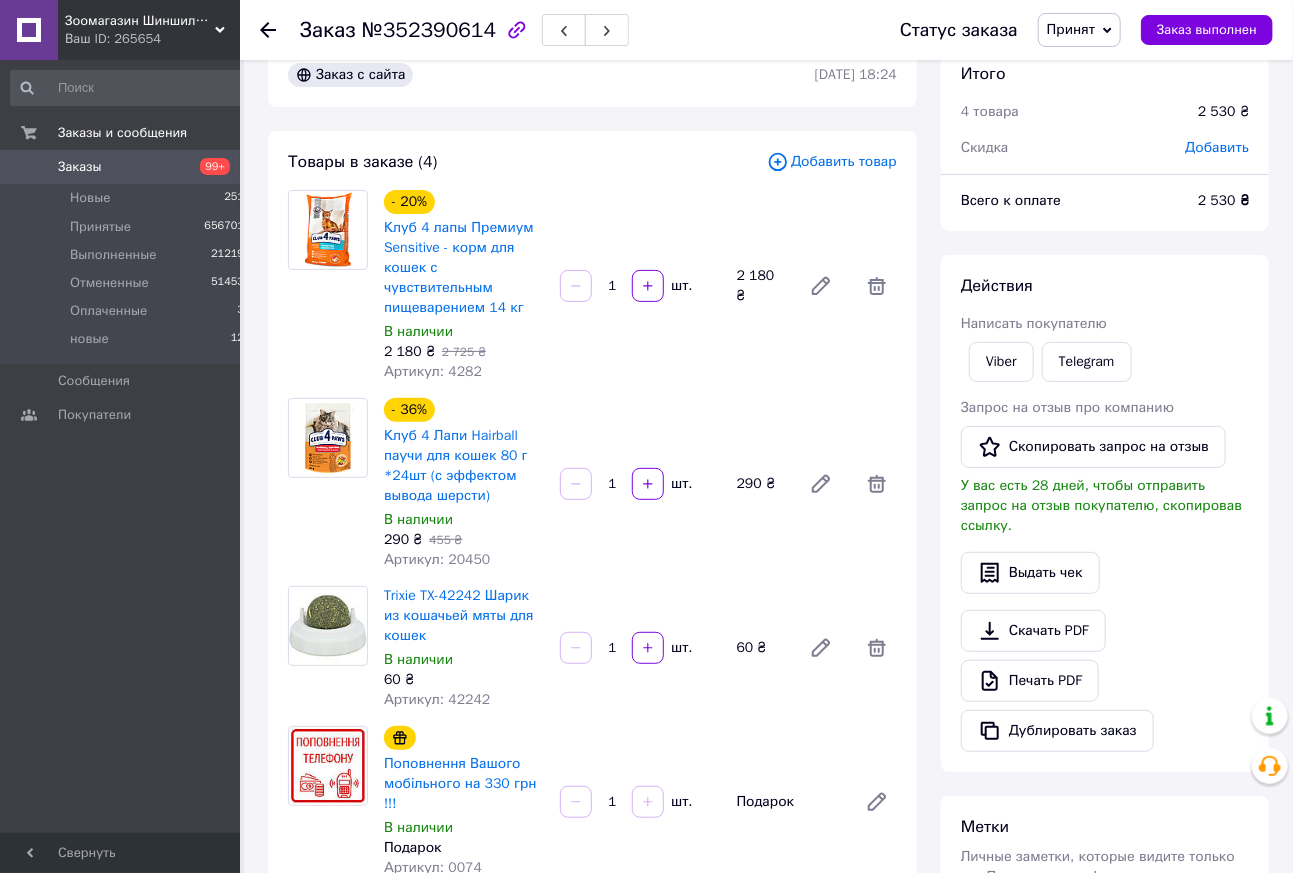 click 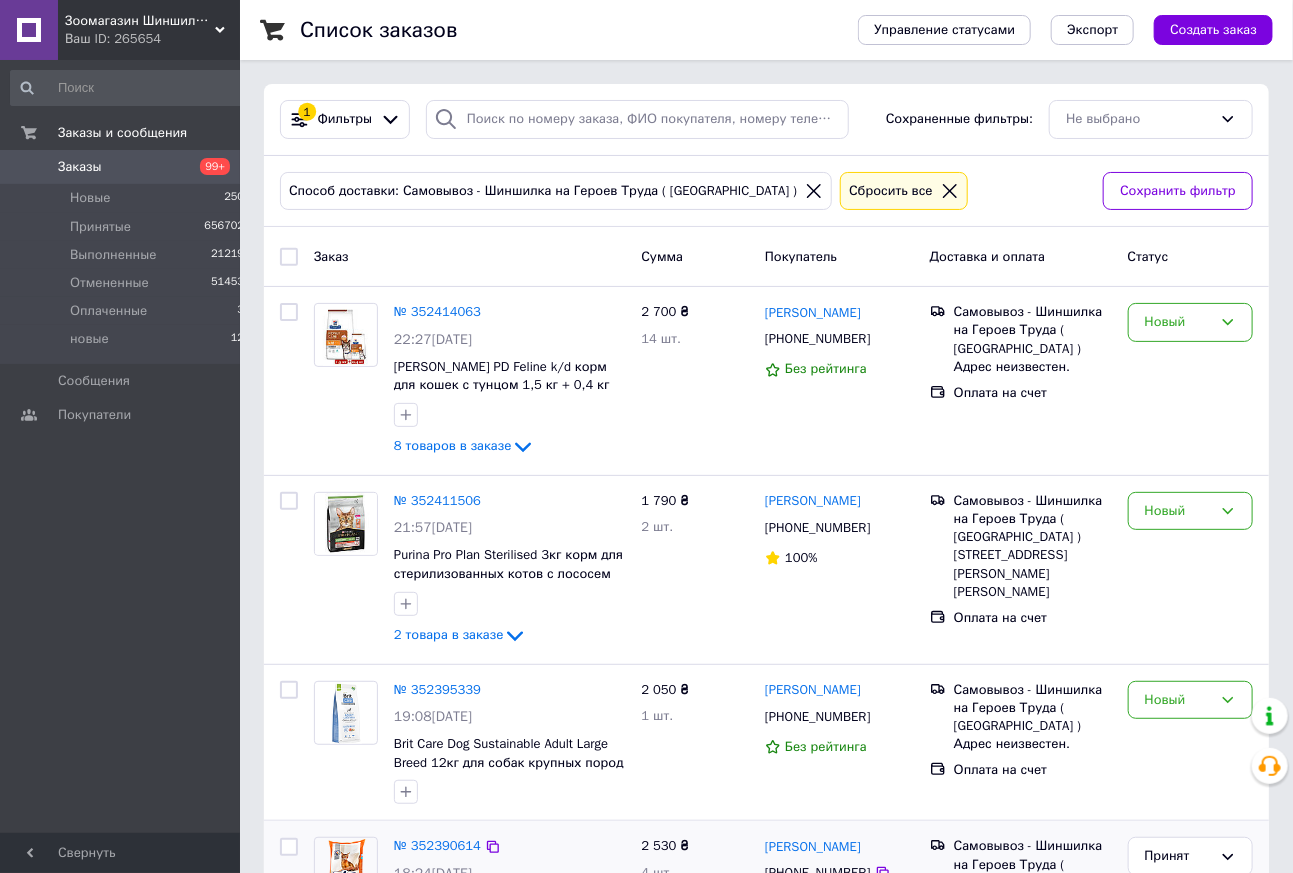 scroll, scrollTop: 346, scrollLeft: 0, axis: vertical 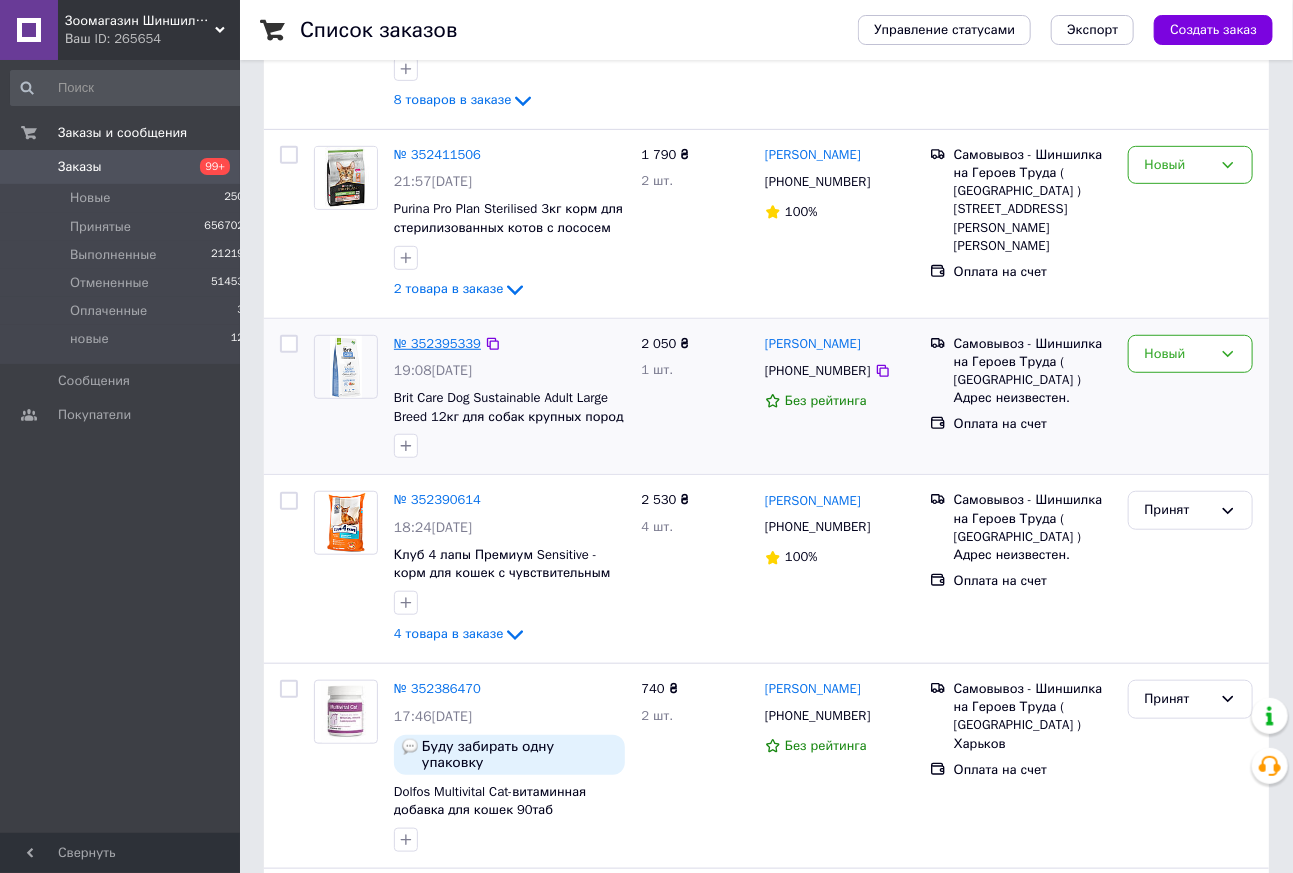 click on "№ 352395339" at bounding box center [437, 343] 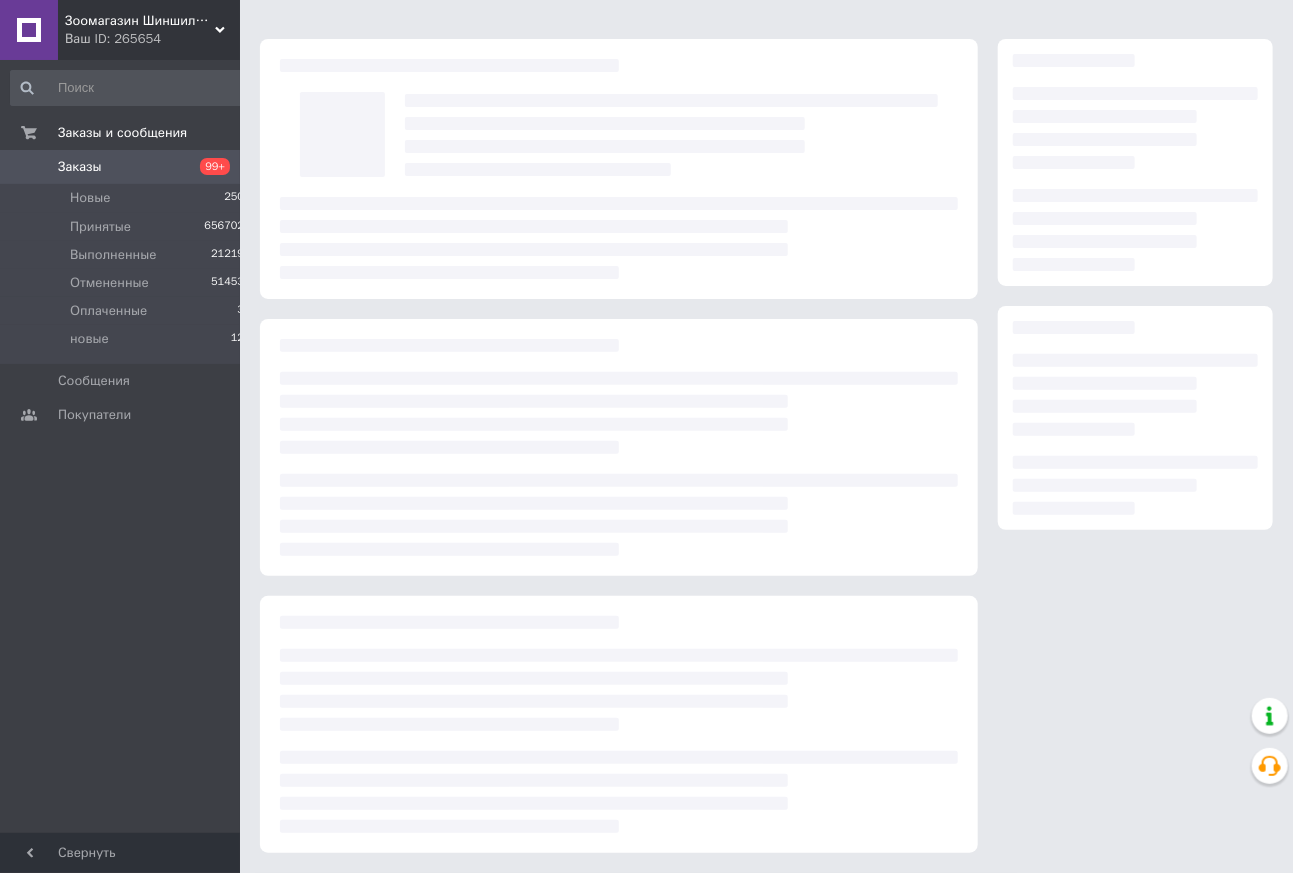 scroll, scrollTop: 41, scrollLeft: 0, axis: vertical 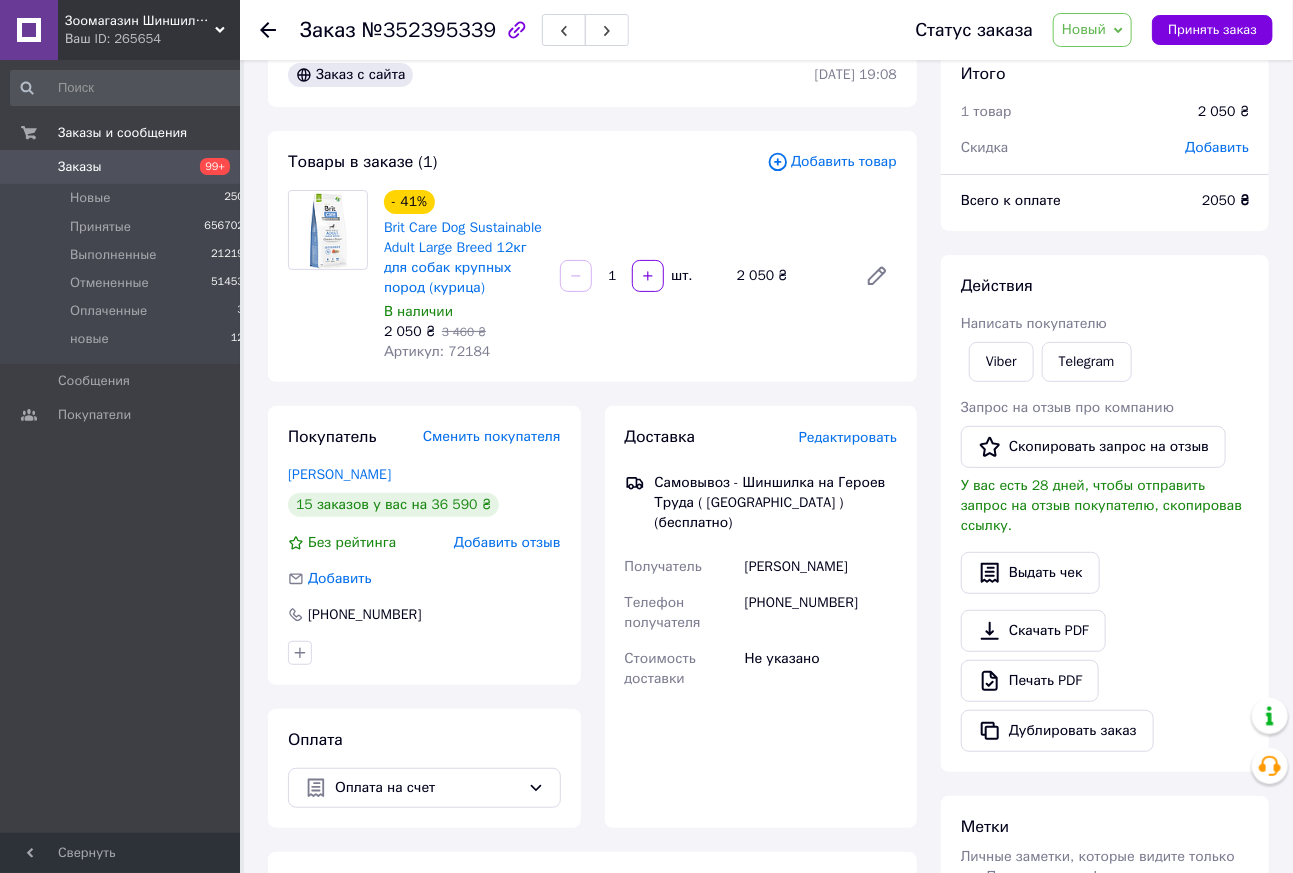 drag, startPoint x: 1203, startPoint y: 34, endPoint x: 1172, endPoint y: 158, distance: 127.81628 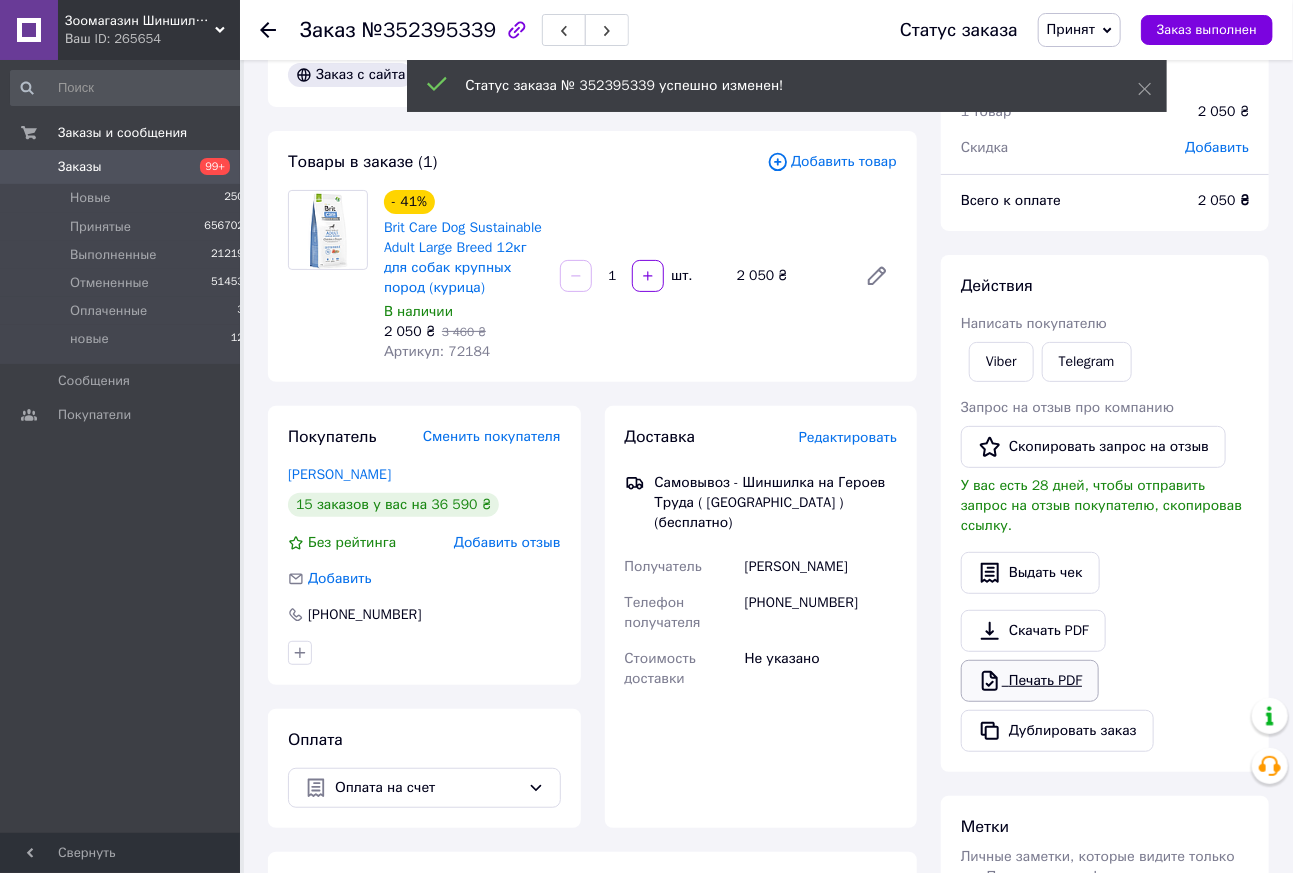 click on "Печать PDF" at bounding box center (1030, 681) 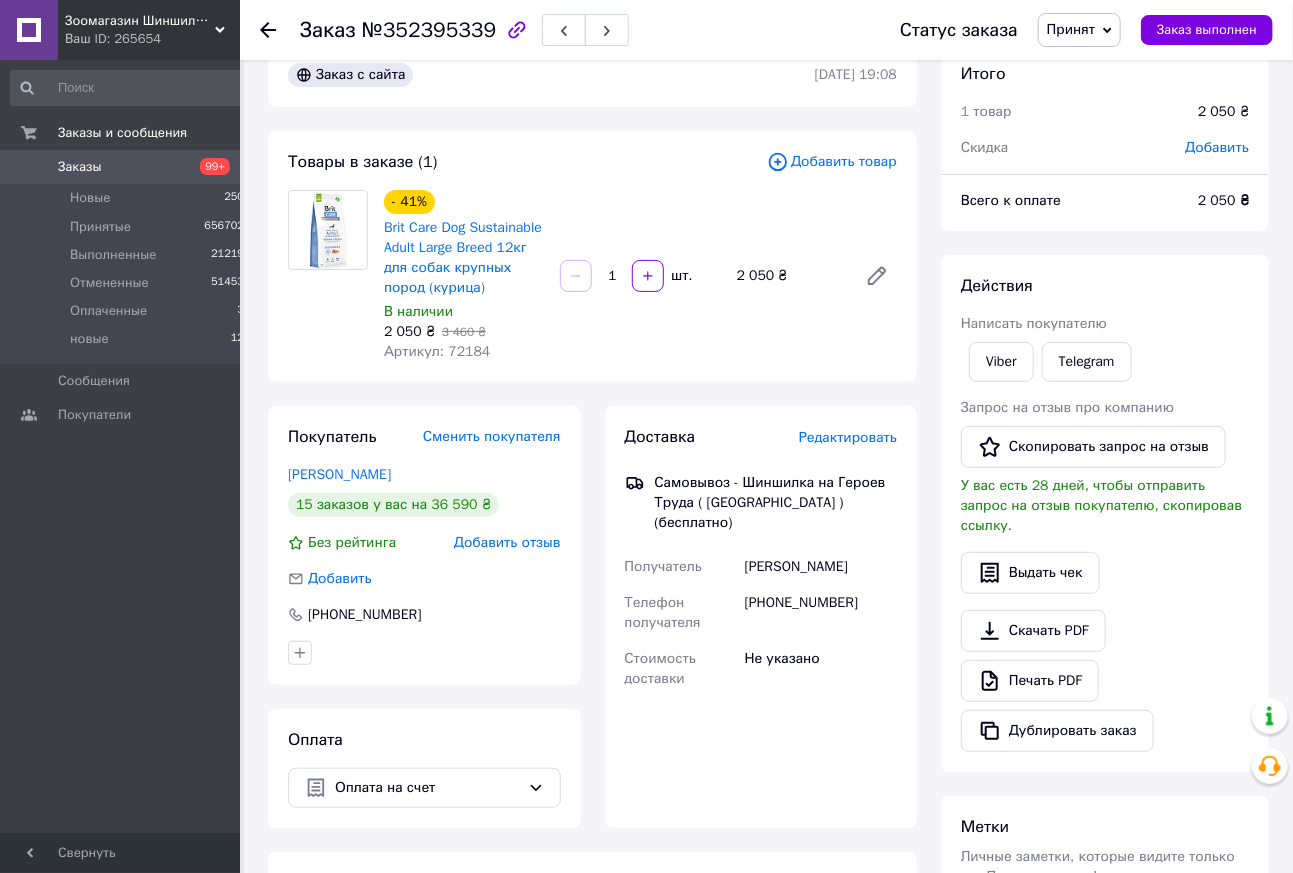 click 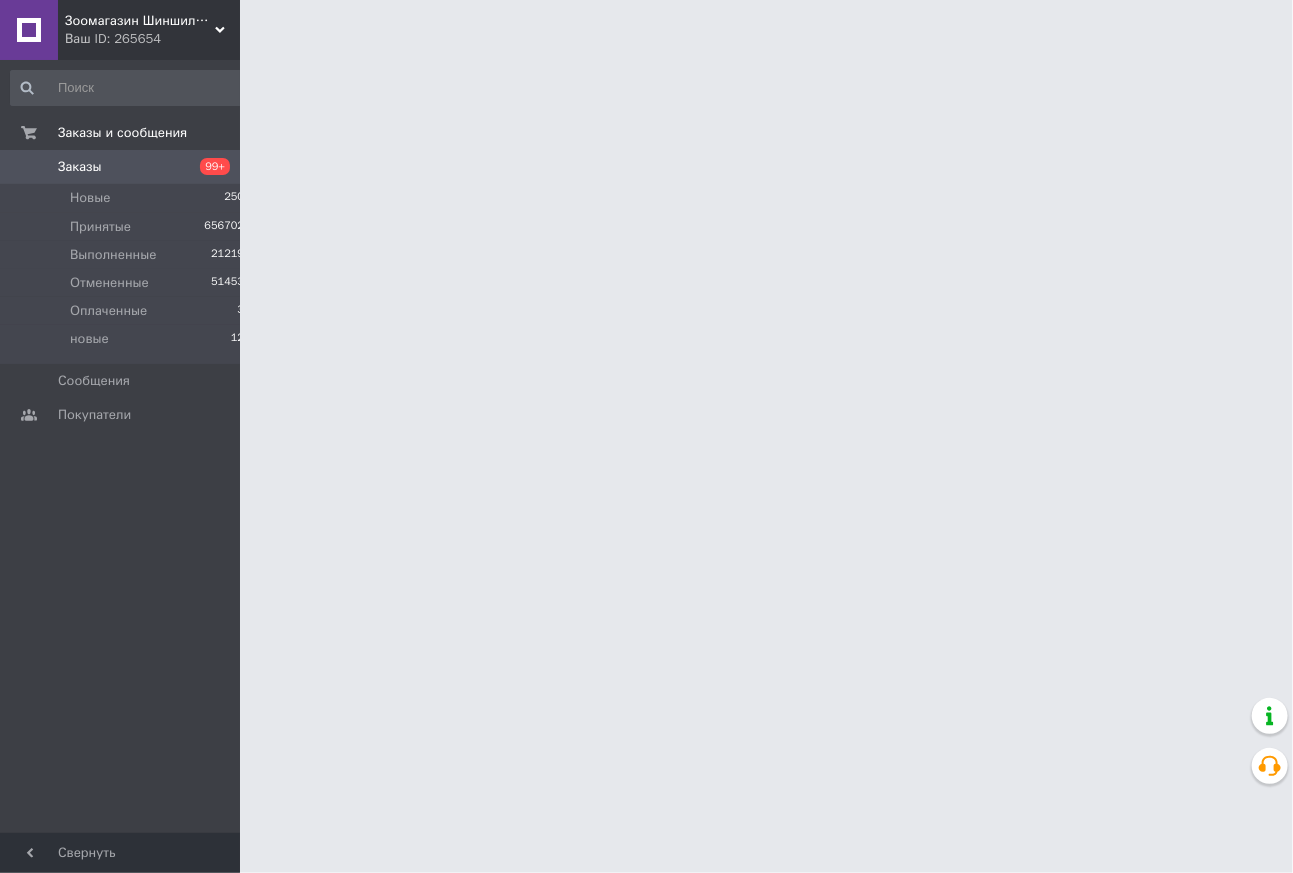 scroll, scrollTop: 0, scrollLeft: 0, axis: both 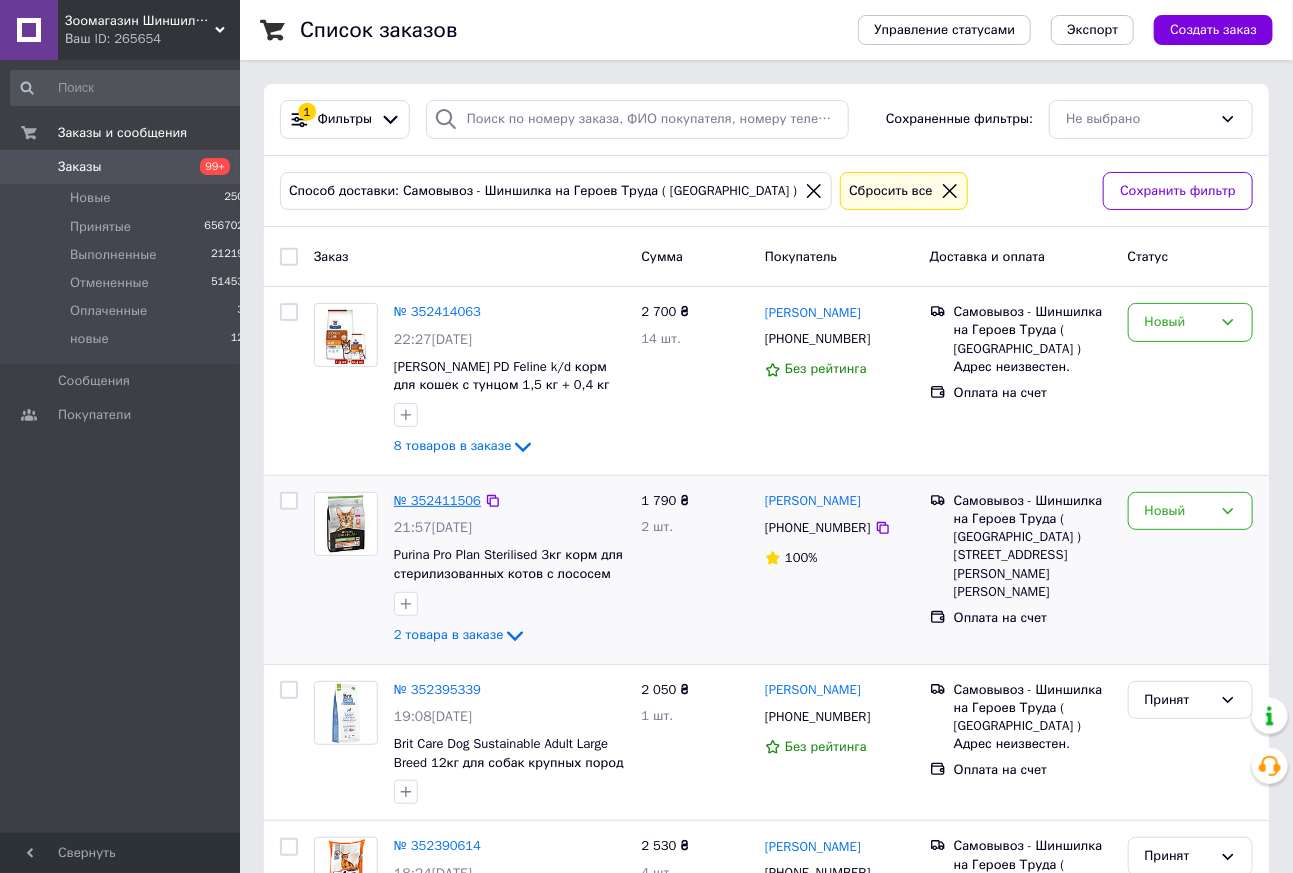 click on "№ 352411506" at bounding box center (437, 500) 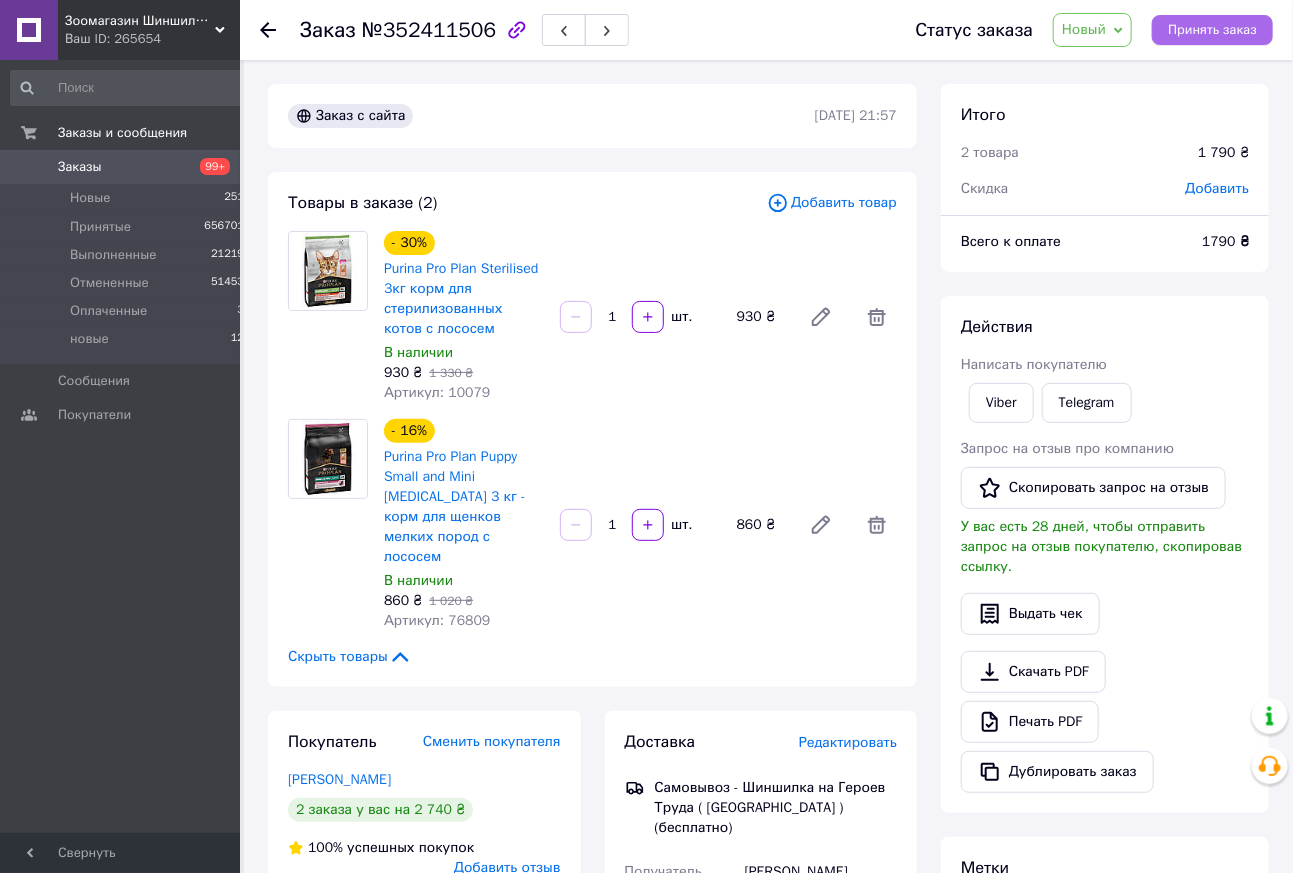 click on "Принять заказ" at bounding box center [1212, 30] 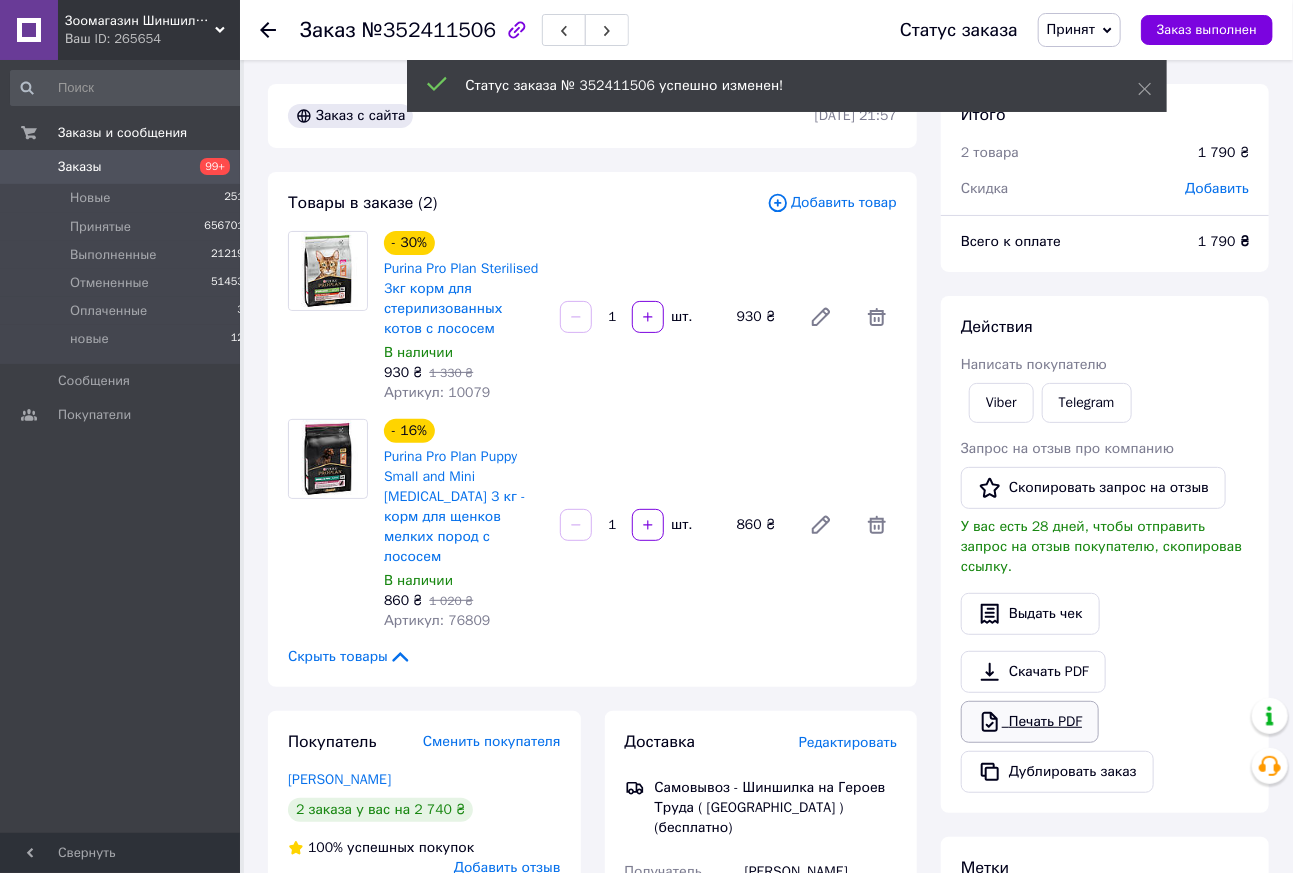 click on "Печать PDF" at bounding box center (1030, 722) 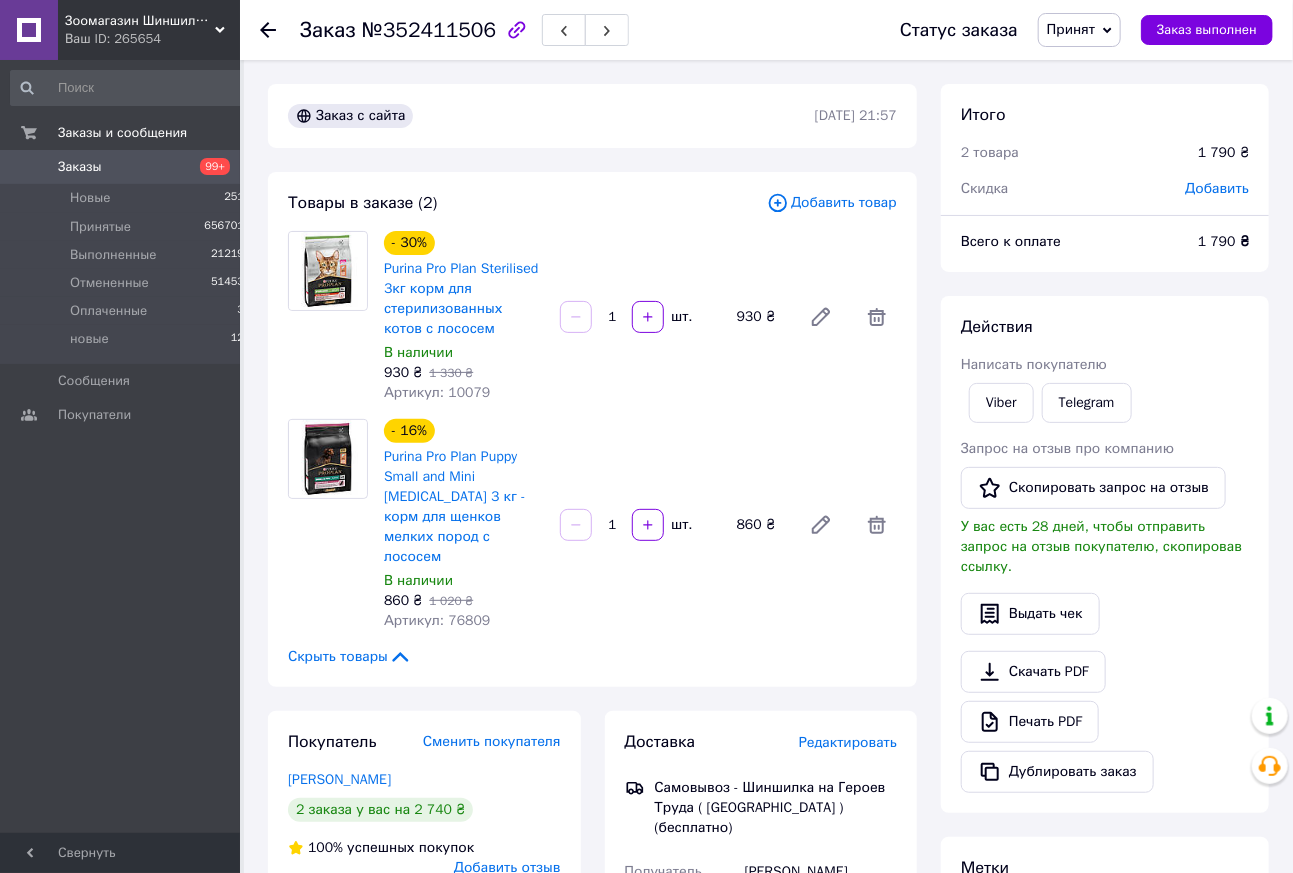 click 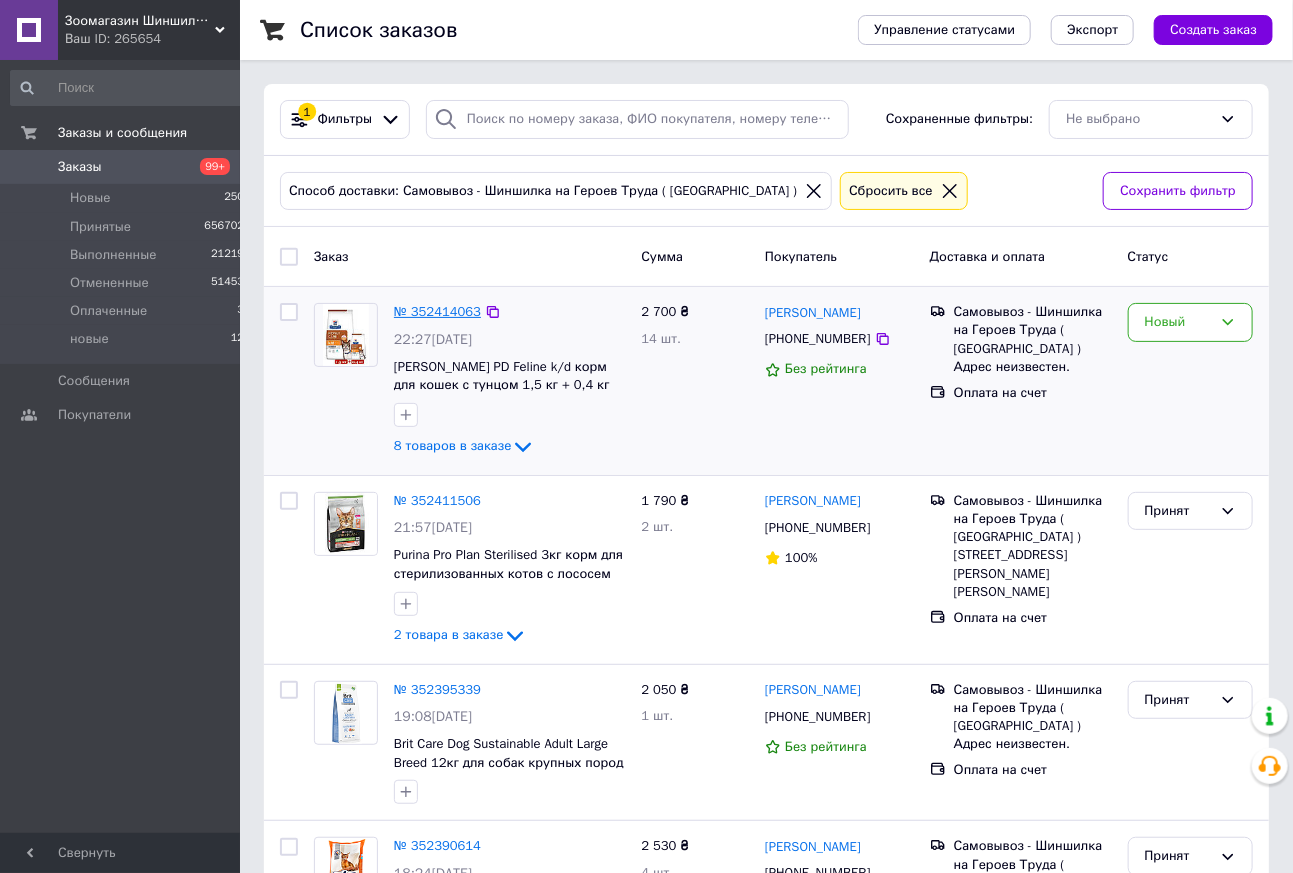 click on "№ 352414063" at bounding box center (437, 311) 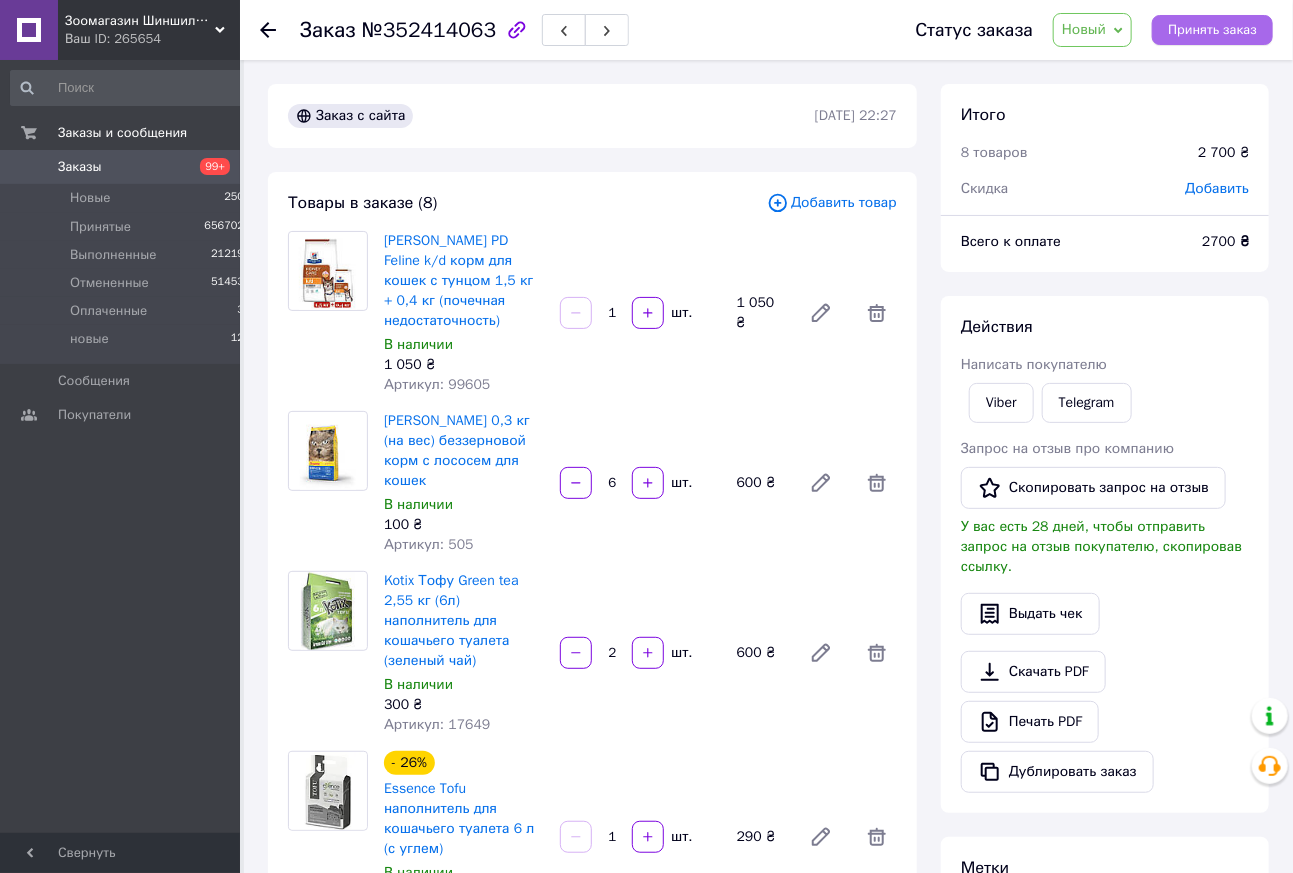 click on "Принять заказ" at bounding box center [1212, 30] 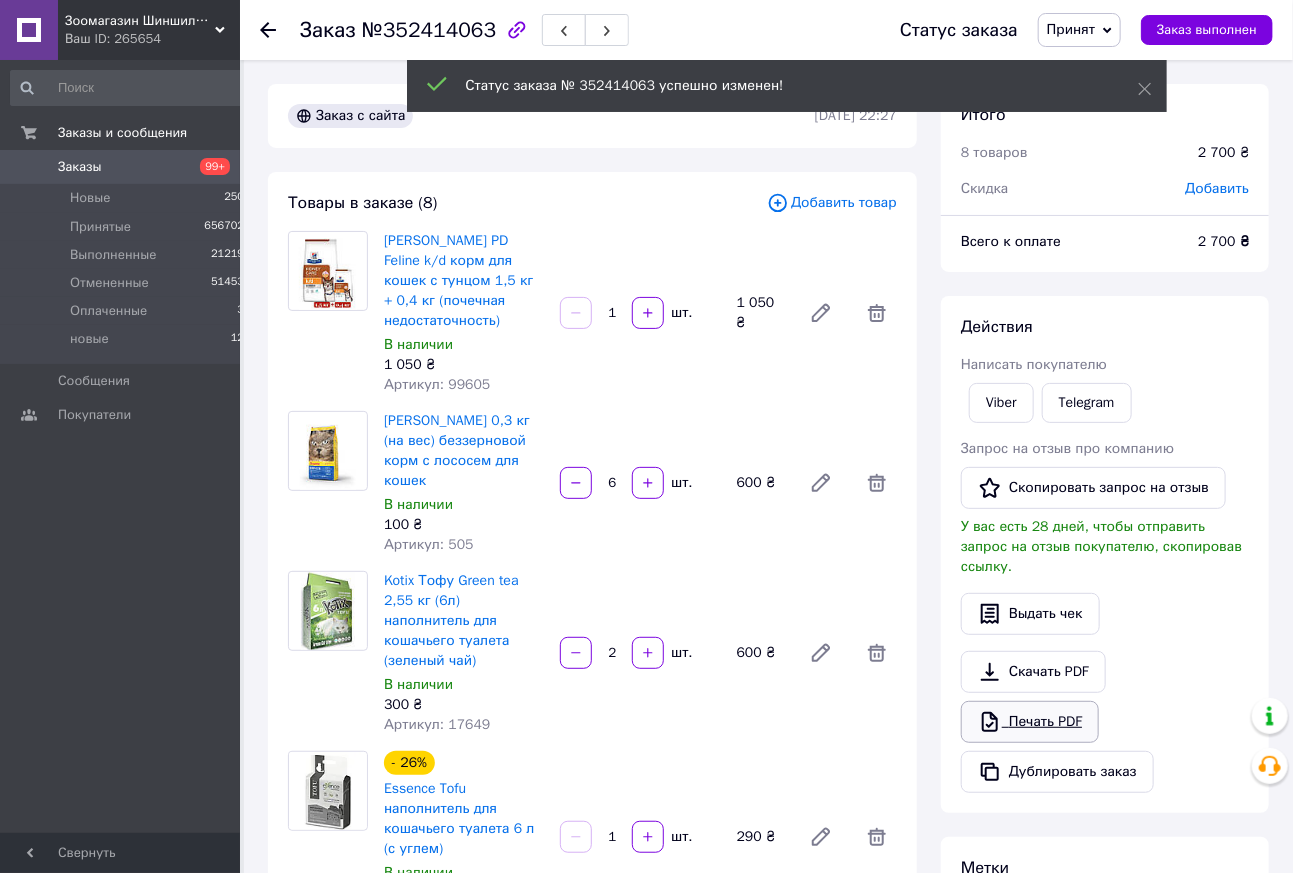 click on "Печать PDF" at bounding box center [1030, 722] 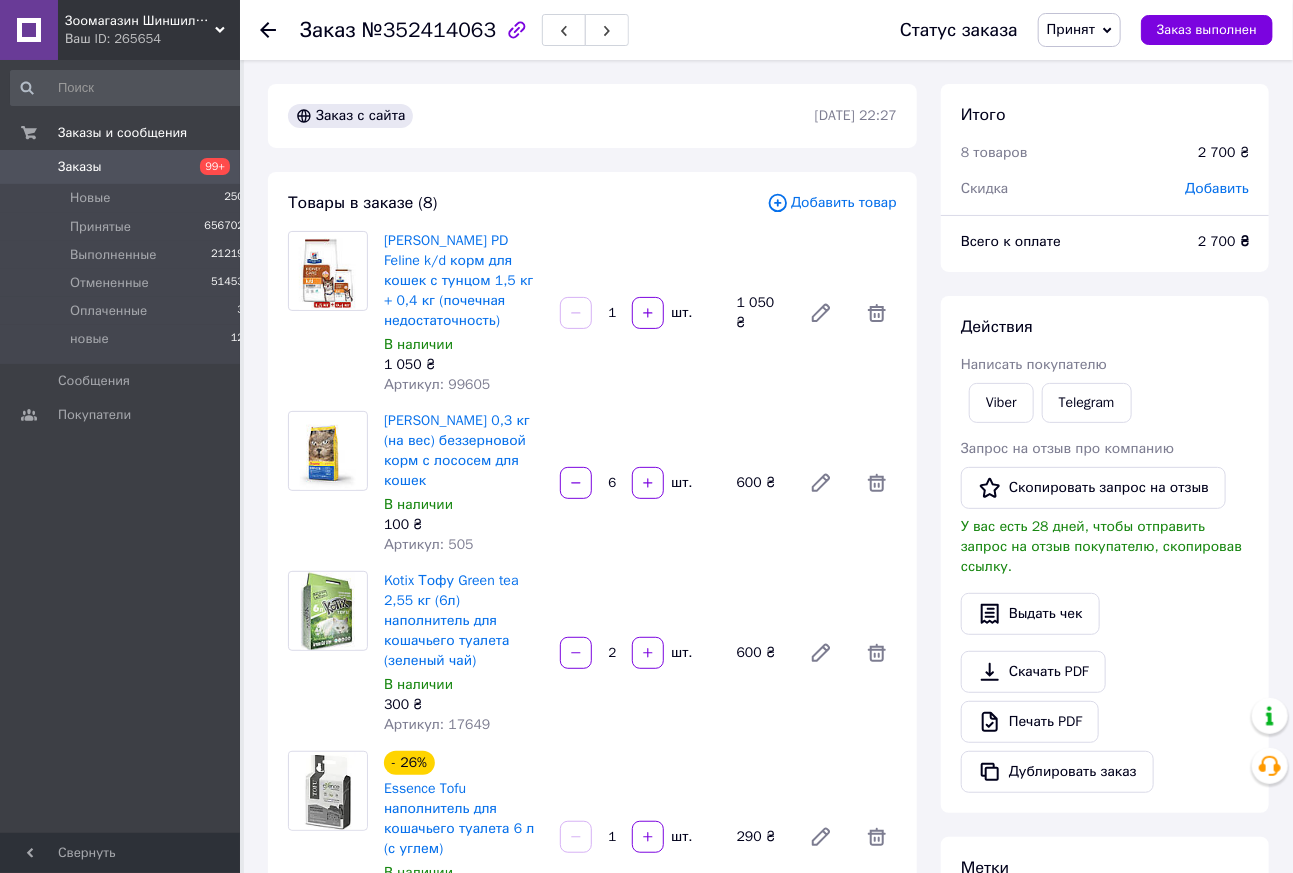 click 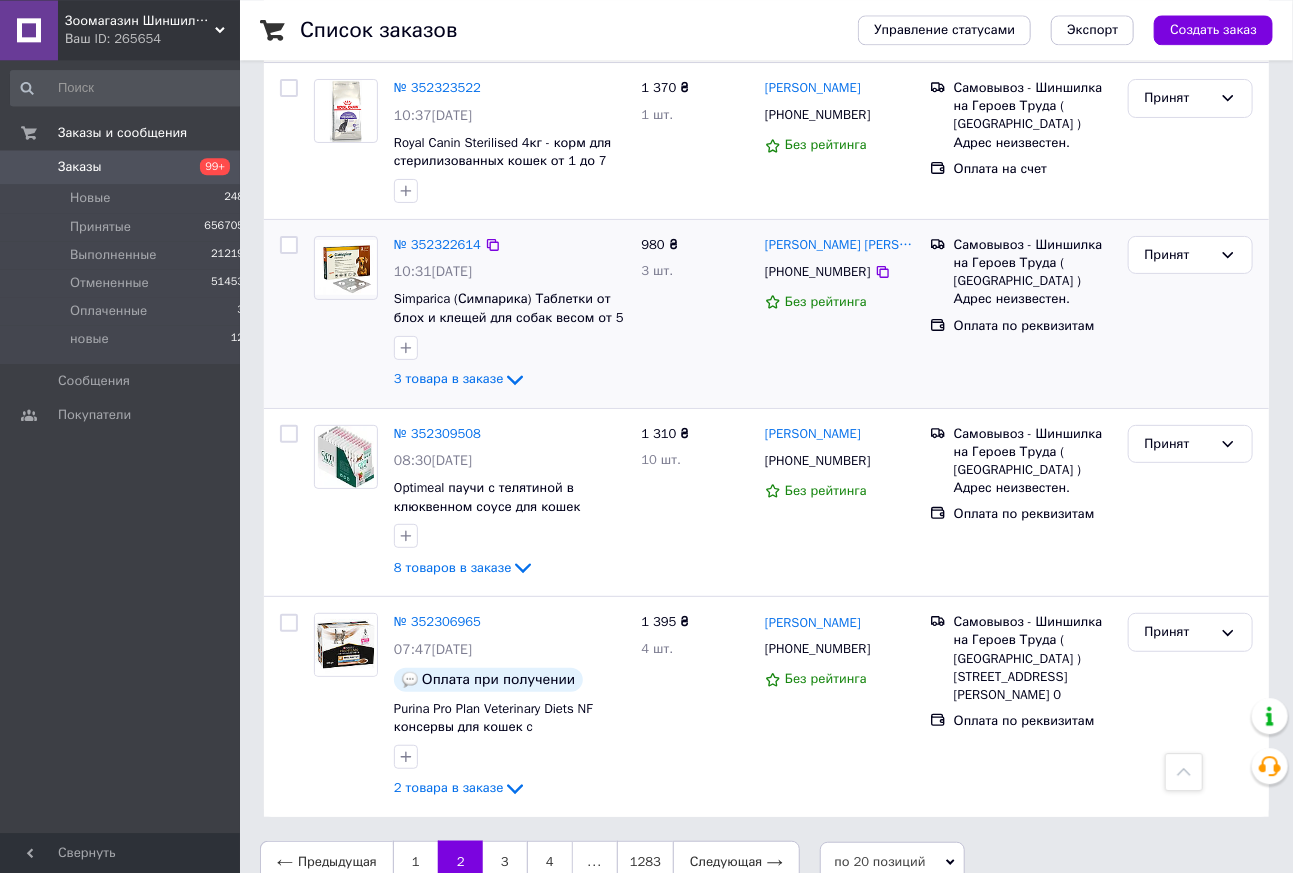 scroll, scrollTop: 3212, scrollLeft: 0, axis: vertical 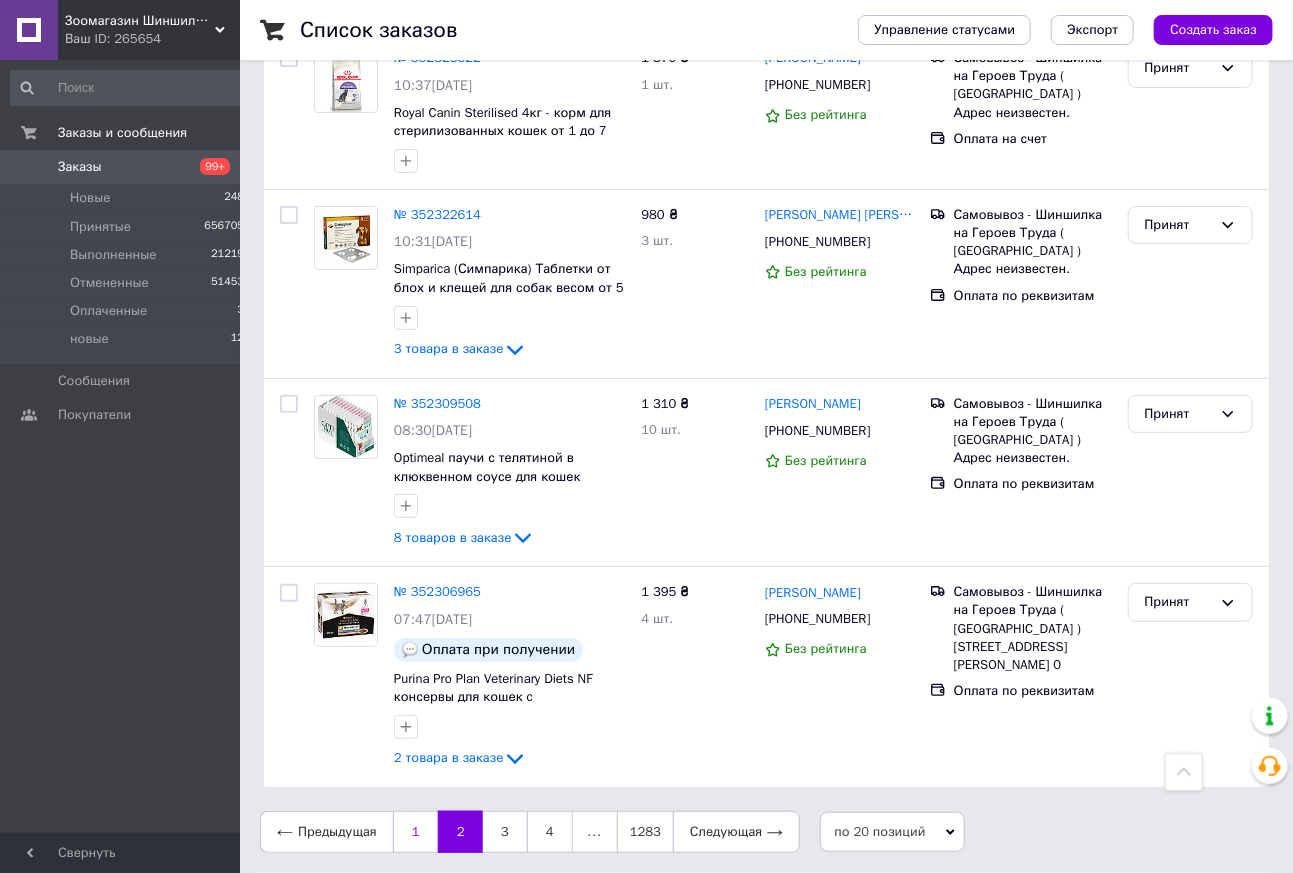 click on "1" at bounding box center (415, 832) 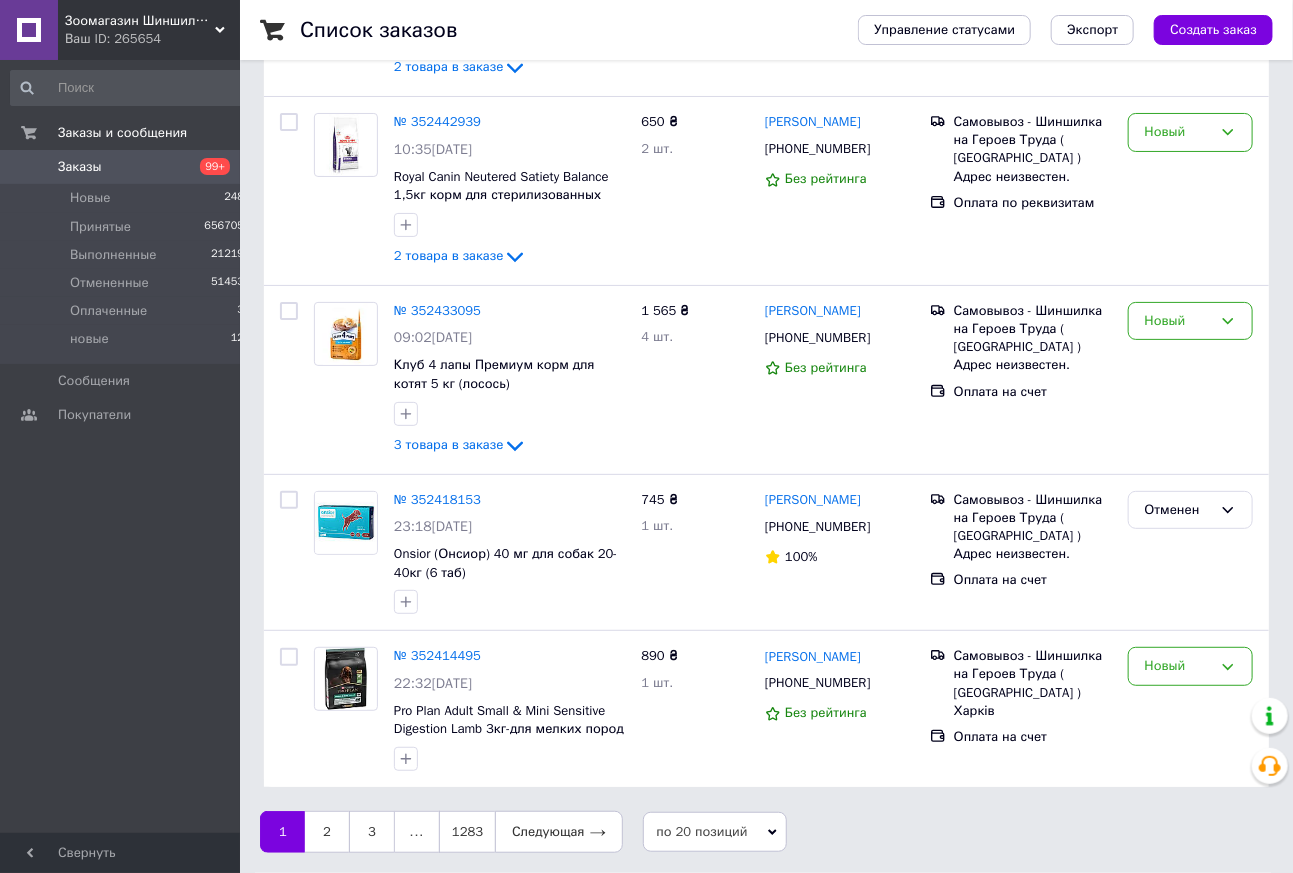 scroll, scrollTop: 0, scrollLeft: 0, axis: both 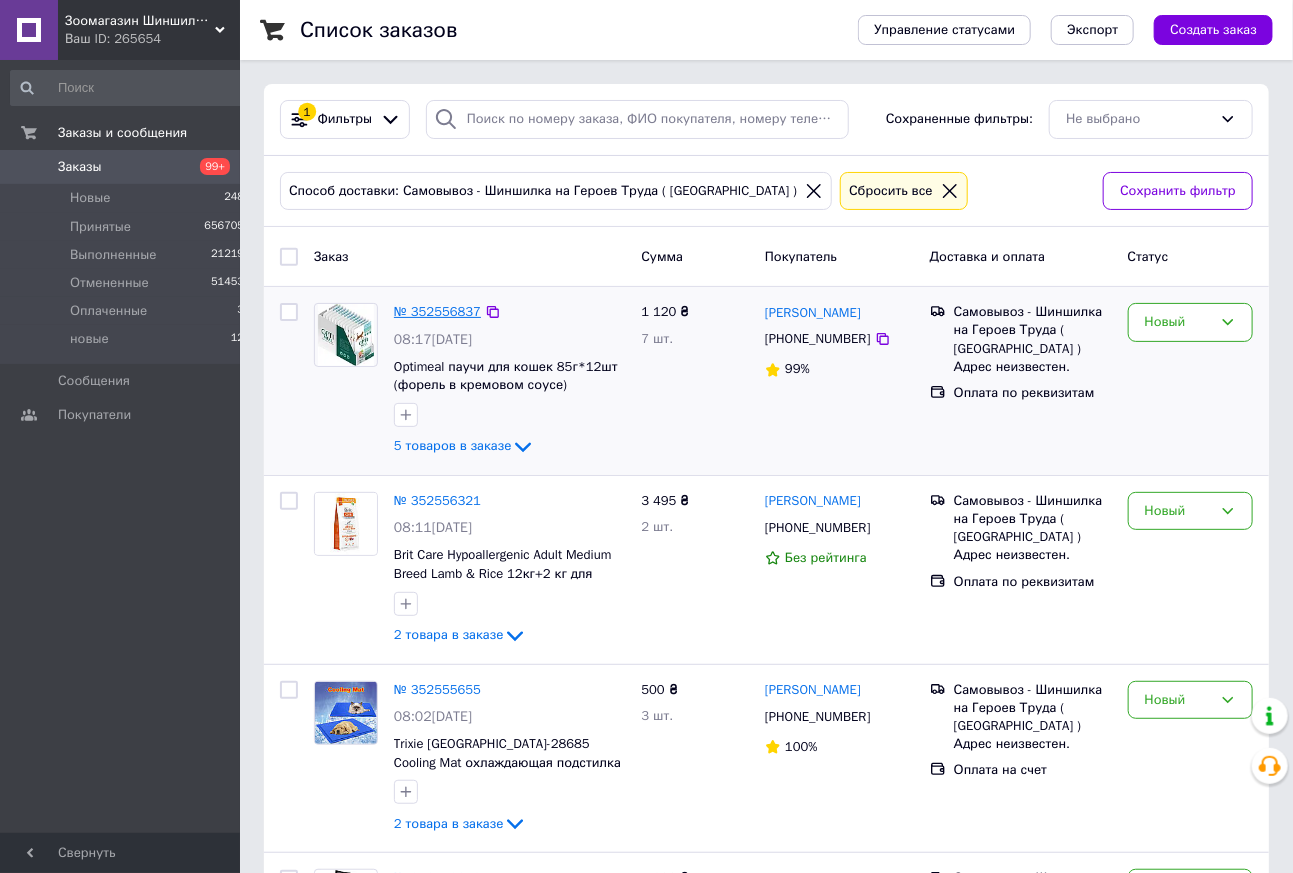 click on "№ 352556837" at bounding box center (437, 311) 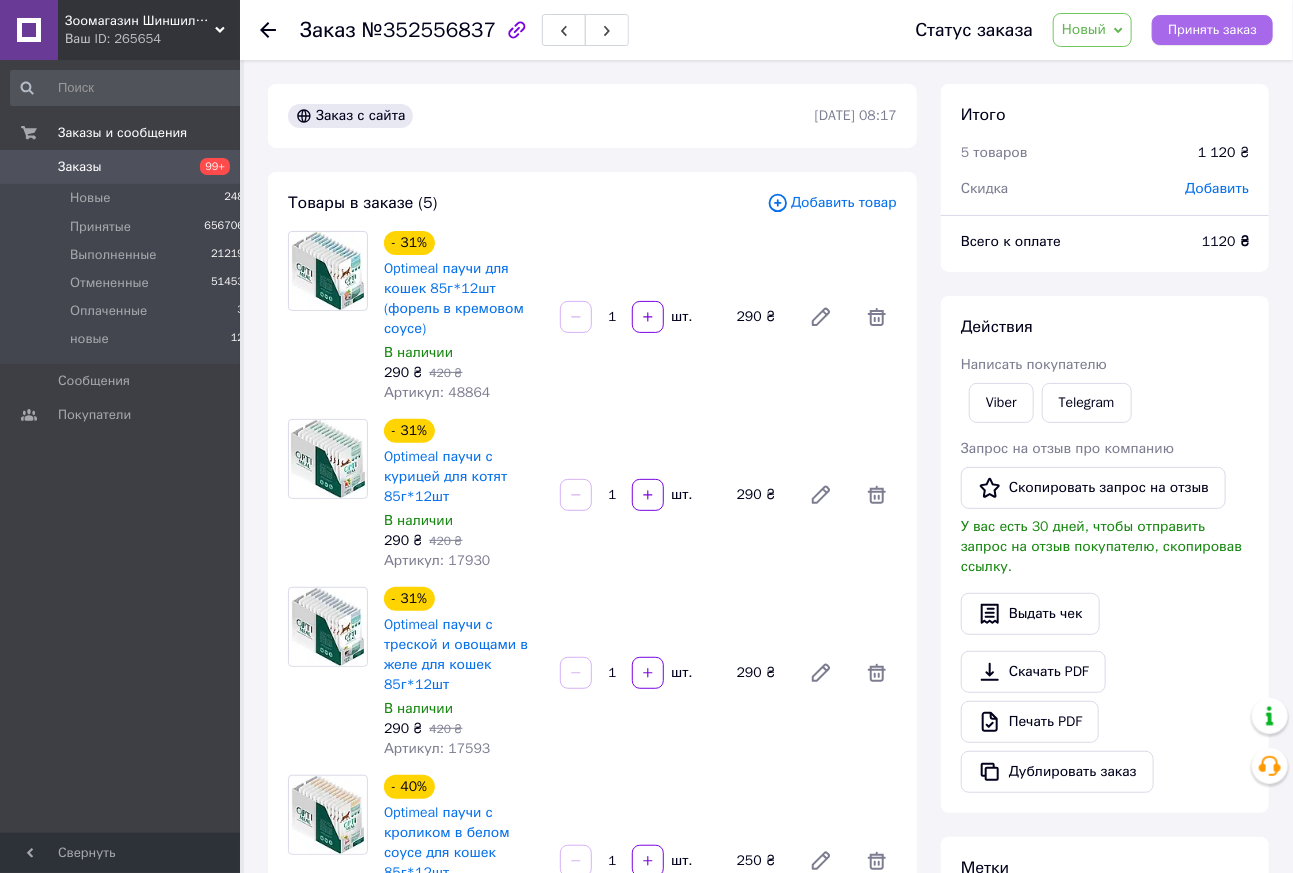 click on "Принять заказ" at bounding box center [1212, 30] 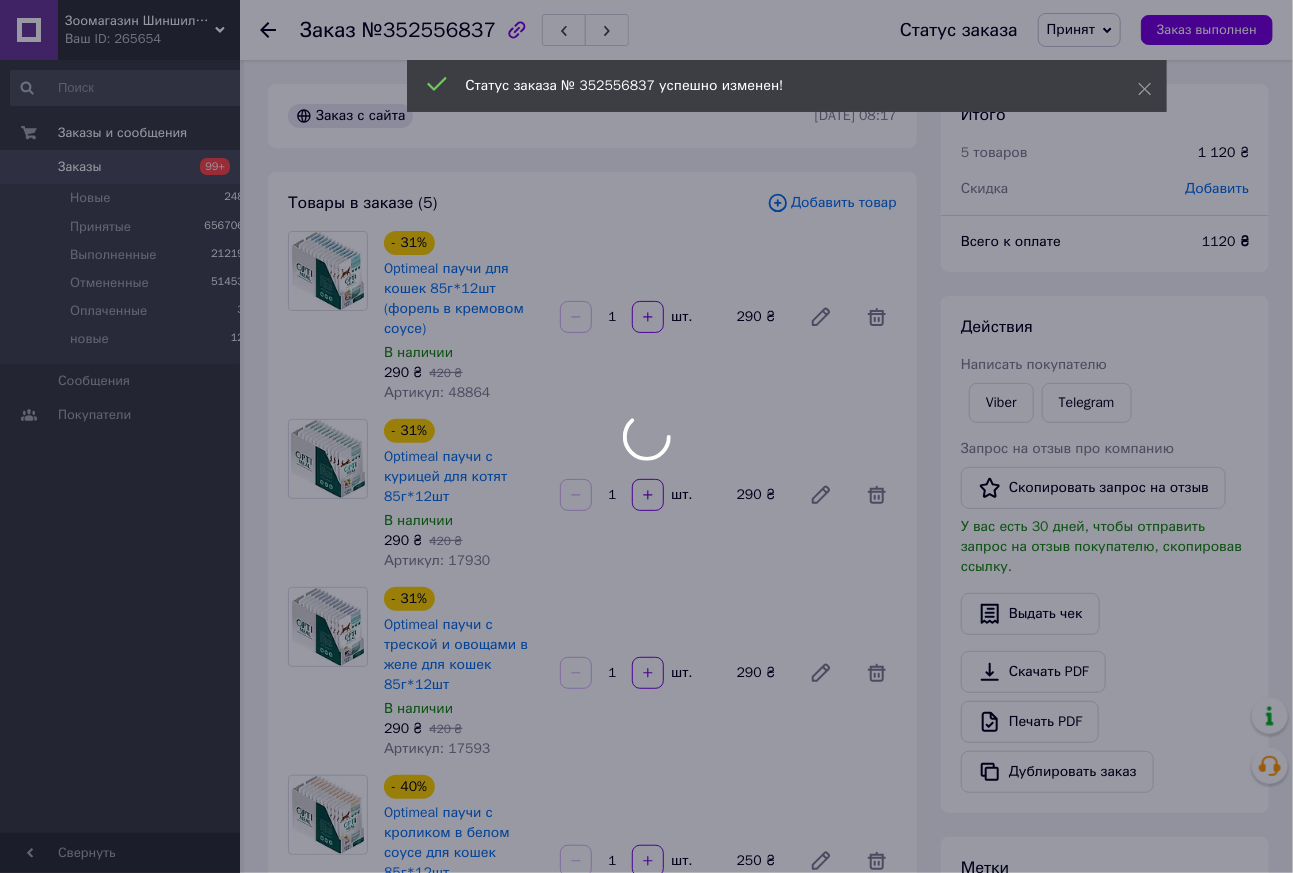 click on "Зоомагазин Шиншилка - Дискаунтер зоотоваров.Корма для кошек и собак. Ветеринарная аптека Ваш ID: 265654 Сайт Зоомагазин Шиншилка - Дискаунтер зо... Кабинет покупателя Проверить состояние системы Страница на портале [PERSON_NAME] Справка Выйти Заказы и сообщения Заказы 99+ Новые 248 Принятые 656706 Выполненные 21219 Отмененные 51453 Оплаченные 3 новые 12 Сообщения 0 Покупатели Свернуть
Заказ №352556837 Статус заказа Принят Выполнен Отменен Оплаченный новые Заказ выполнен Заказ с сайта [DATE] 08:17 Добавить товар" at bounding box center [646, 901] 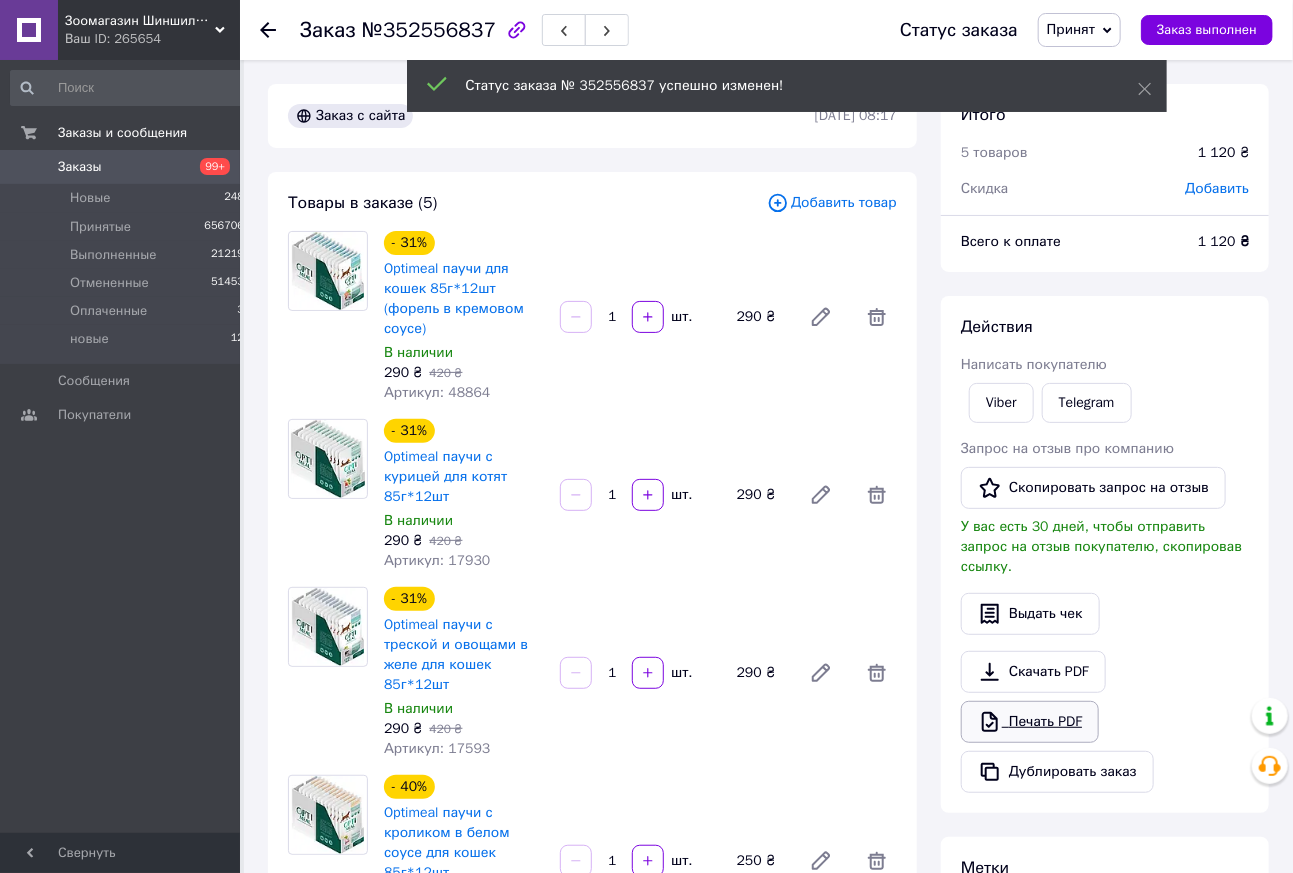 click on "Печать PDF" at bounding box center [1030, 722] 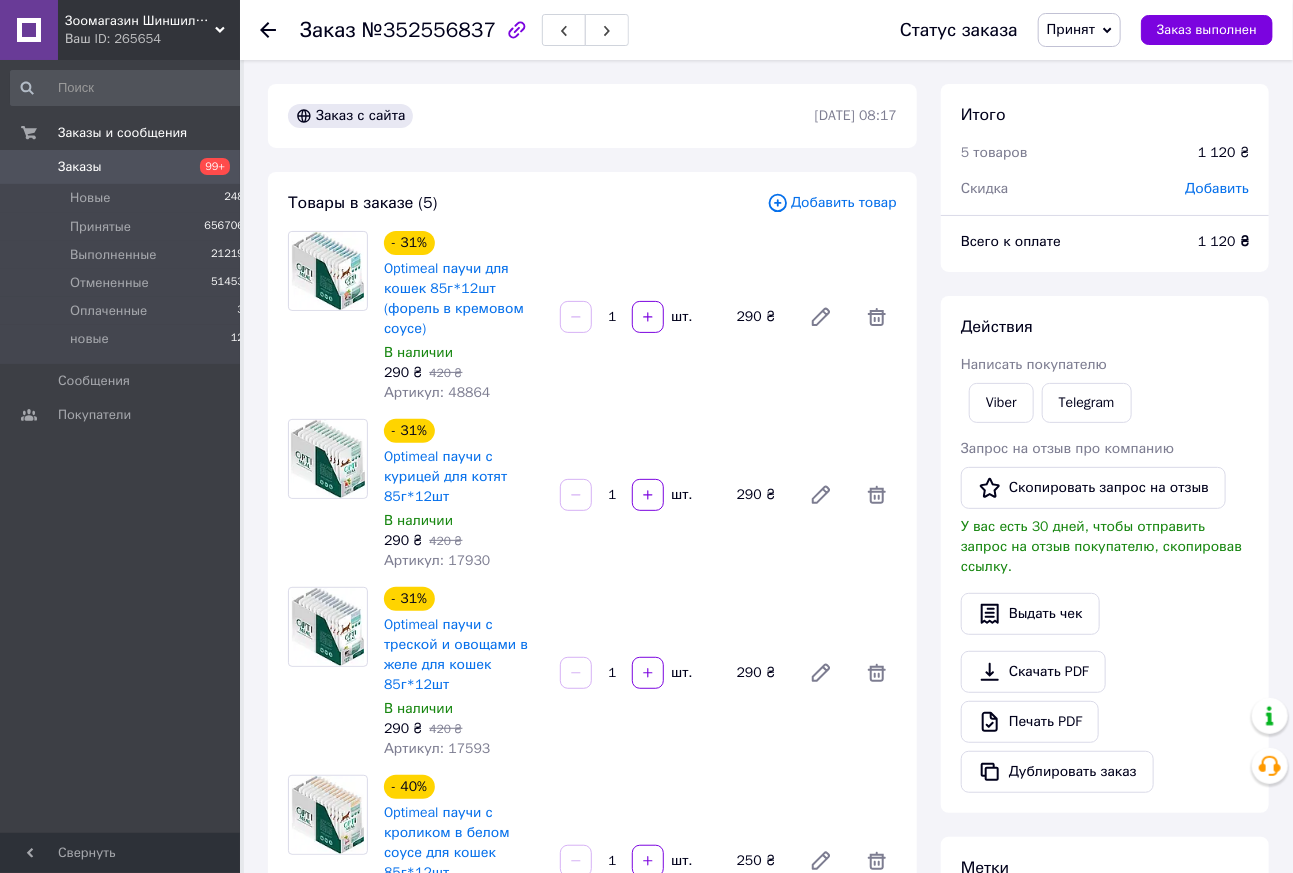 click on "Заказ №352556837 Статус заказа Принят Выполнен Отменен Оплаченный новые Заказ выполнен" at bounding box center (766, 30) 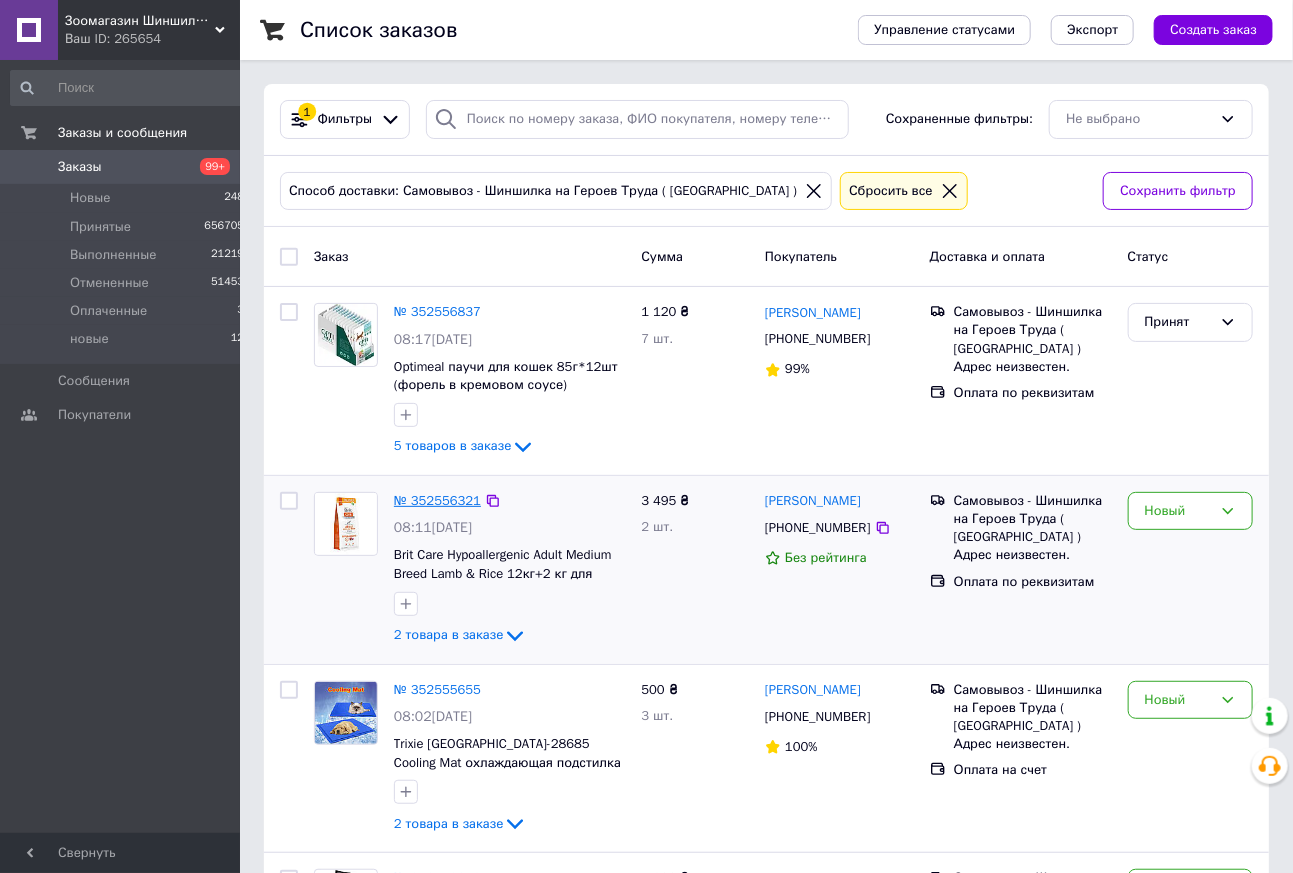 click on "№ 352556321" at bounding box center (437, 500) 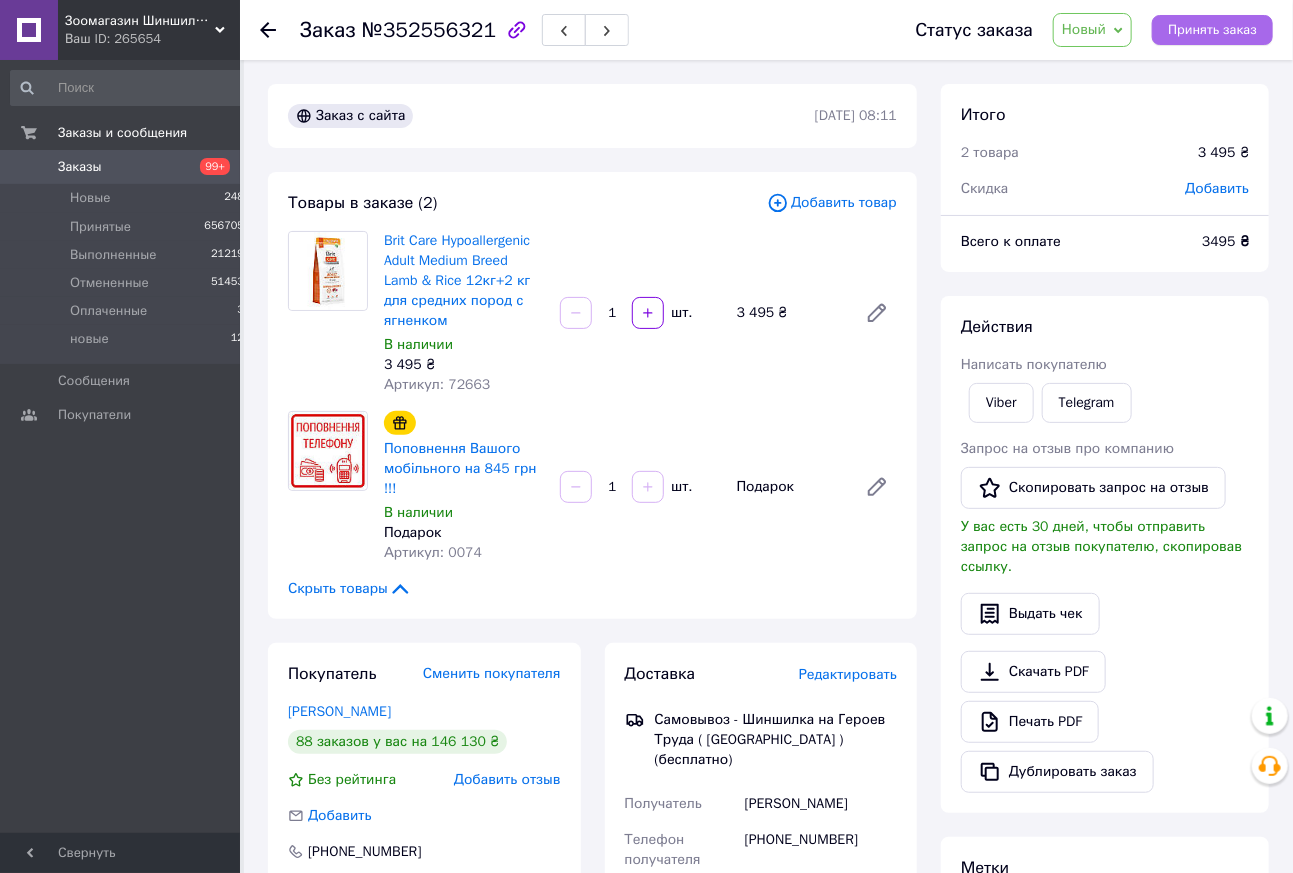 click on "Принять заказ" at bounding box center (1212, 30) 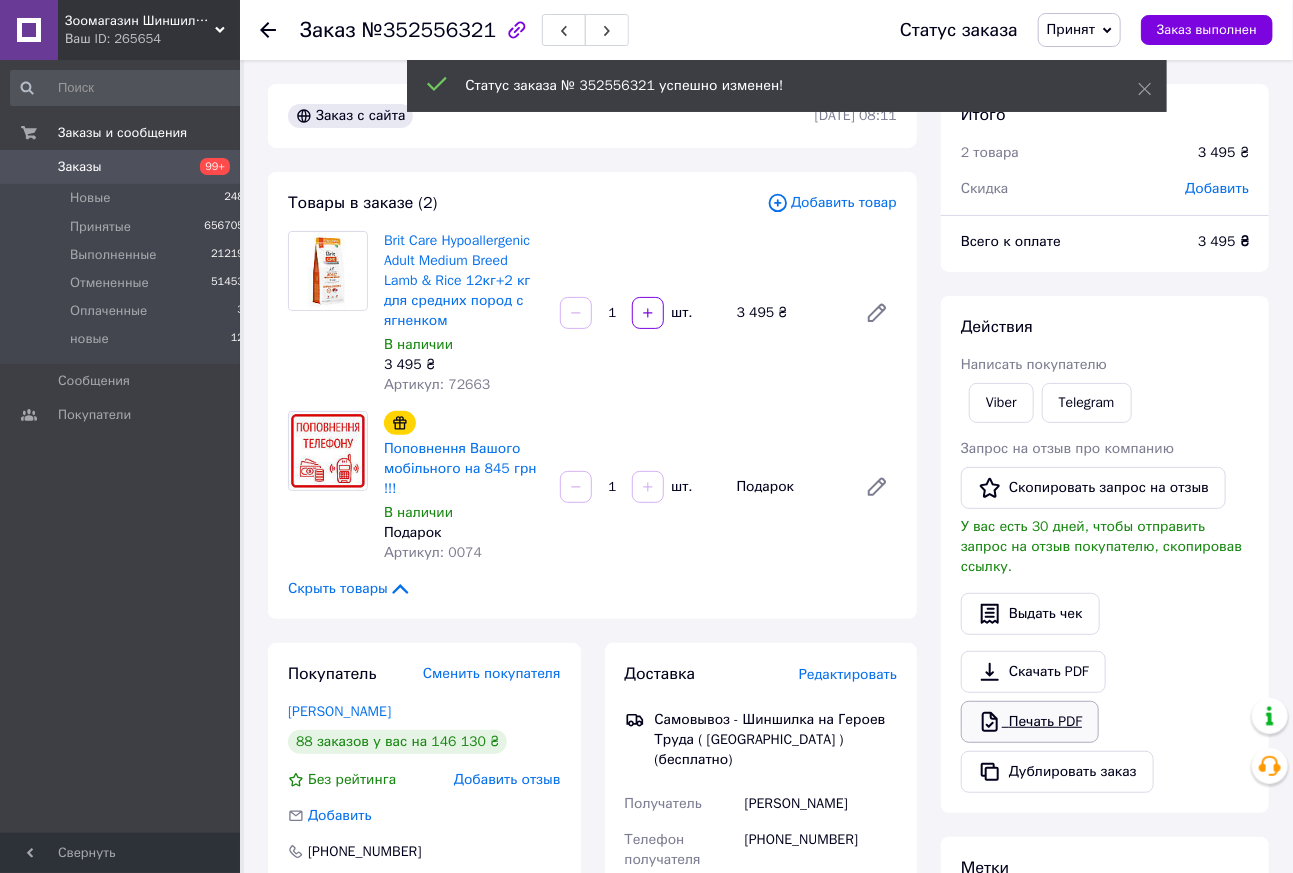 click on "Печать PDF" at bounding box center (1030, 722) 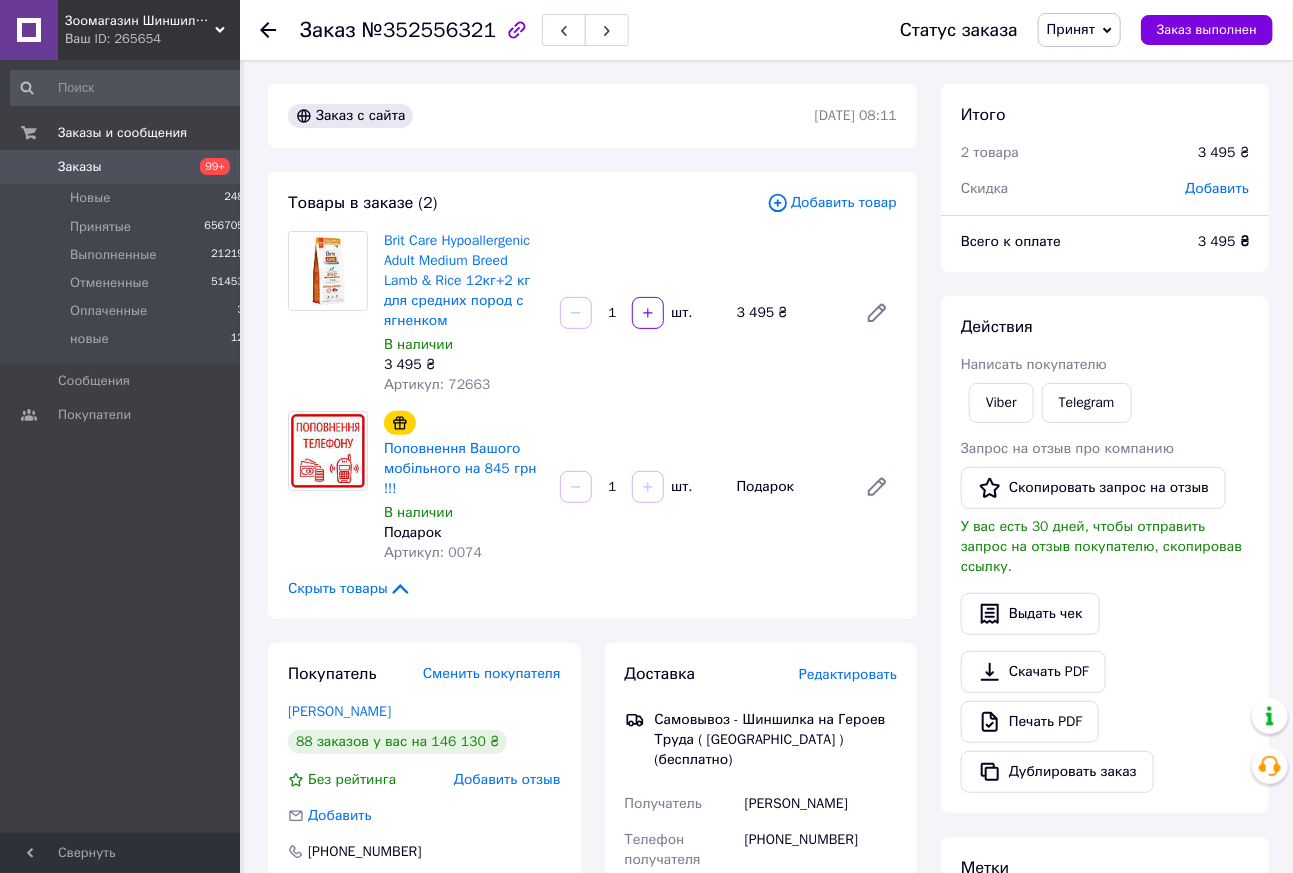 click 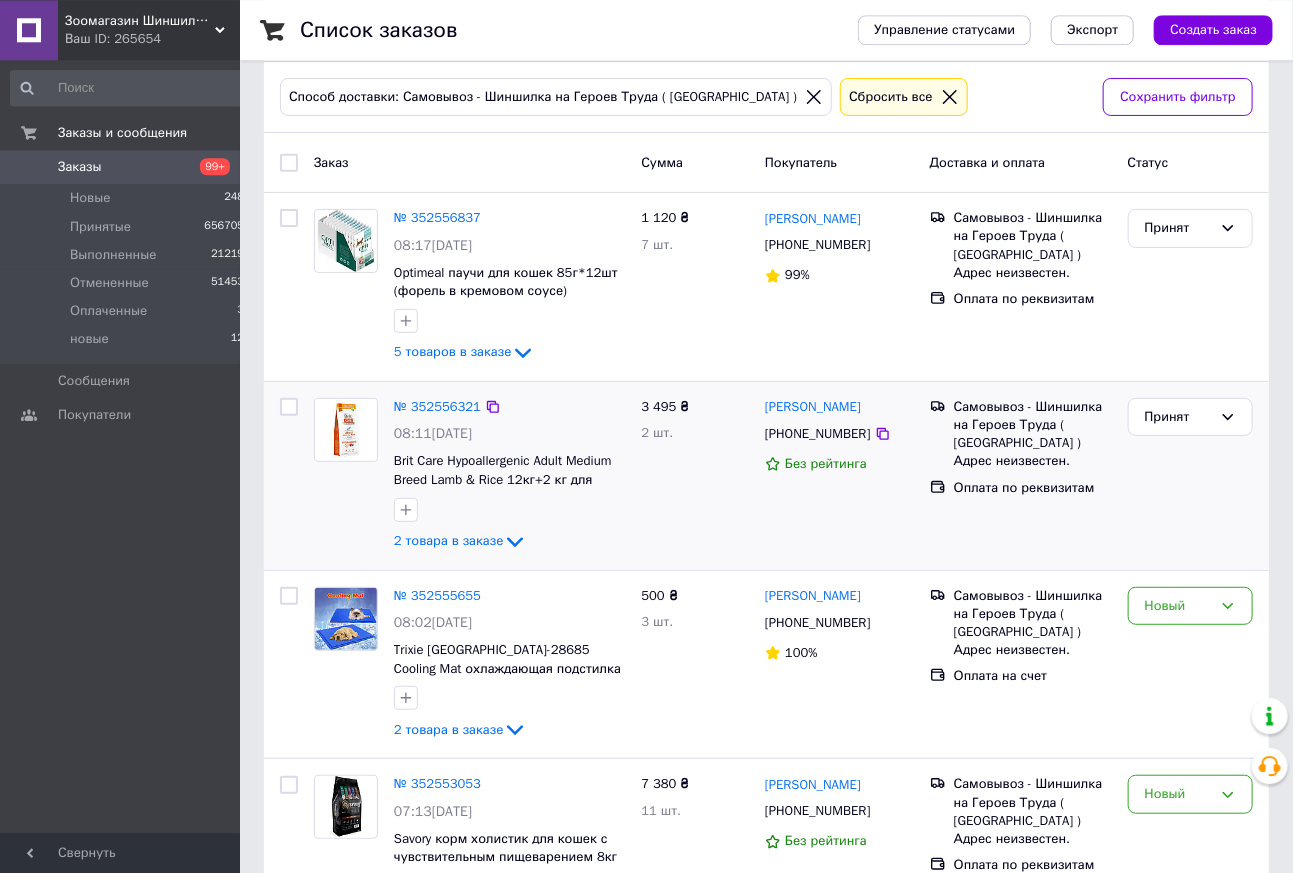 scroll, scrollTop: 346, scrollLeft: 0, axis: vertical 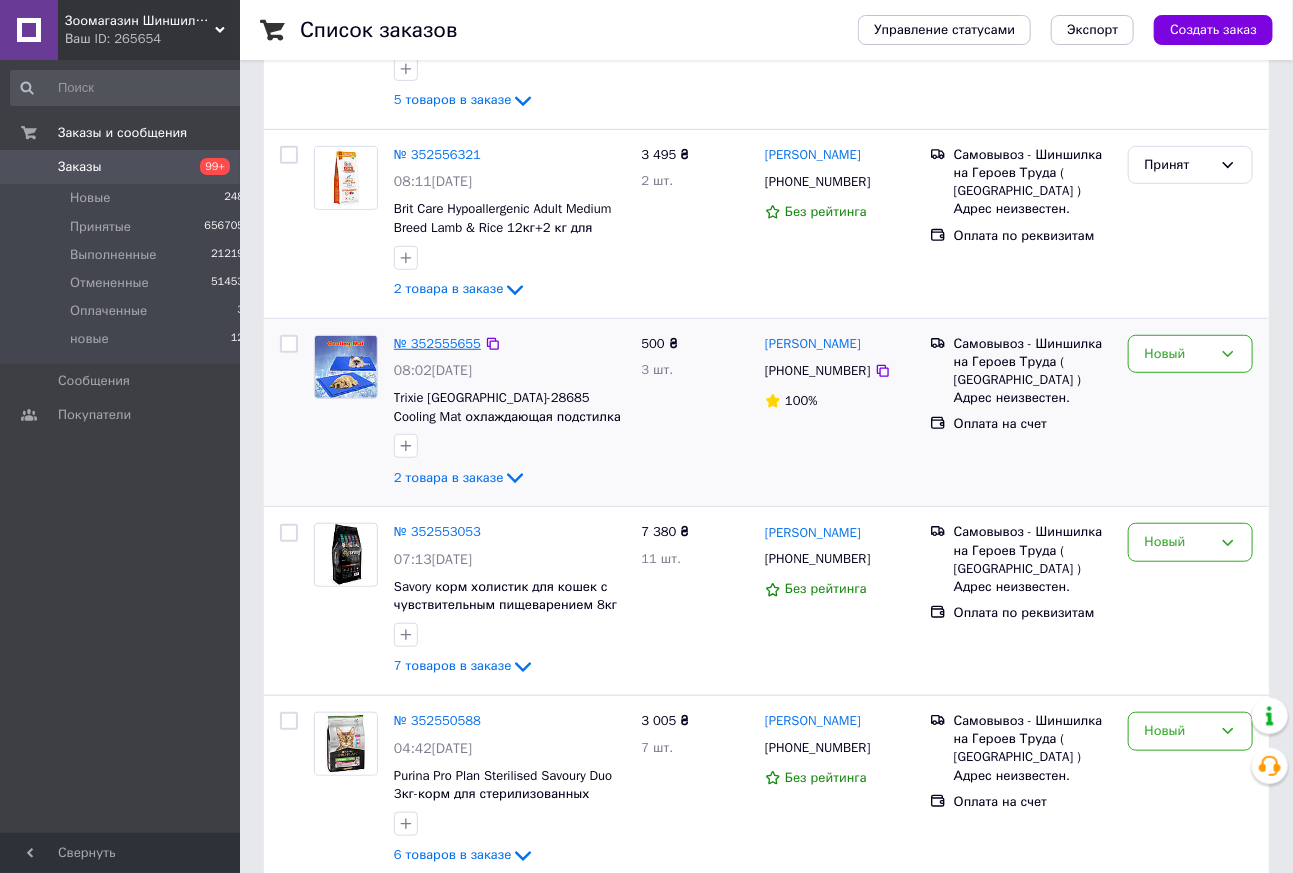 click on "№ 352555655" at bounding box center [437, 343] 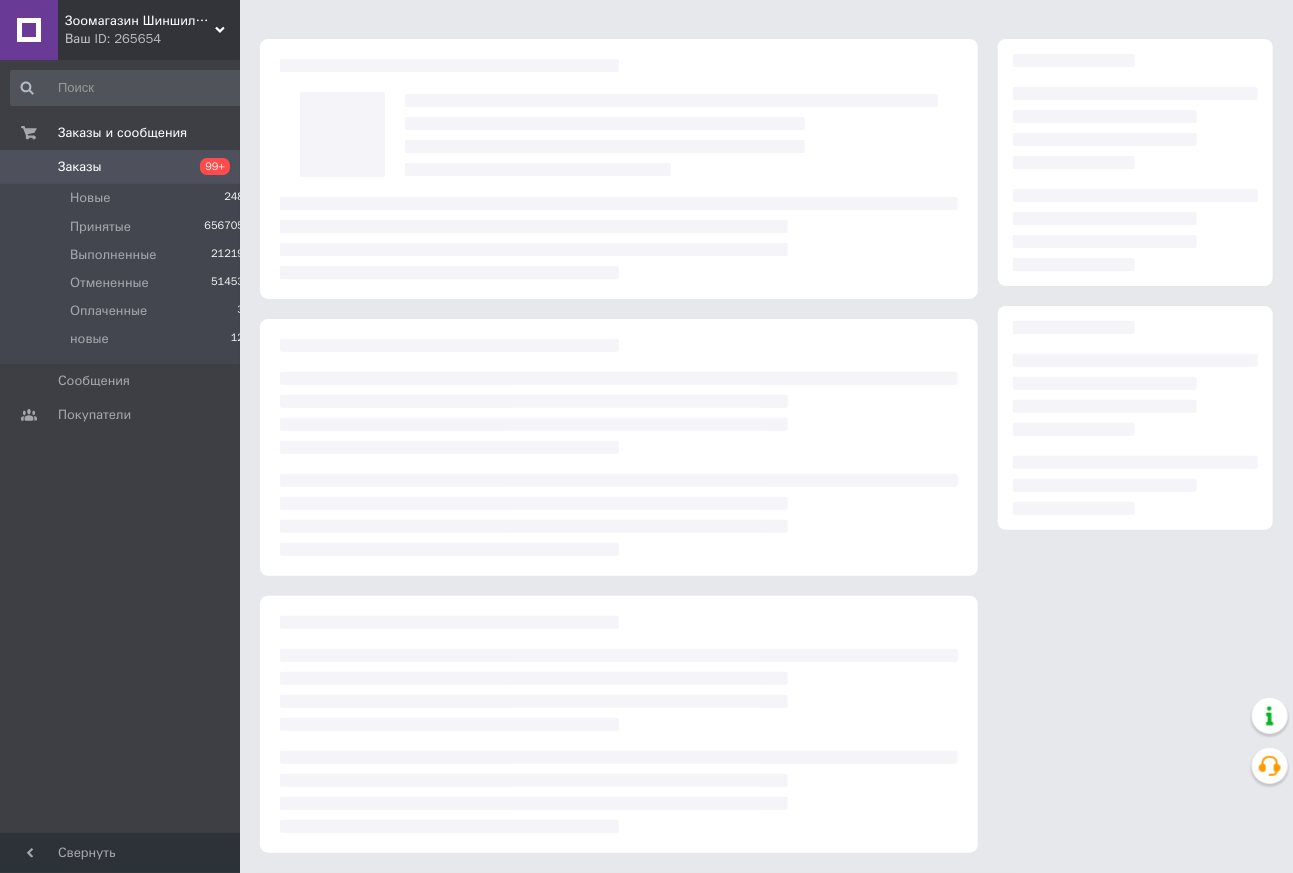 scroll, scrollTop: 41, scrollLeft: 0, axis: vertical 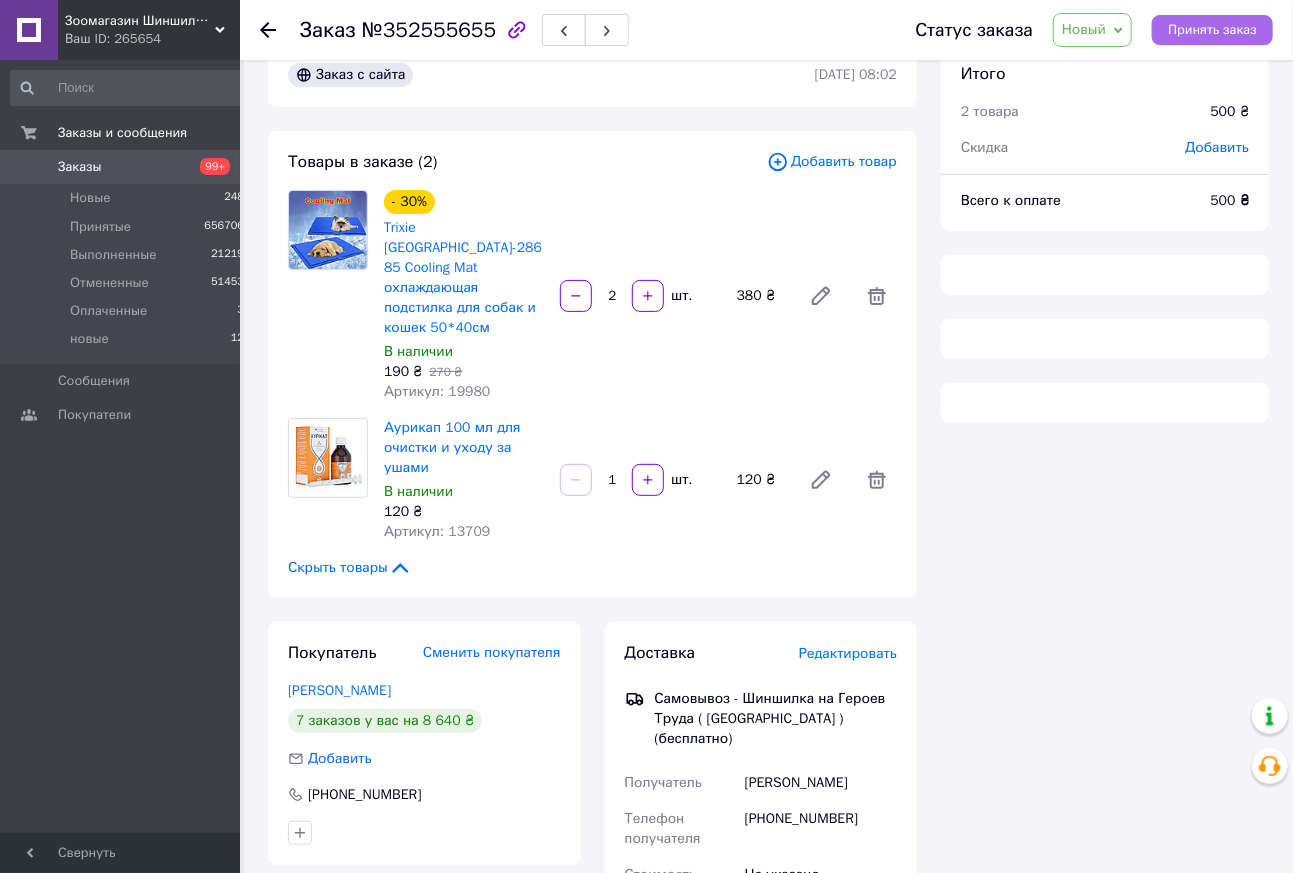 click on "Принять заказ" at bounding box center [1212, 30] 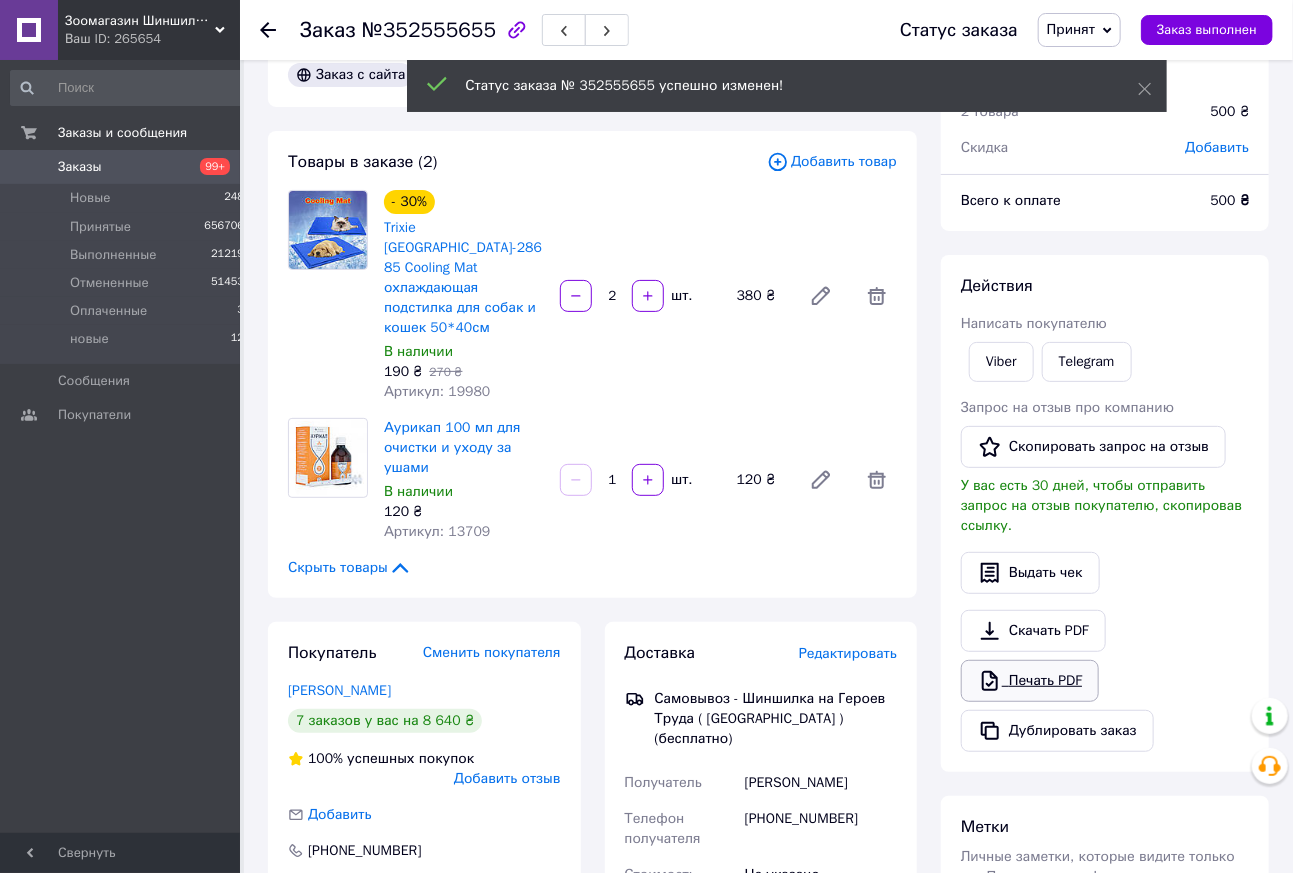 click on "Печать PDF" at bounding box center (1030, 681) 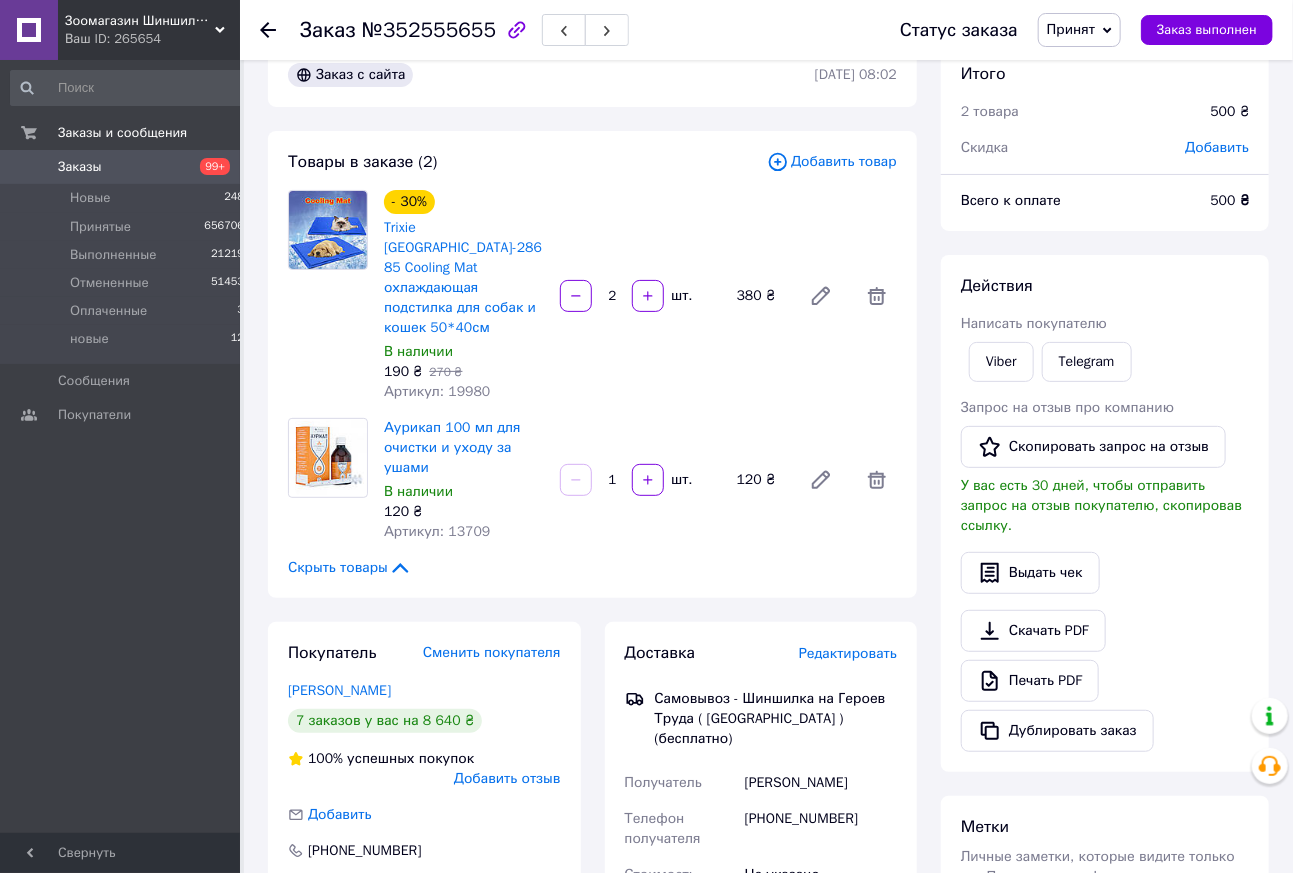 click 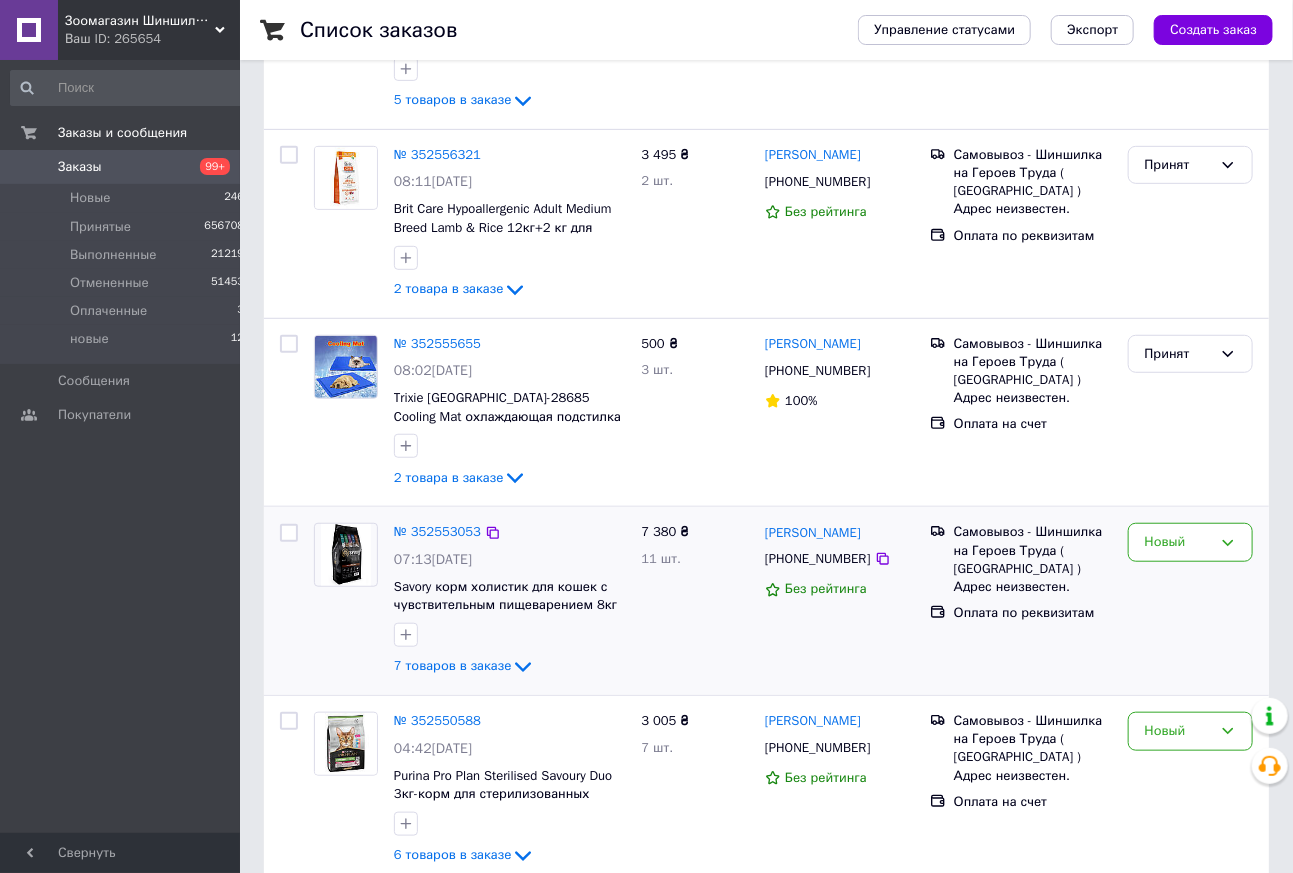 scroll, scrollTop: 462, scrollLeft: 0, axis: vertical 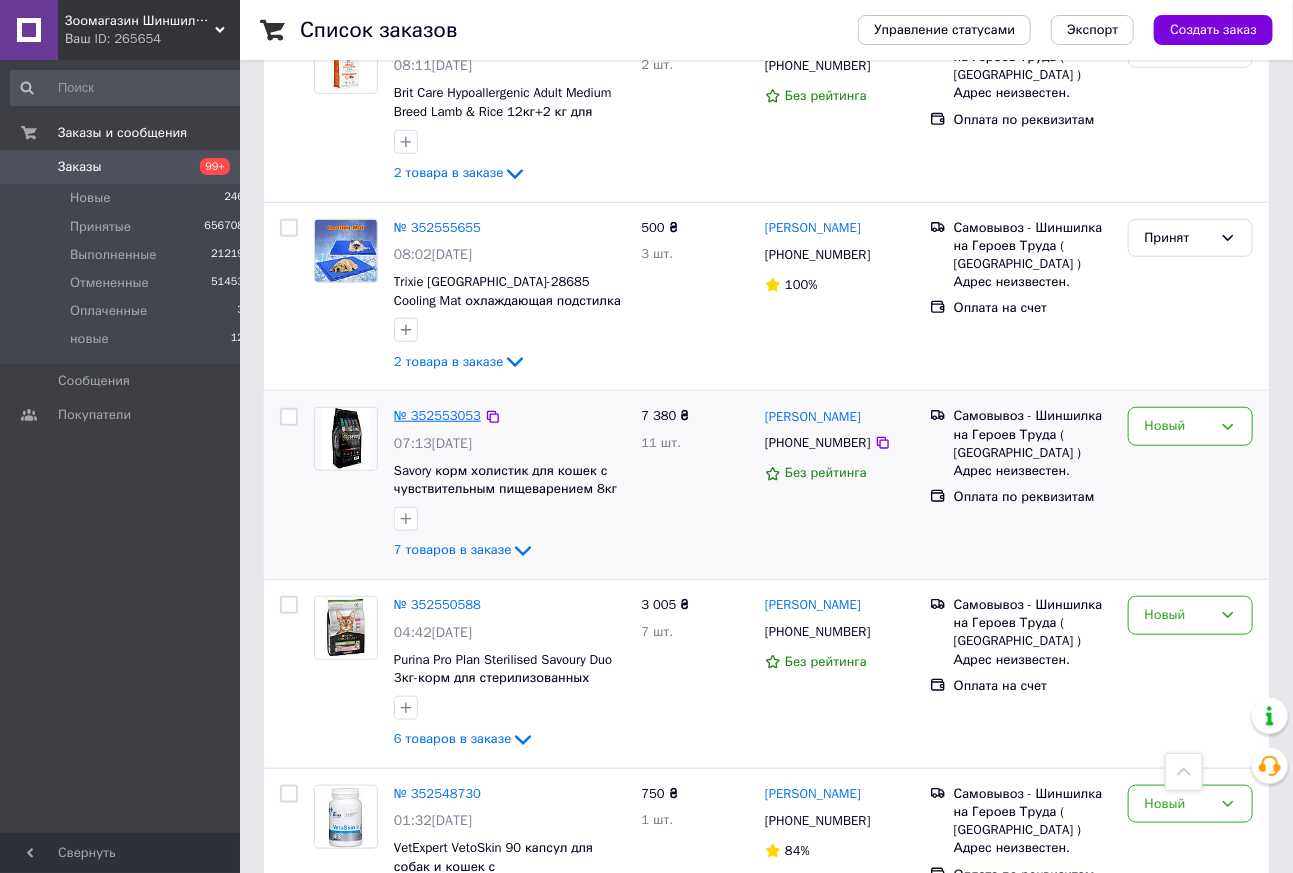 click on "№ 352553053" at bounding box center (437, 415) 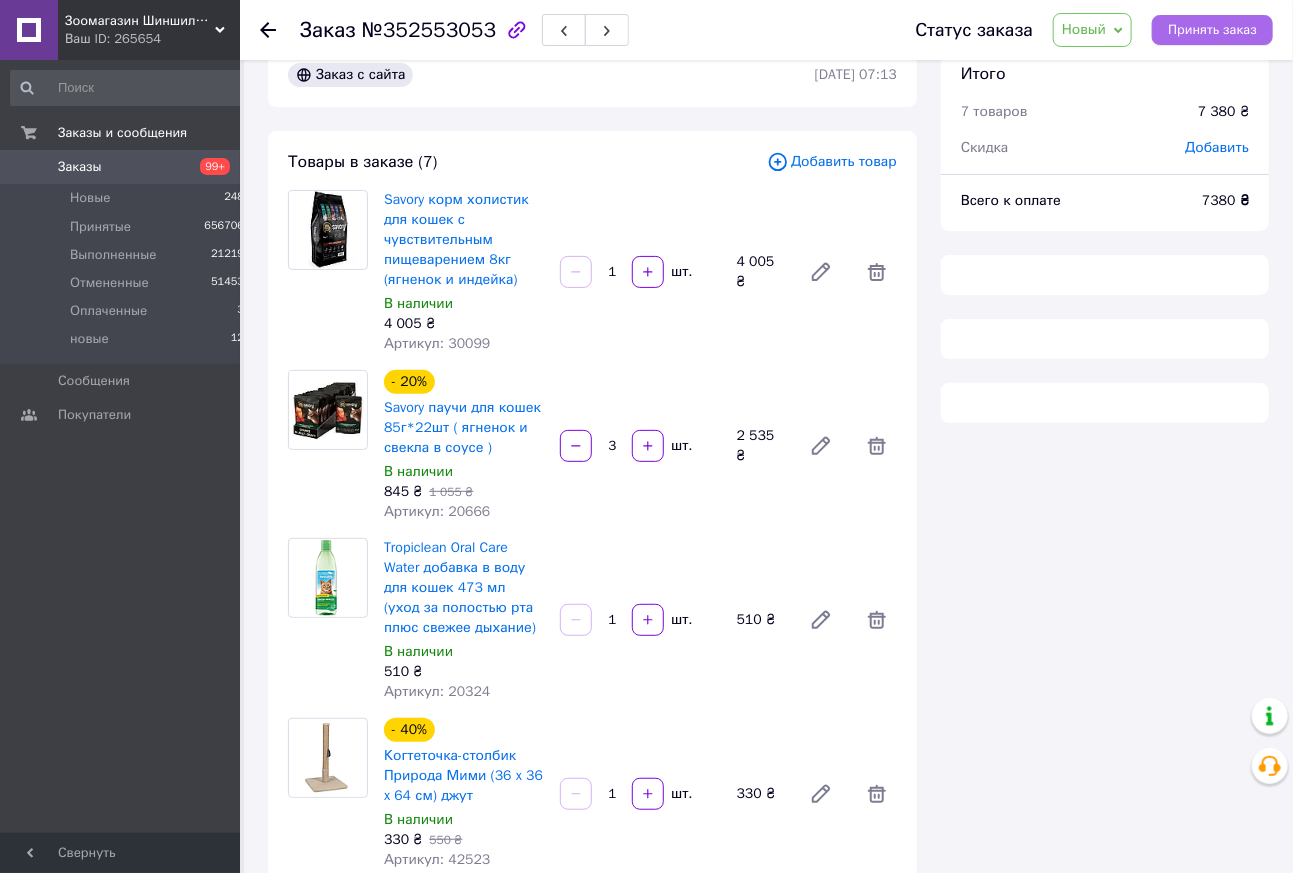 click on "Принять заказ" at bounding box center (1212, 30) 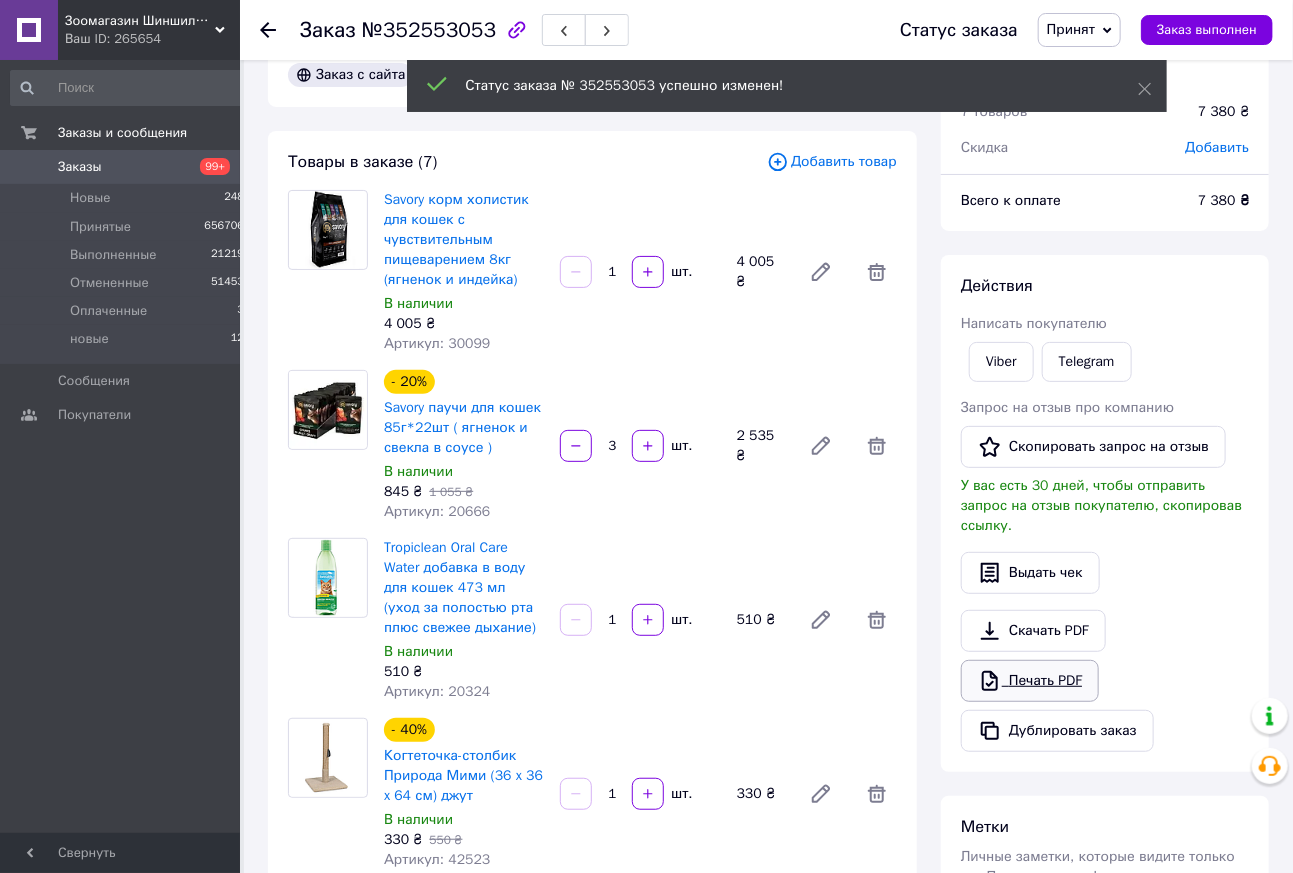click on "Печать PDF" at bounding box center (1030, 681) 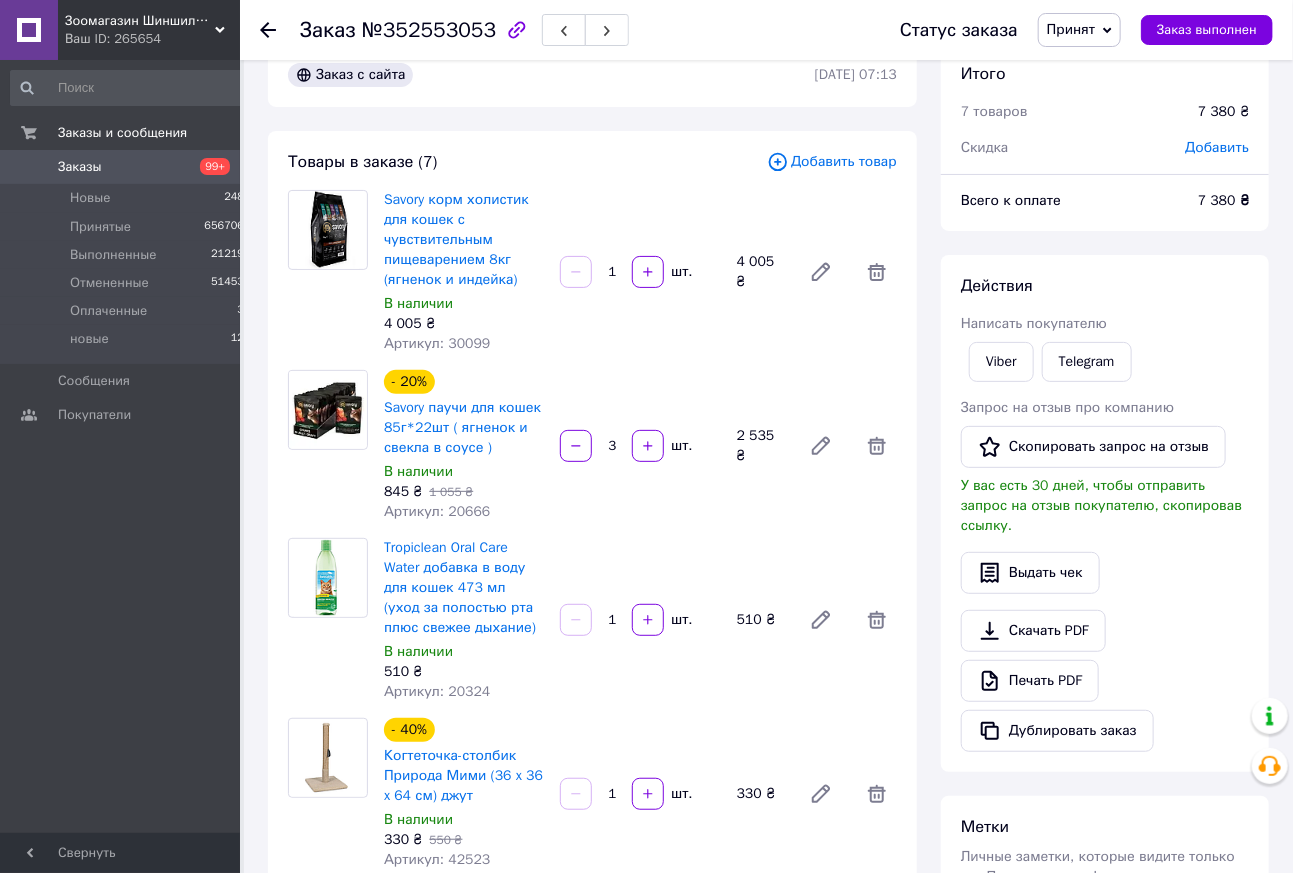 click 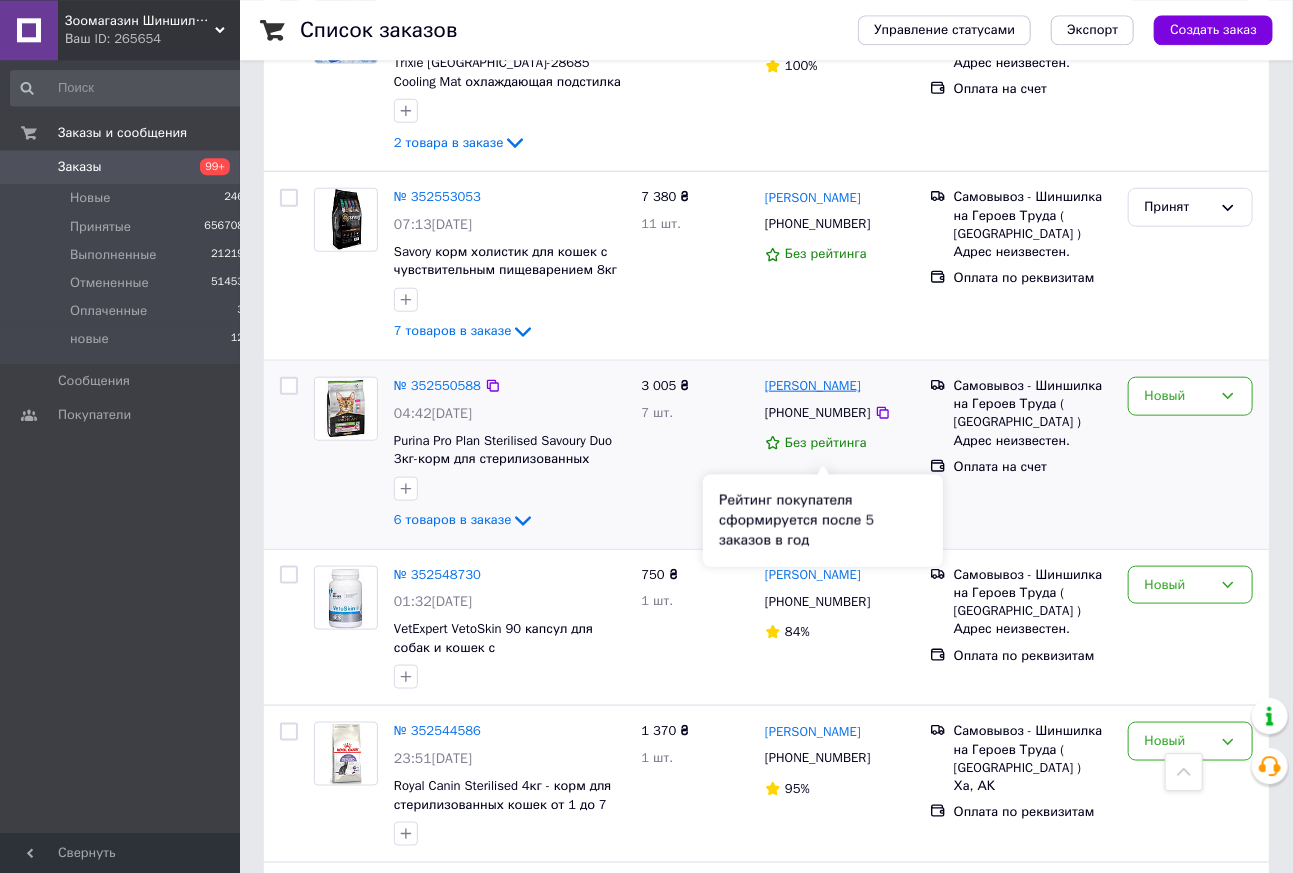 scroll, scrollTop: 693, scrollLeft: 0, axis: vertical 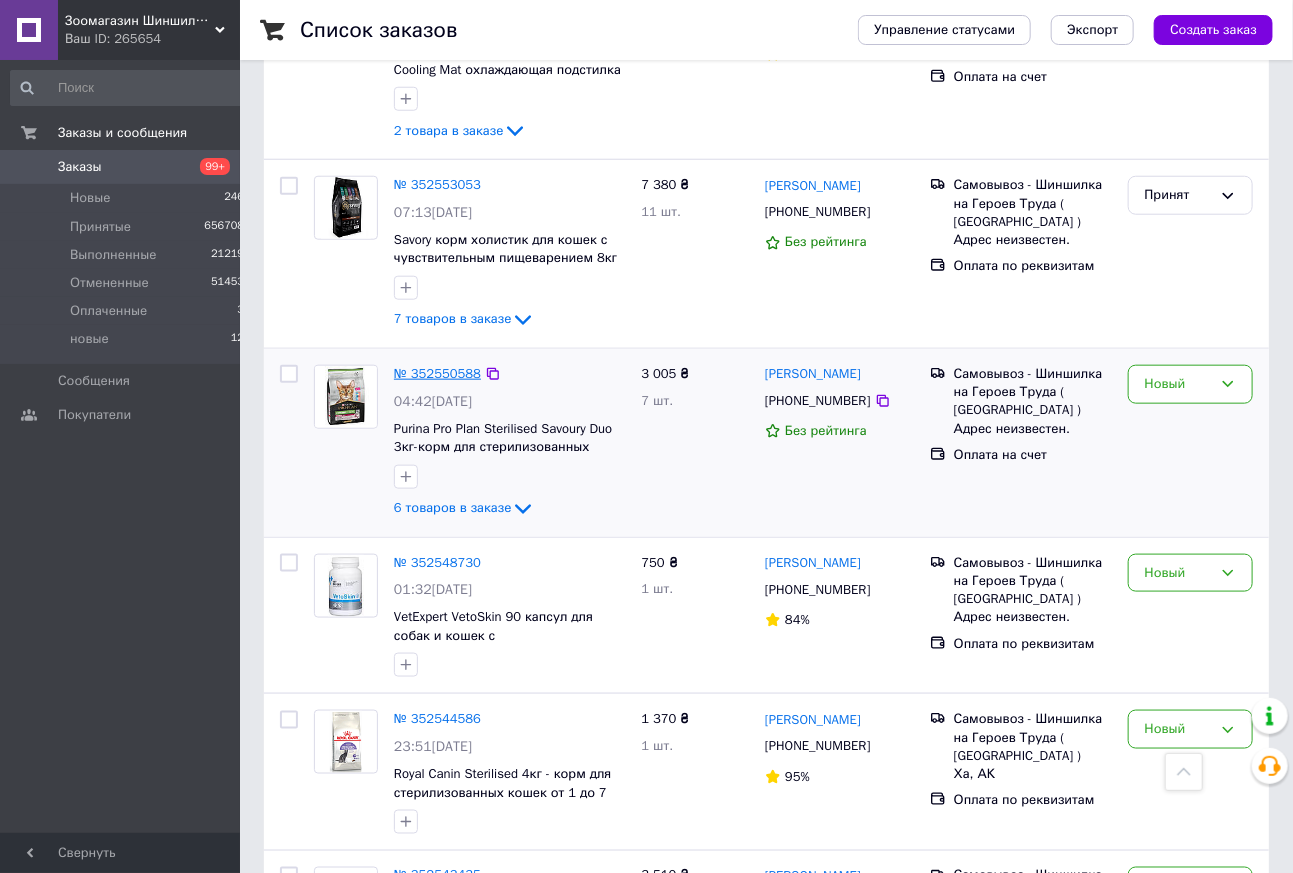 click on "№ 352550588" at bounding box center (437, 373) 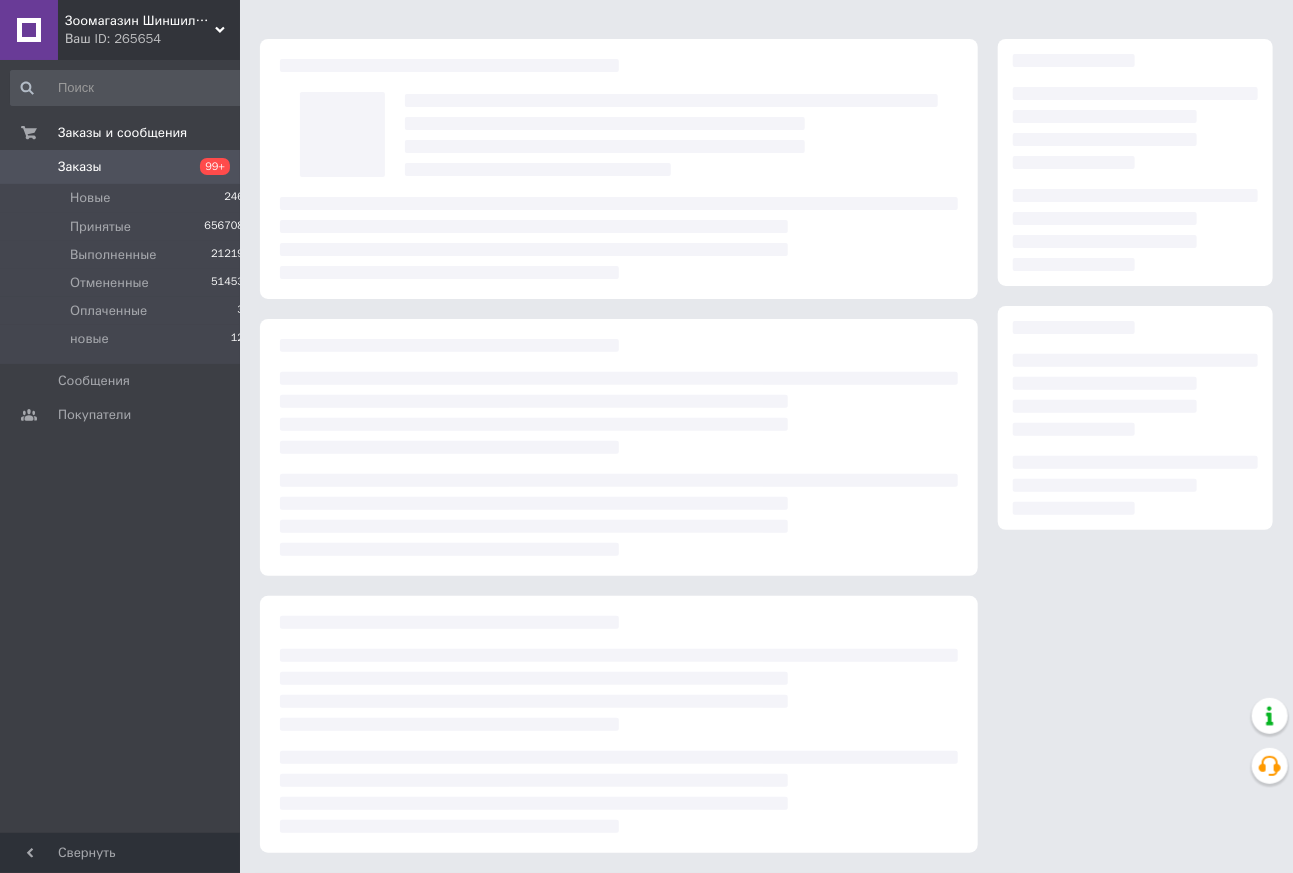 scroll, scrollTop: 41, scrollLeft: 0, axis: vertical 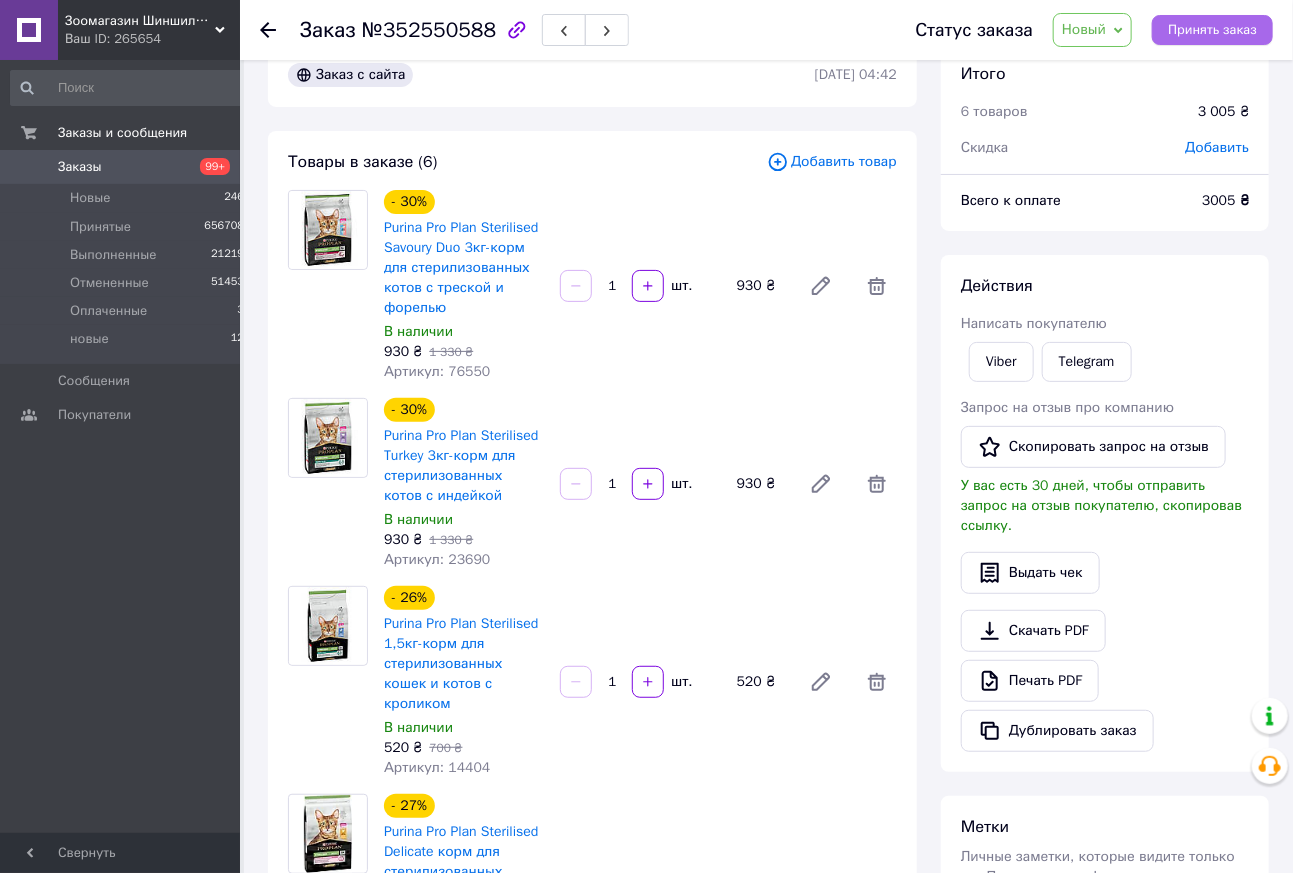 click on "Принять заказ" at bounding box center [1212, 30] 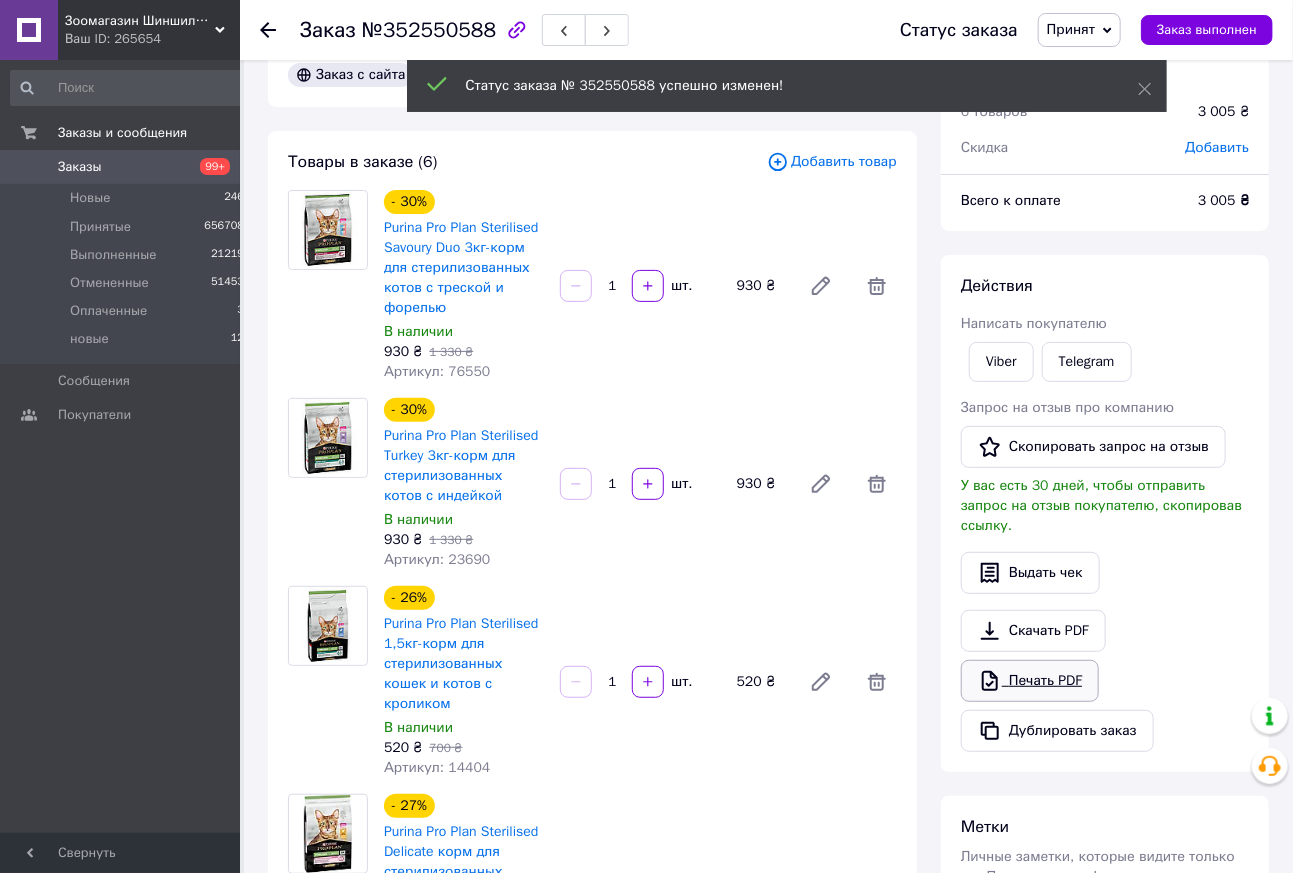 click on "Печать PDF" at bounding box center [1030, 681] 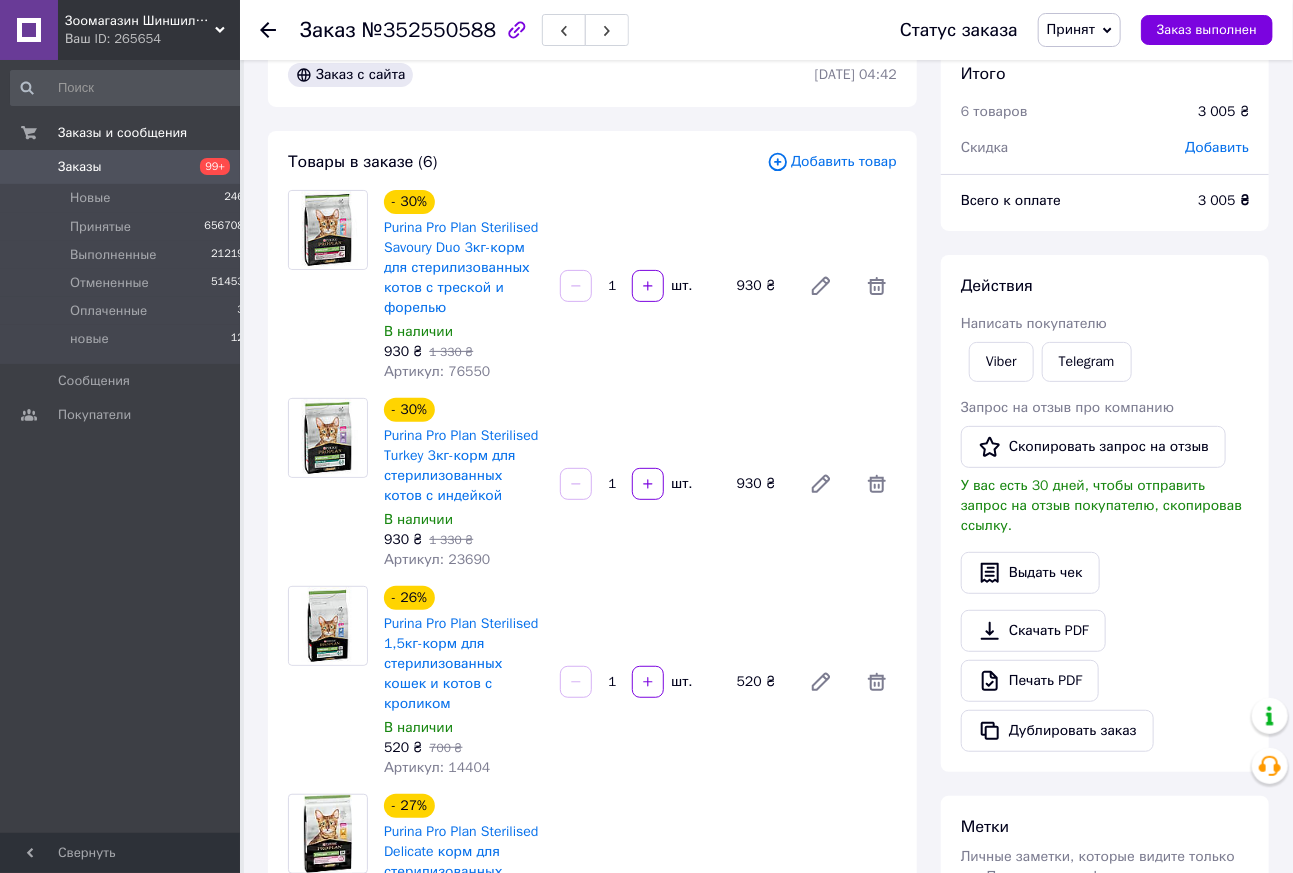 drag, startPoint x: 269, startPoint y: 33, endPoint x: 286, endPoint y: 25, distance: 18.788294 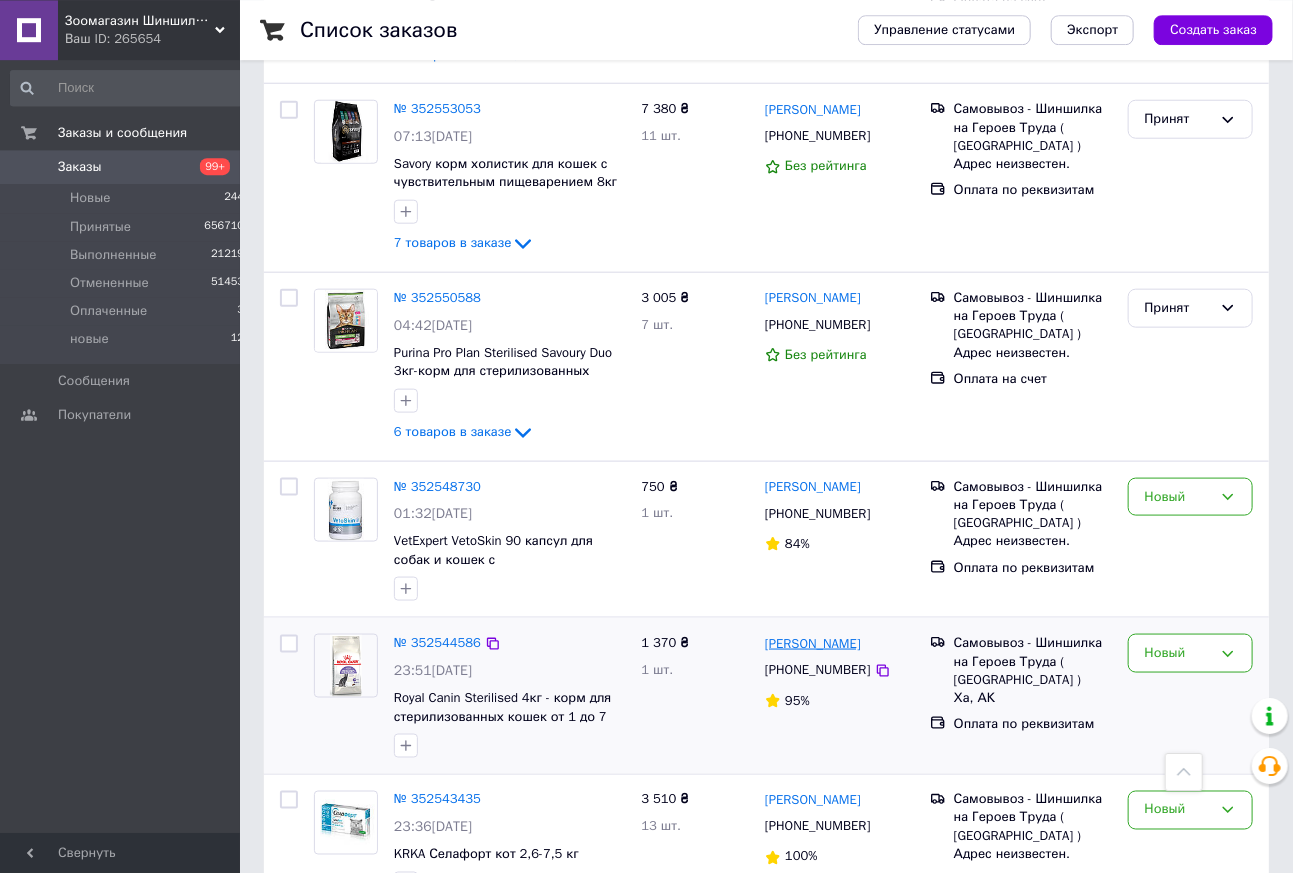 scroll, scrollTop: 924, scrollLeft: 0, axis: vertical 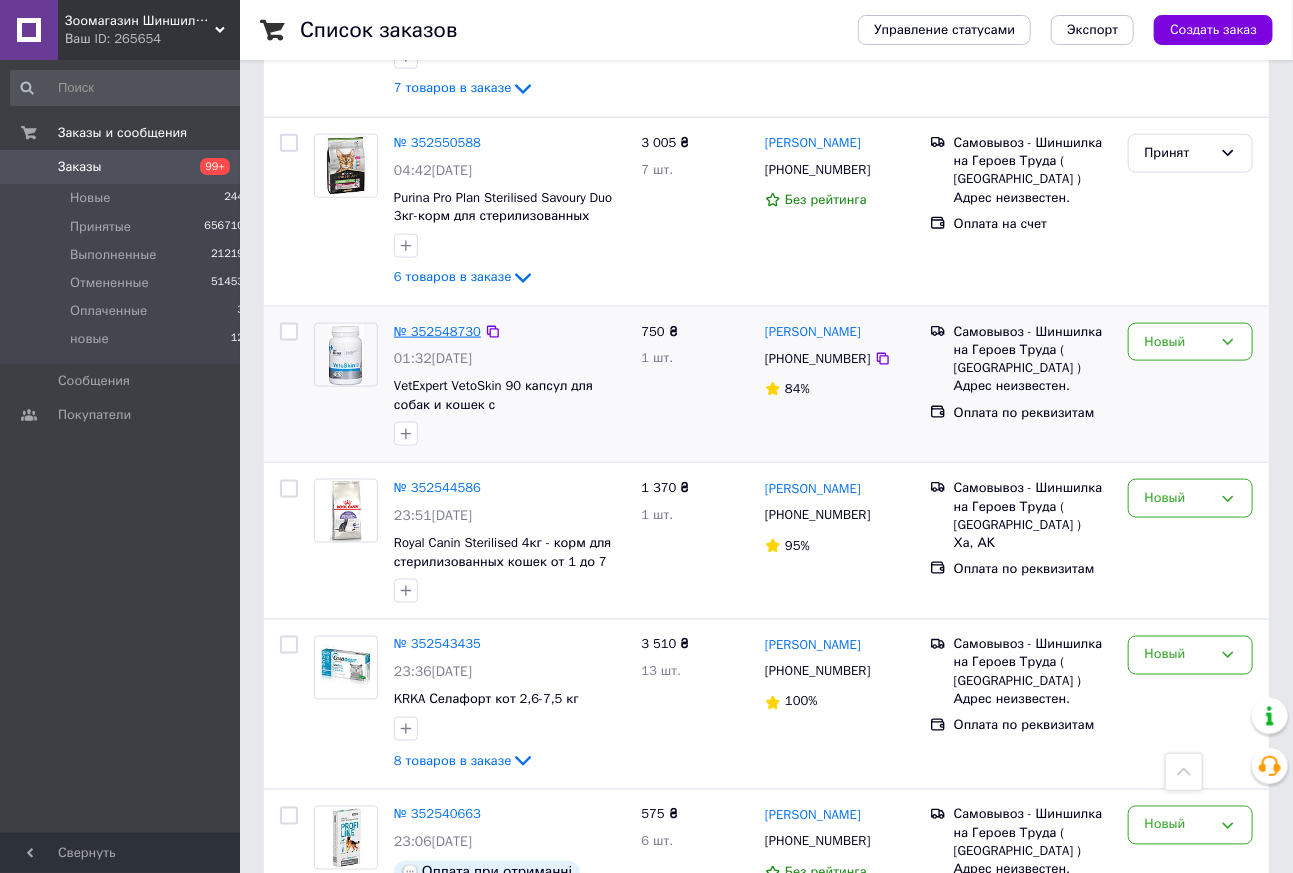 click on "№ 352548730" at bounding box center [437, 331] 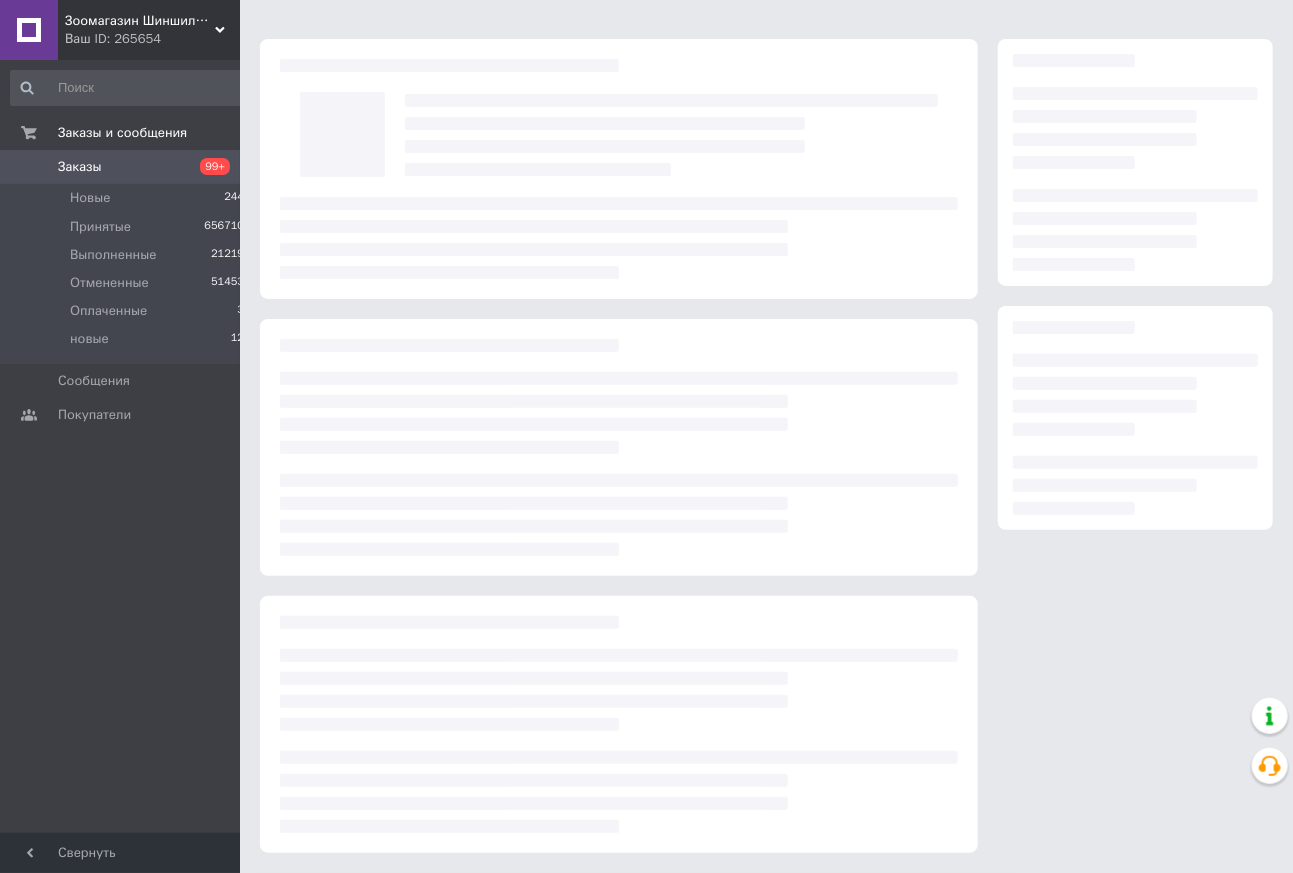 scroll, scrollTop: 41, scrollLeft: 0, axis: vertical 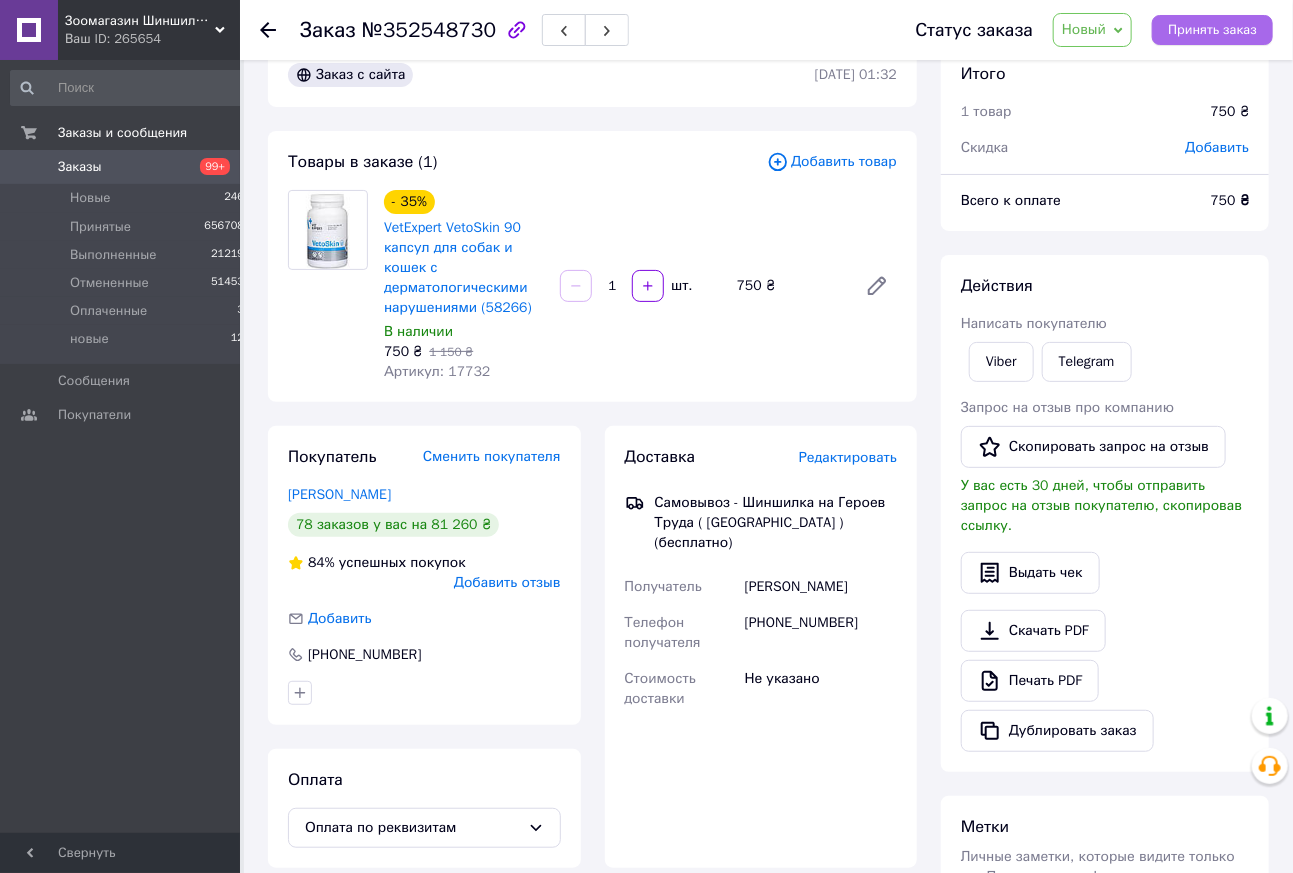 click on "Принять заказ" at bounding box center (1212, 30) 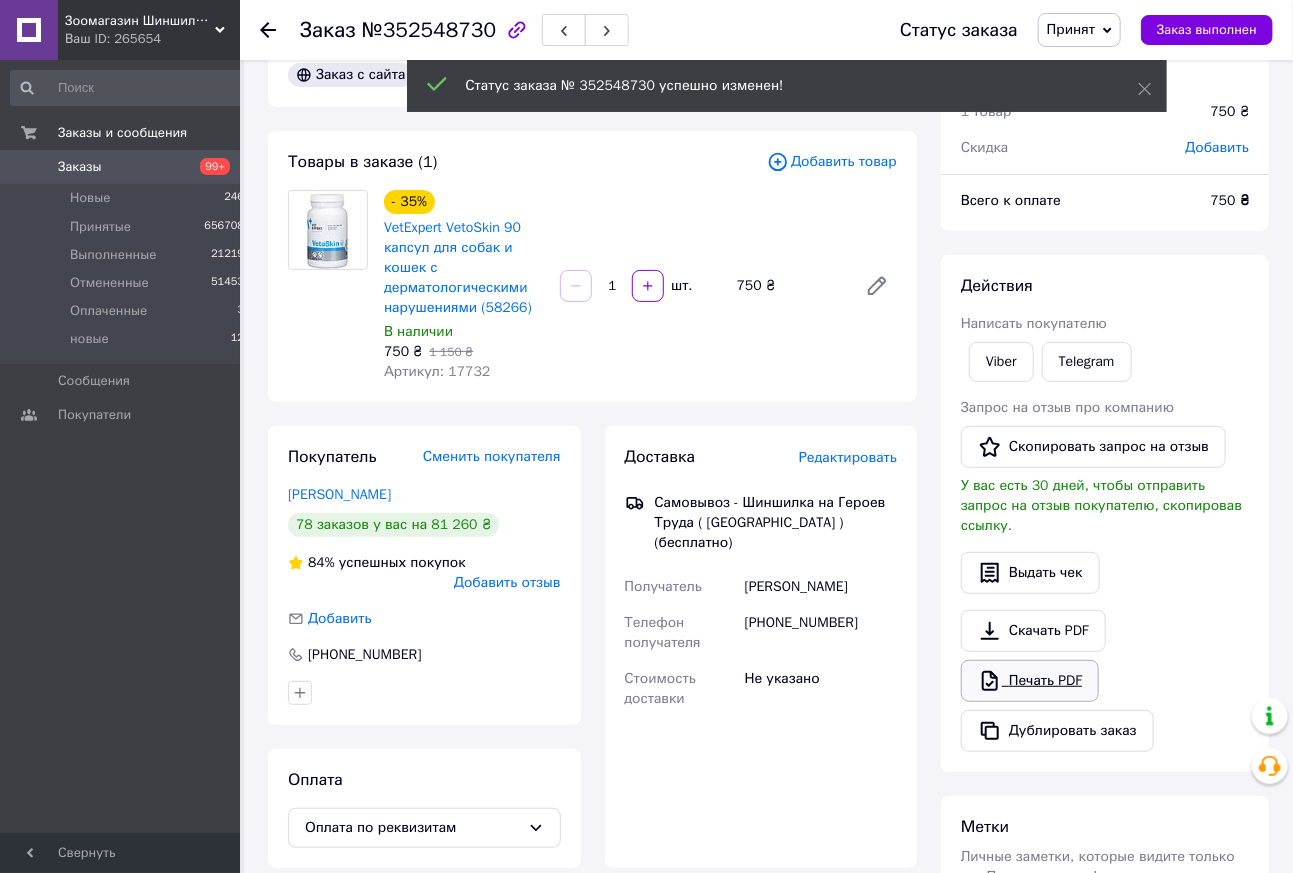 click on "Печать PDF" at bounding box center (1030, 681) 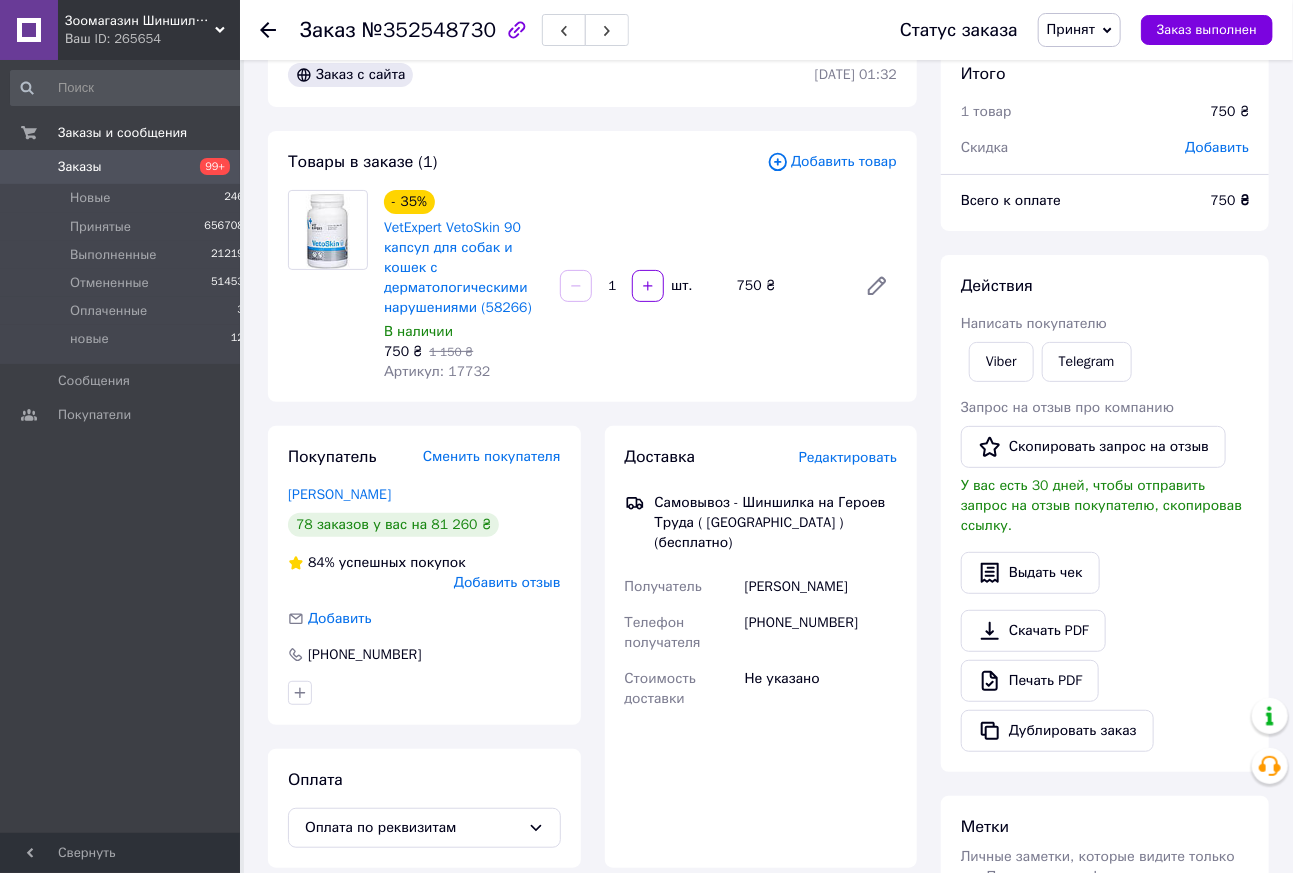 click 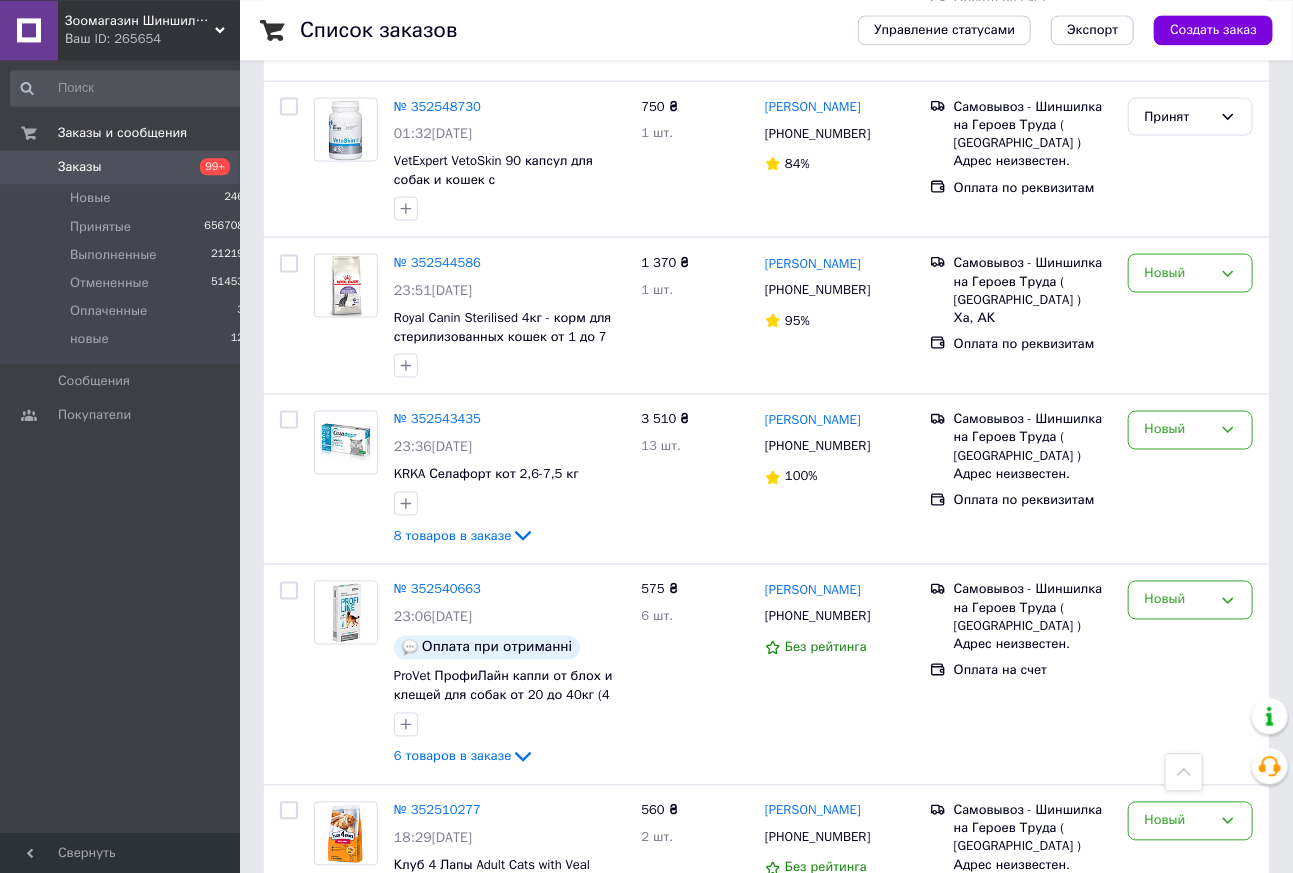 scroll, scrollTop: 1155, scrollLeft: 0, axis: vertical 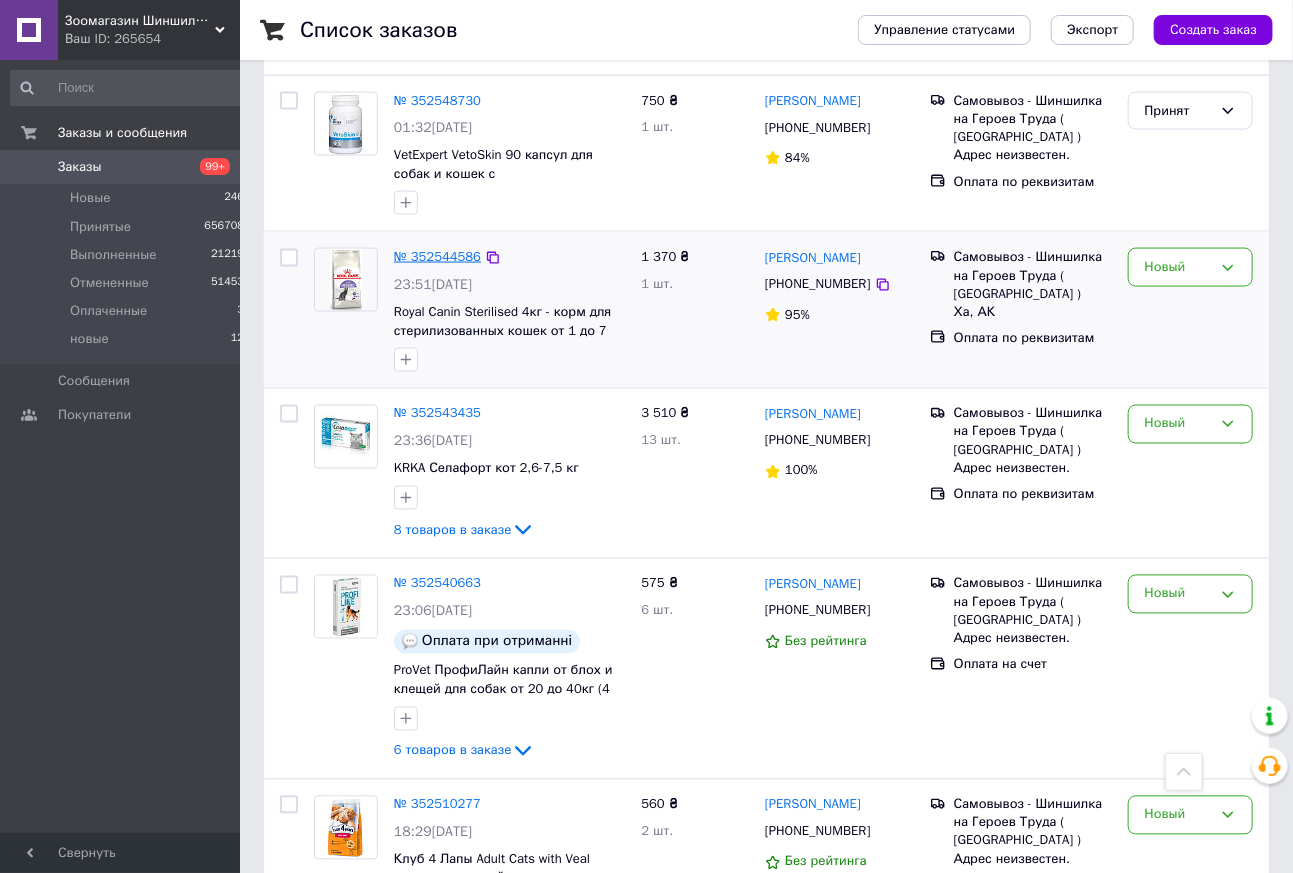 click on "№ 352544586" at bounding box center (437, 256) 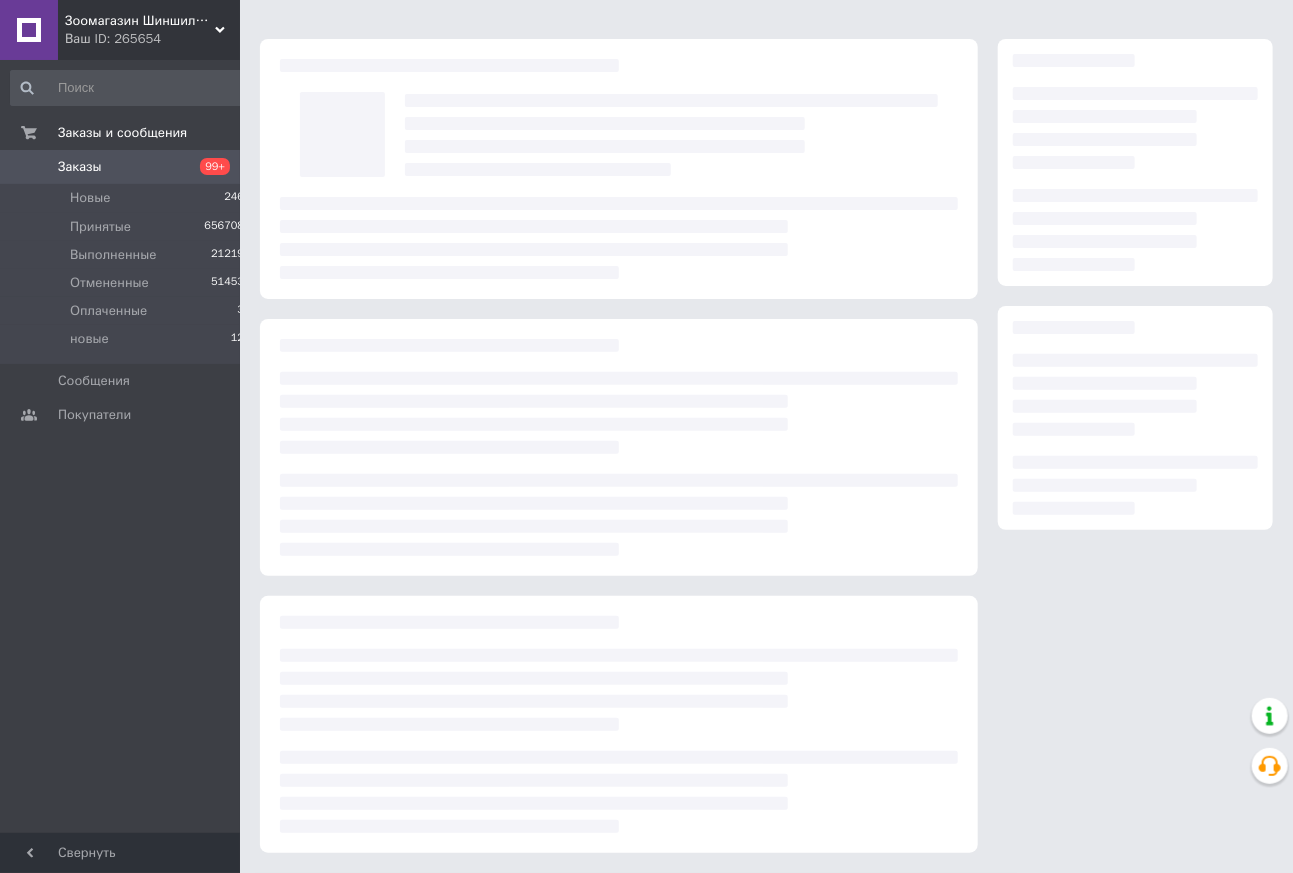 scroll, scrollTop: 41, scrollLeft: 0, axis: vertical 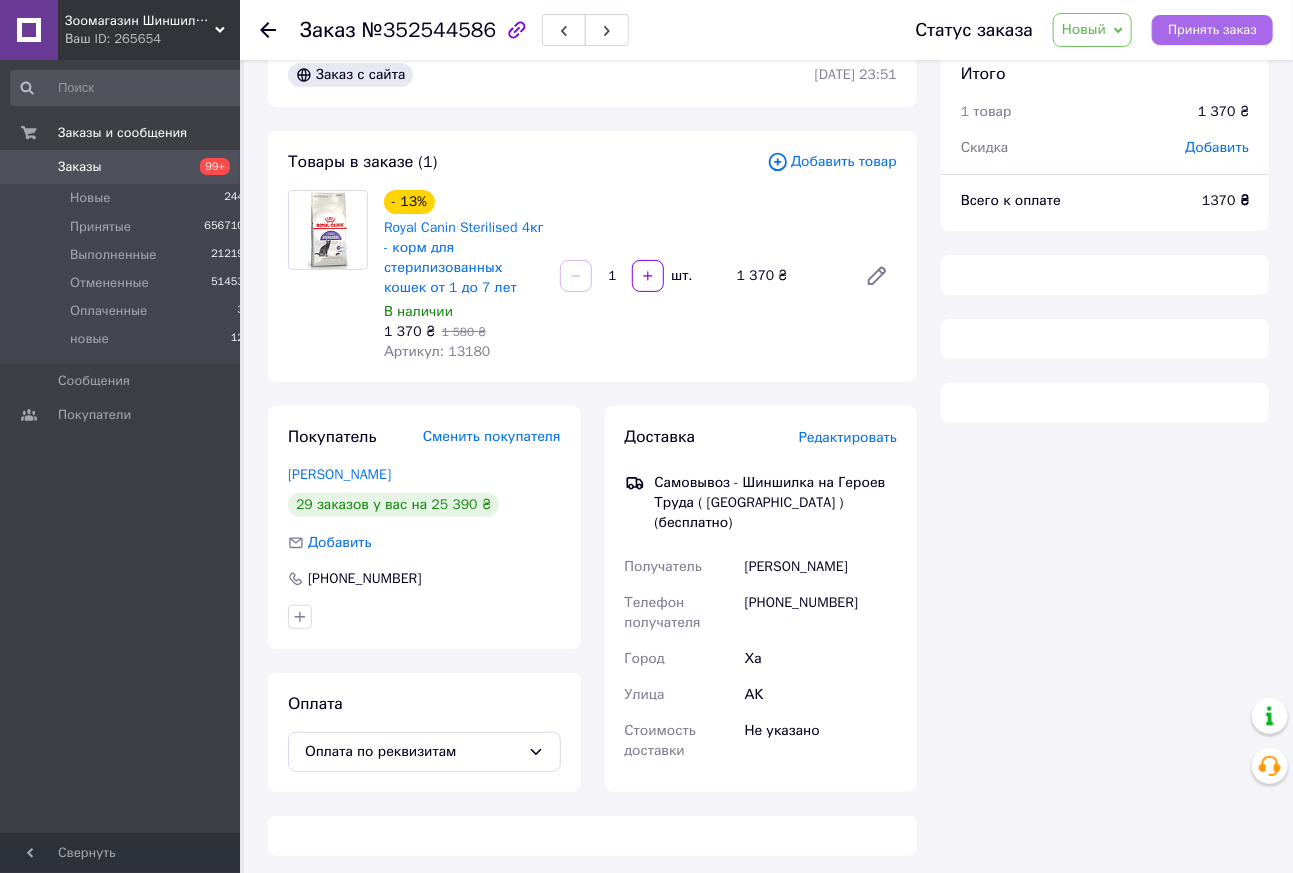 click on "Принять заказ" at bounding box center (1212, 30) 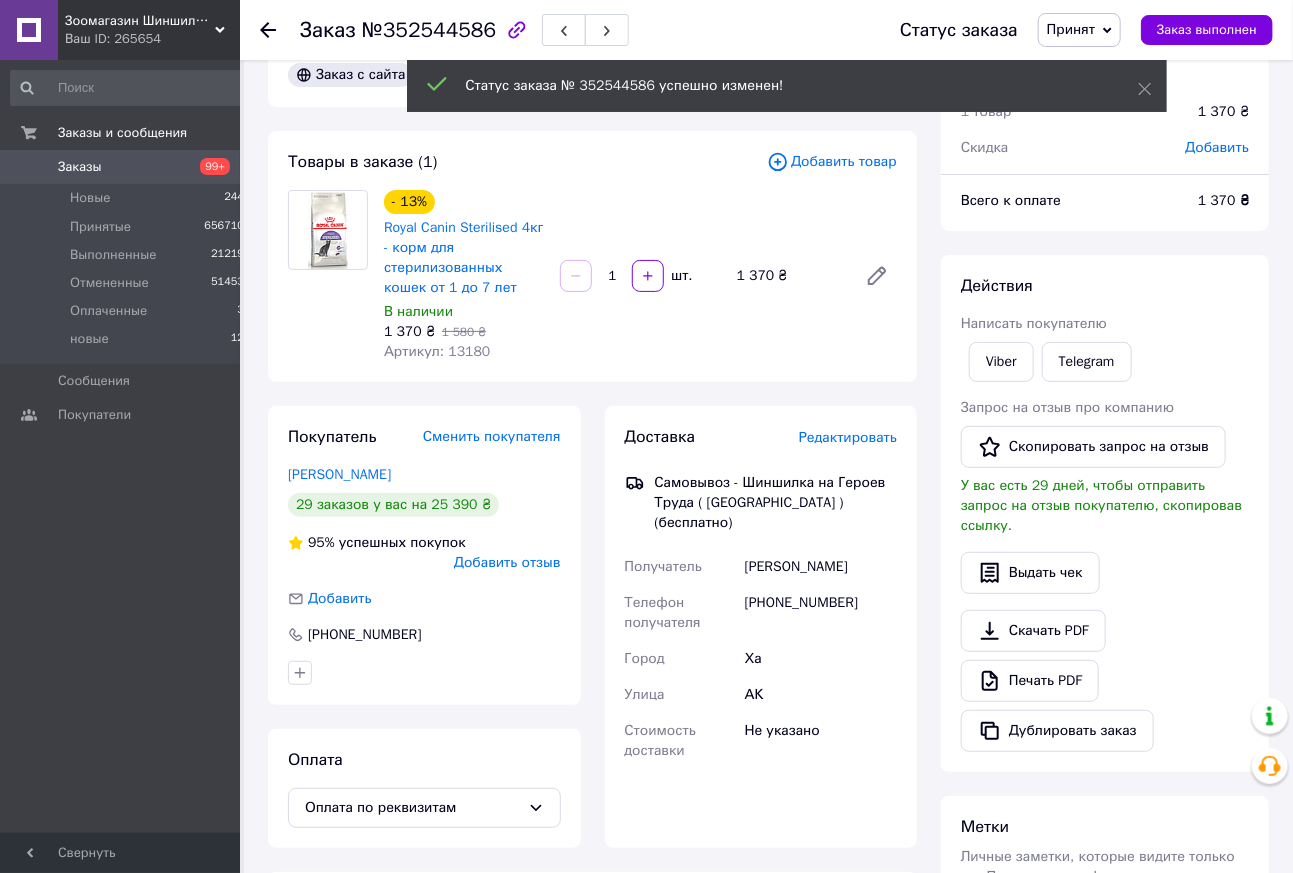 click on "Печать PDF" at bounding box center [1030, 681] 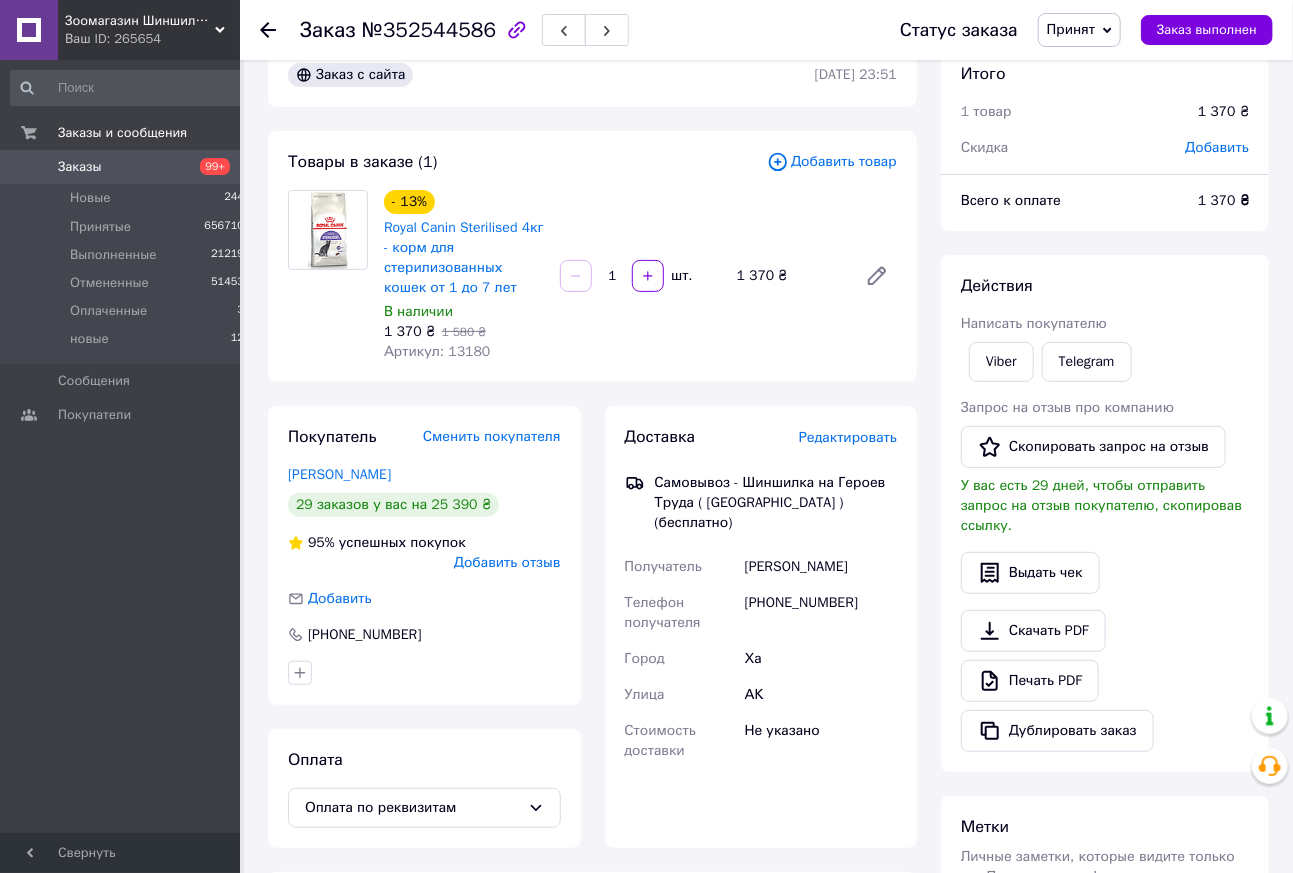 drag, startPoint x: 265, startPoint y: 29, endPoint x: 303, endPoint y: 61, distance: 49.67897 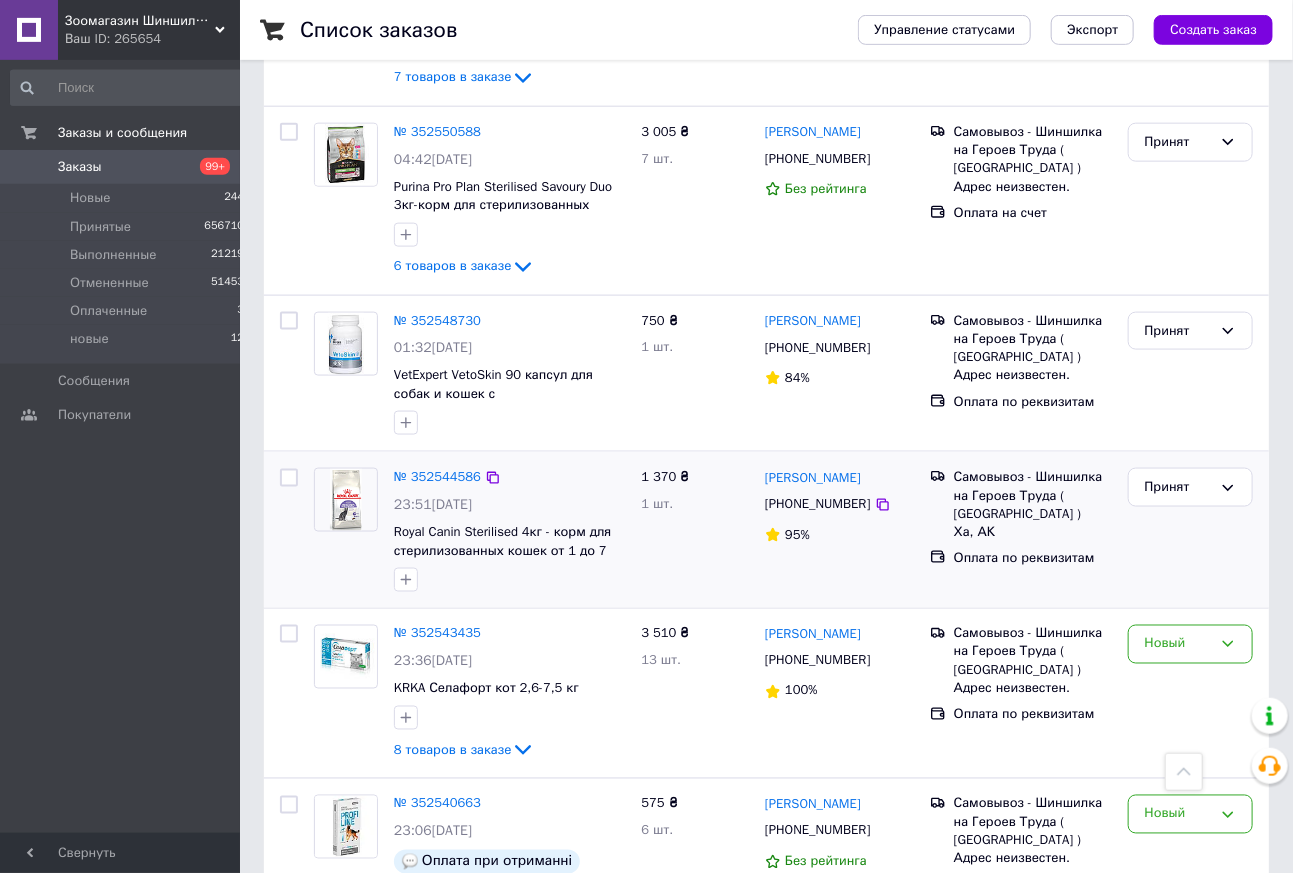 scroll, scrollTop: 1155, scrollLeft: 0, axis: vertical 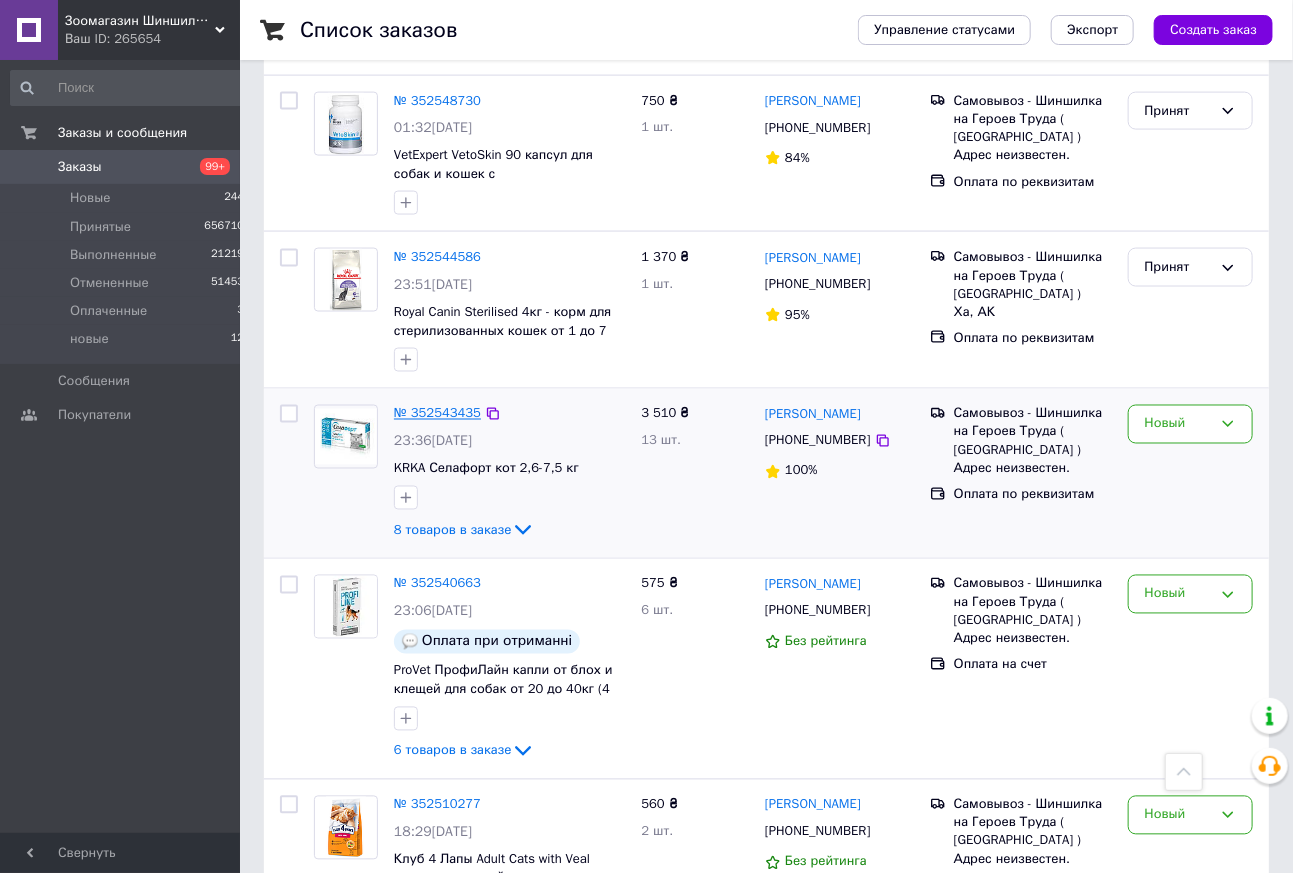 click on "№ 352543435" at bounding box center (437, 413) 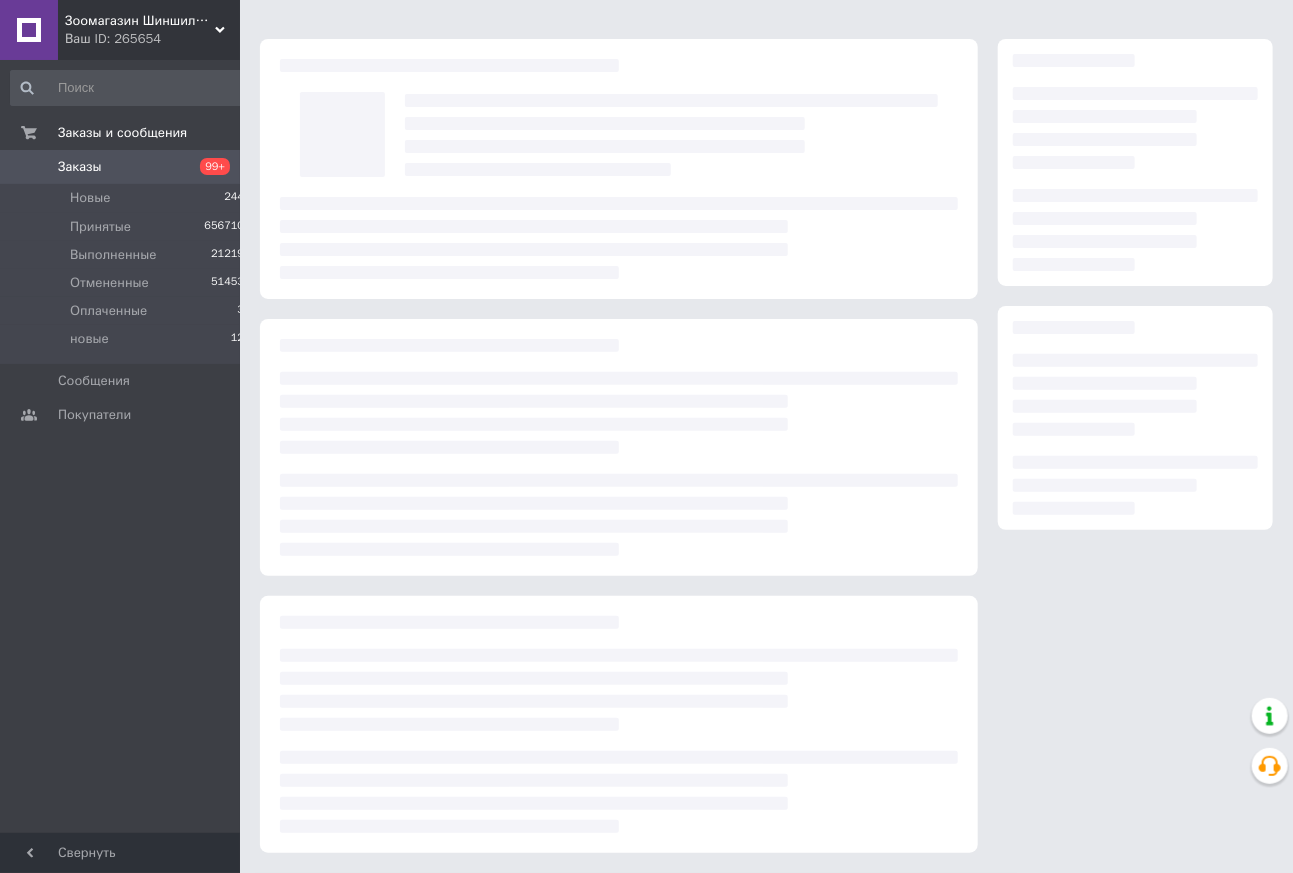 scroll, scrollTop: 41, scrollLeft: 0, axis: vertical 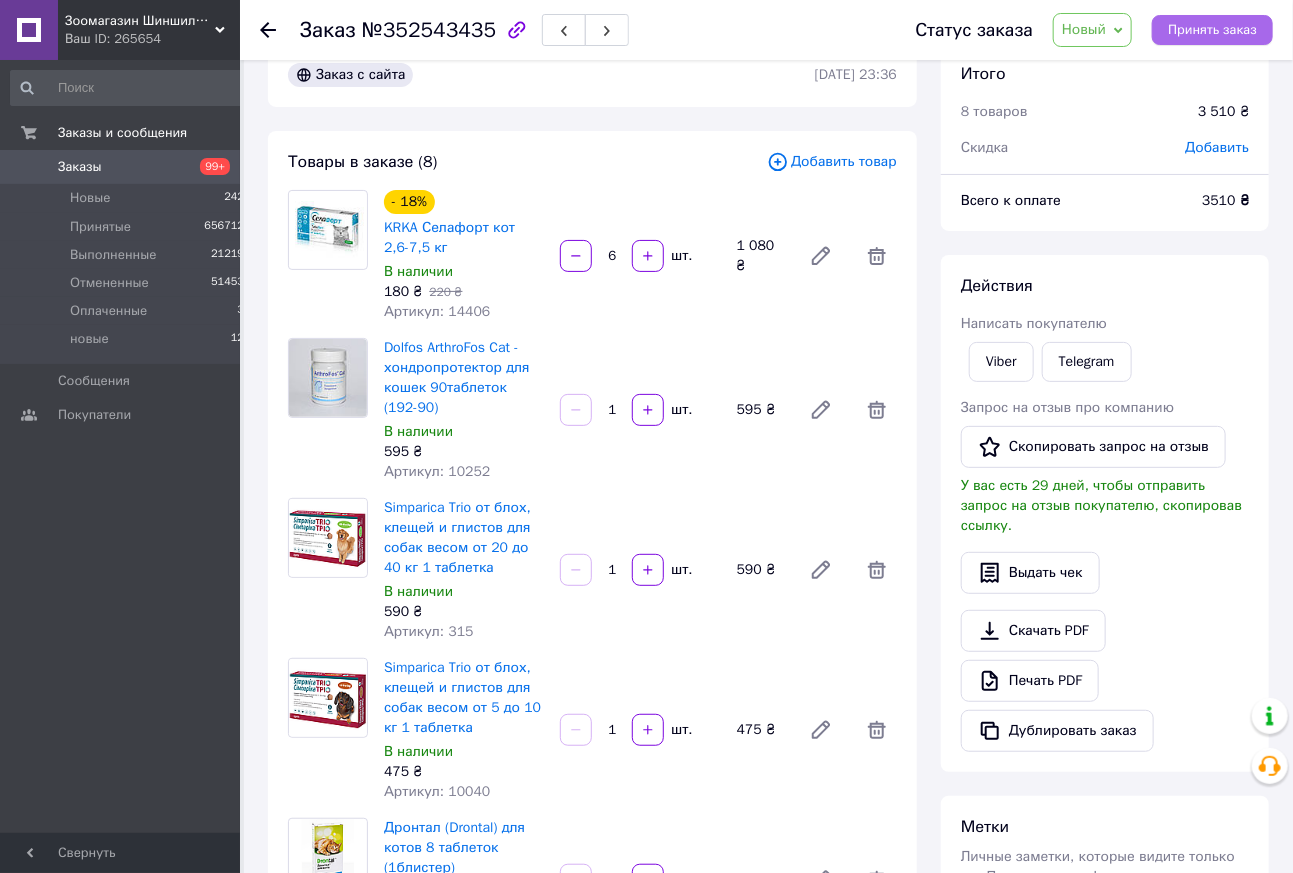 click on "Принять заказ" at bounding box center (1212, 30) 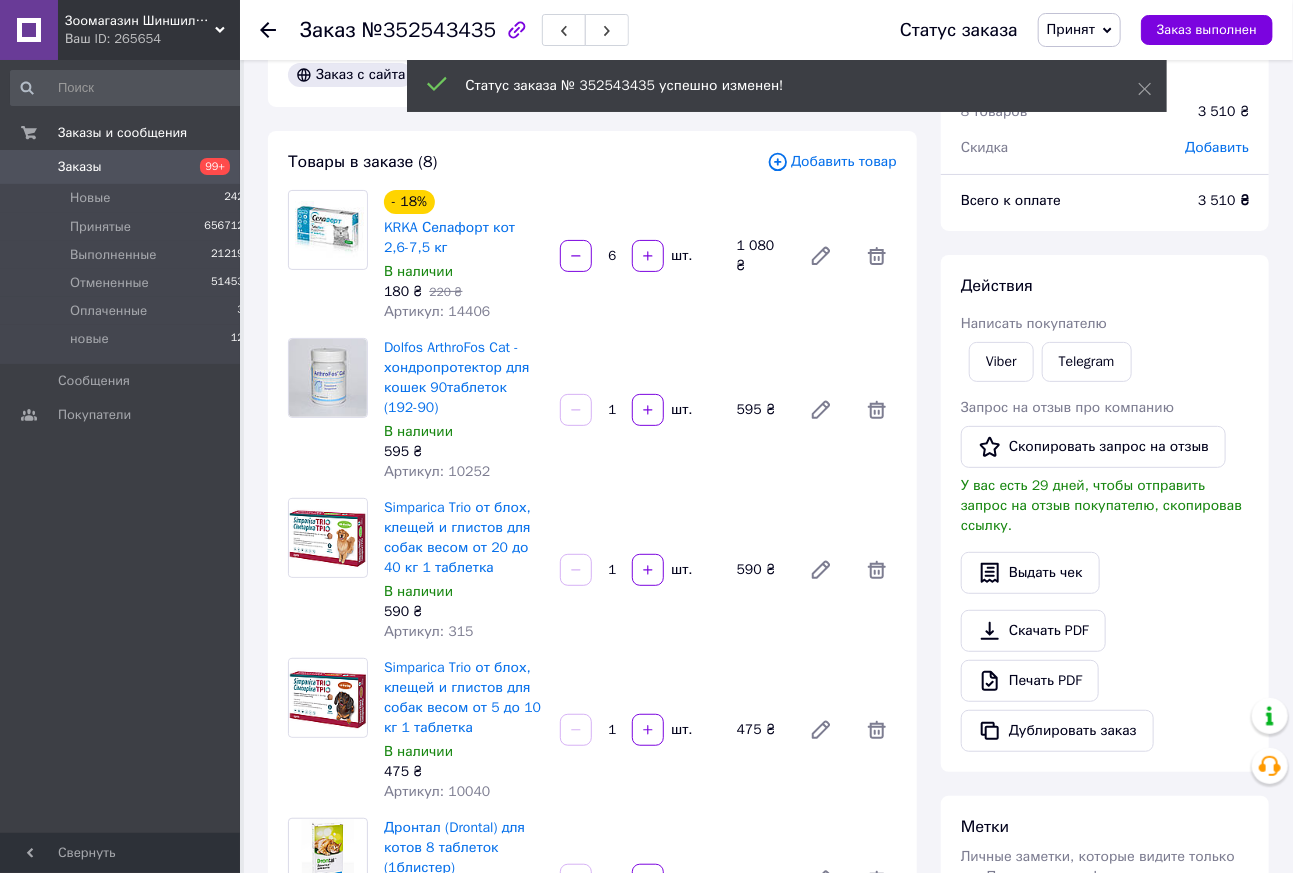 click on "Печать PDF" at bounding box center (1030, 681) 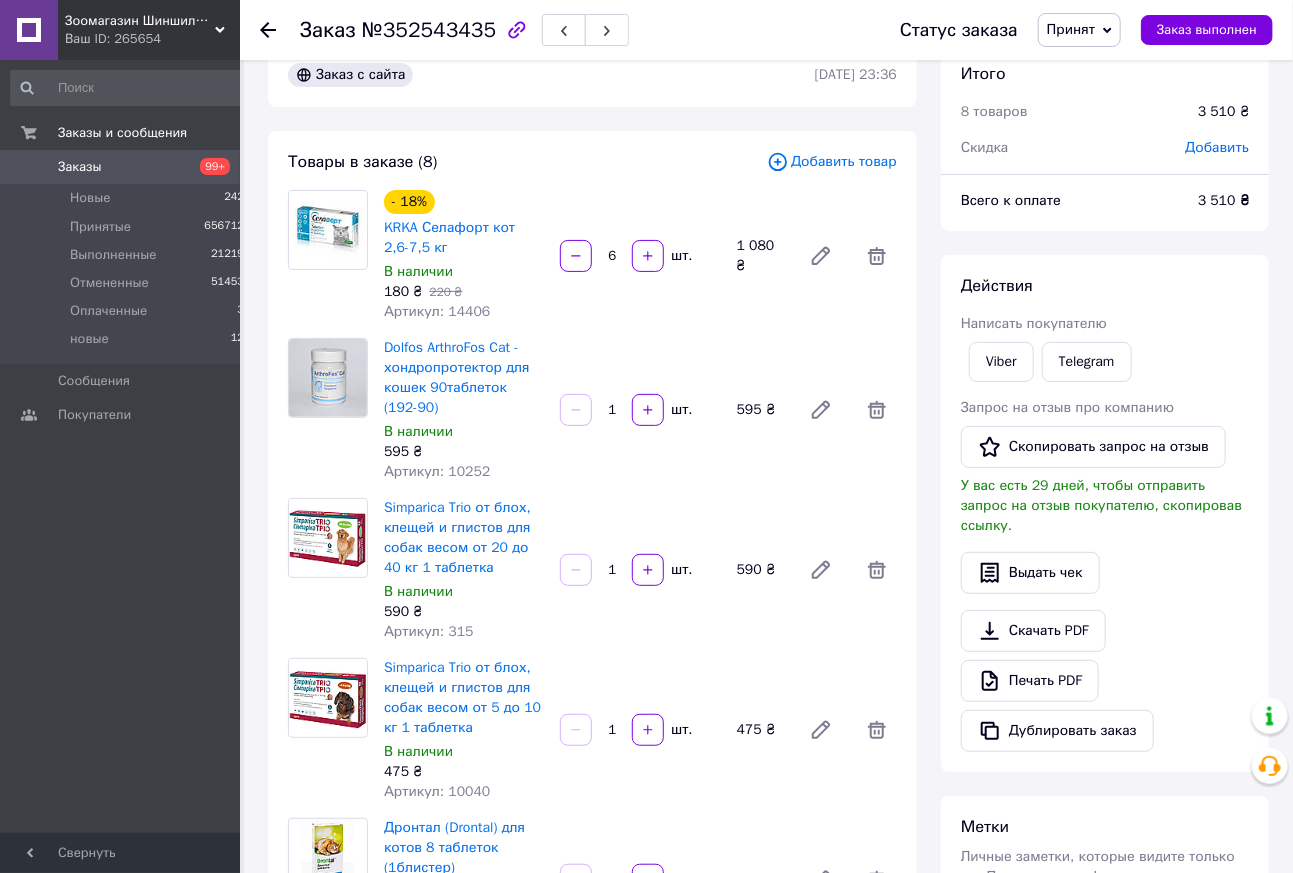 click 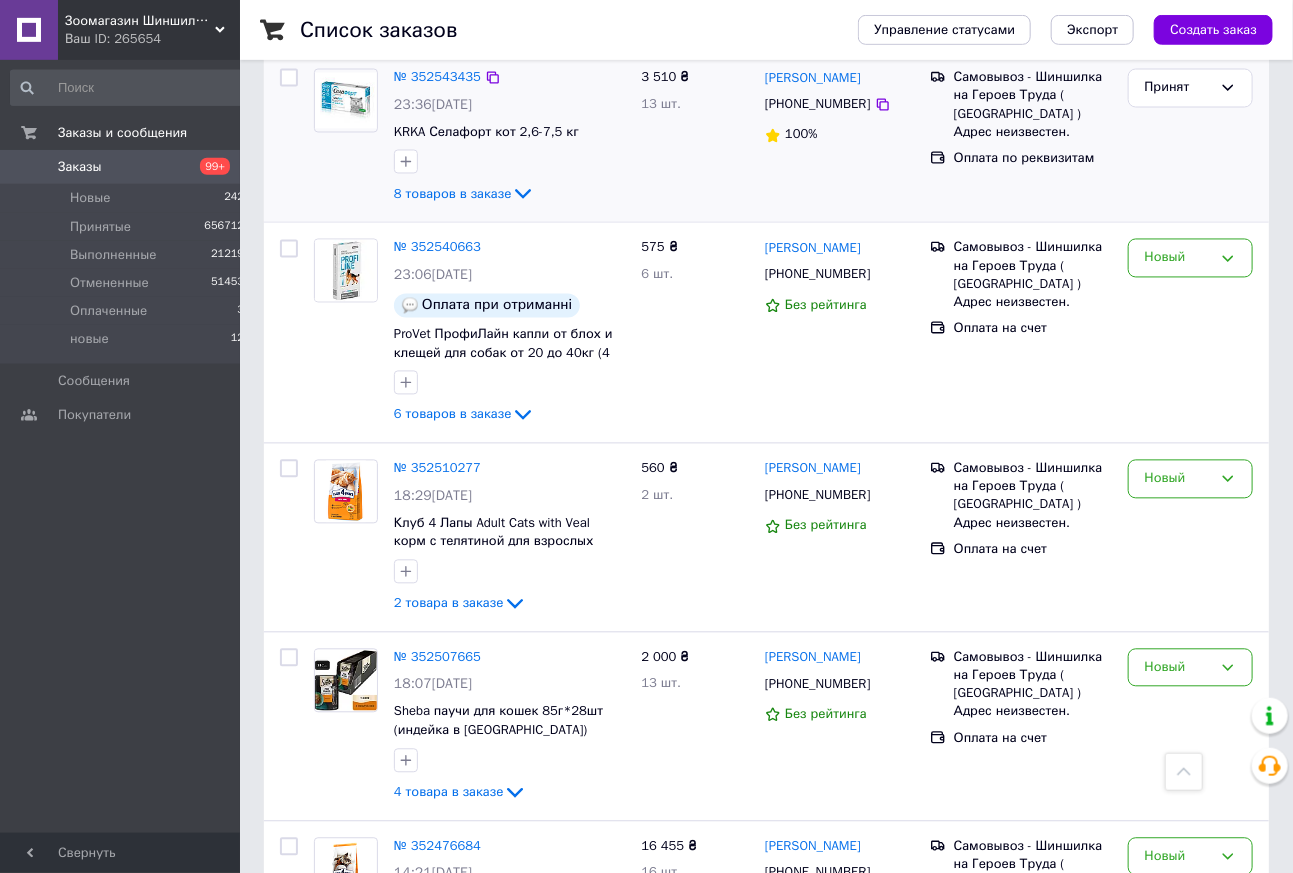 scroll, scrollTop: 1501, scrollLeft: 0, axis: vertical 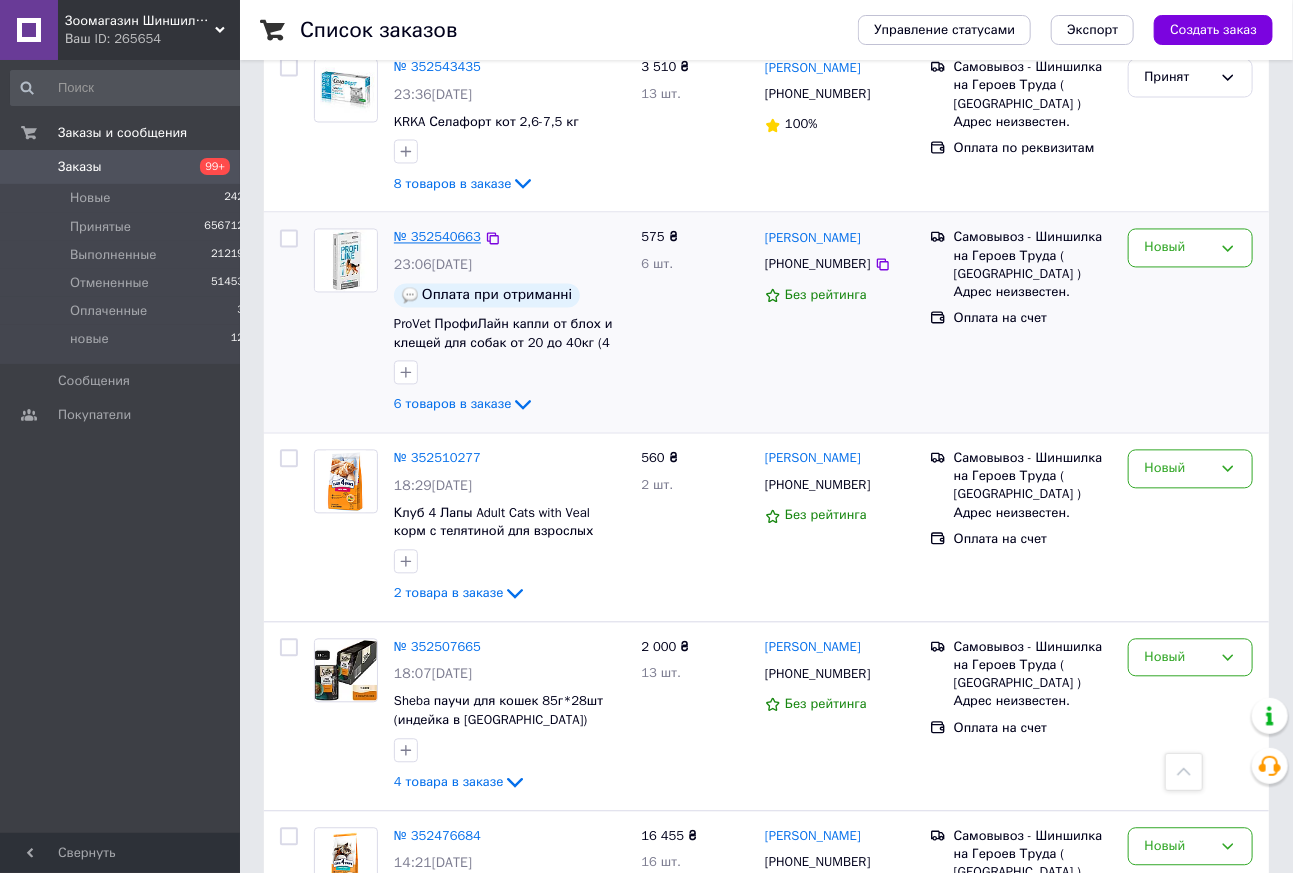 click on "№ 352540663" at bounding box center (437, 237) 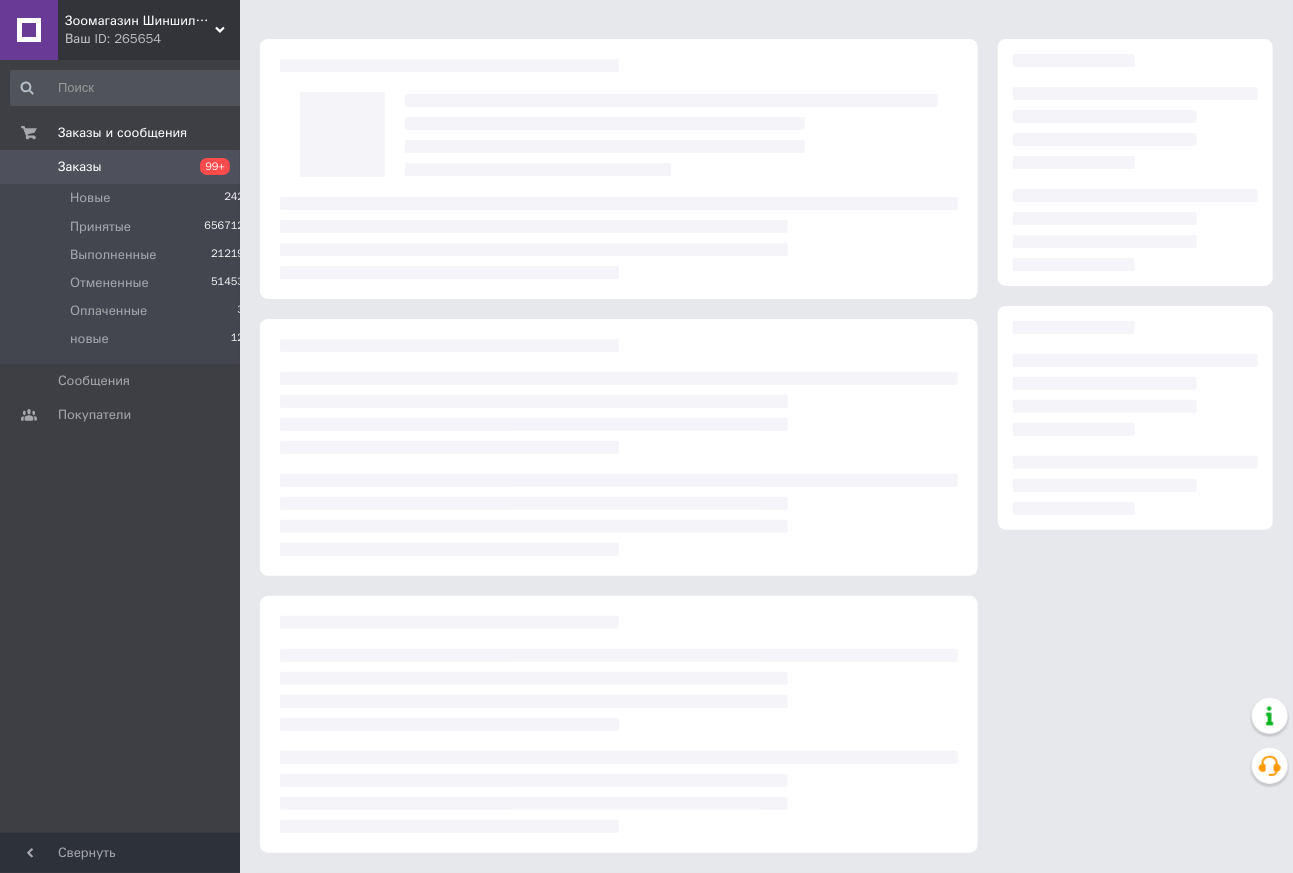 scroll, scrollTop: 41, scrollLeft: 0, axis: vertical 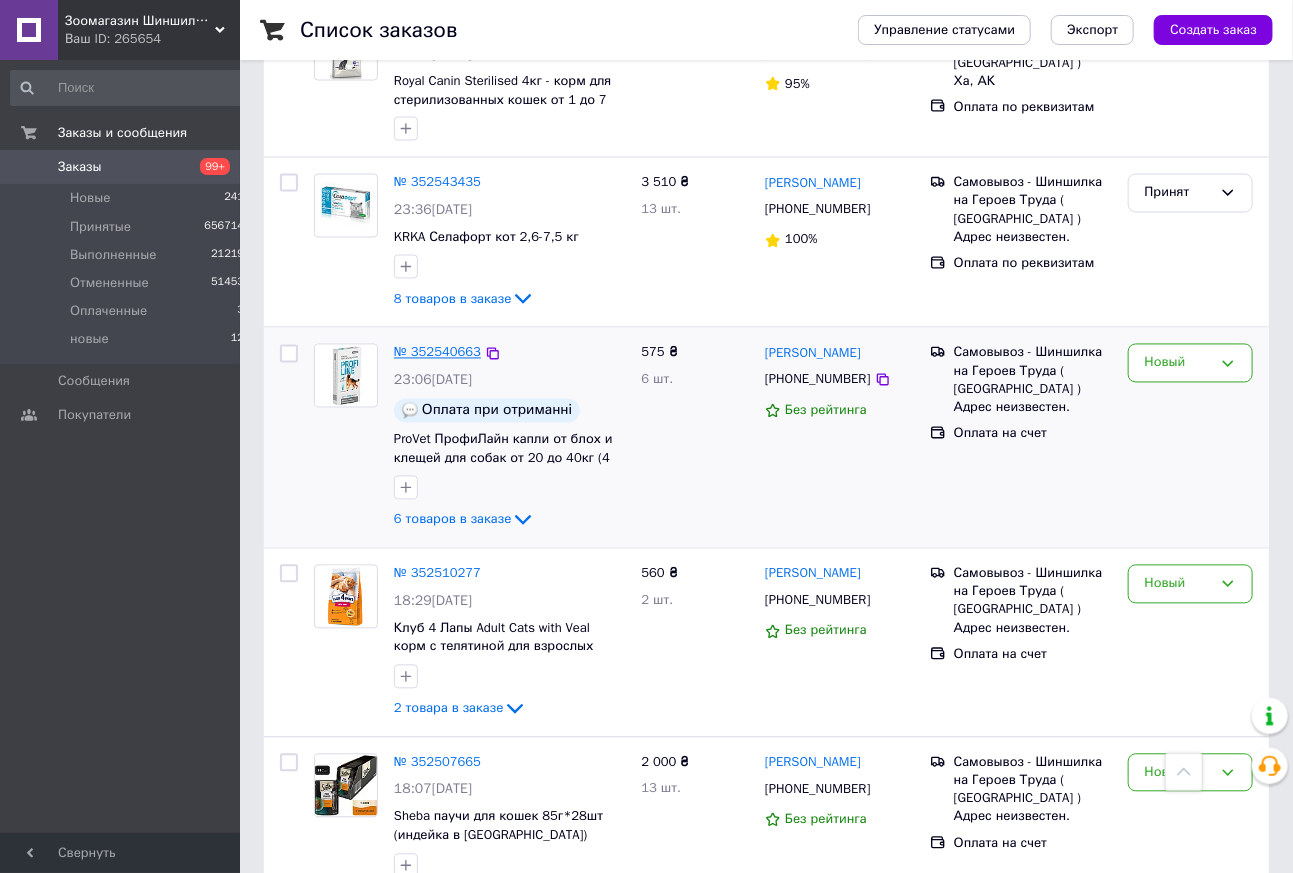 click on "№ 352540663" at bounding box center (437, 352) 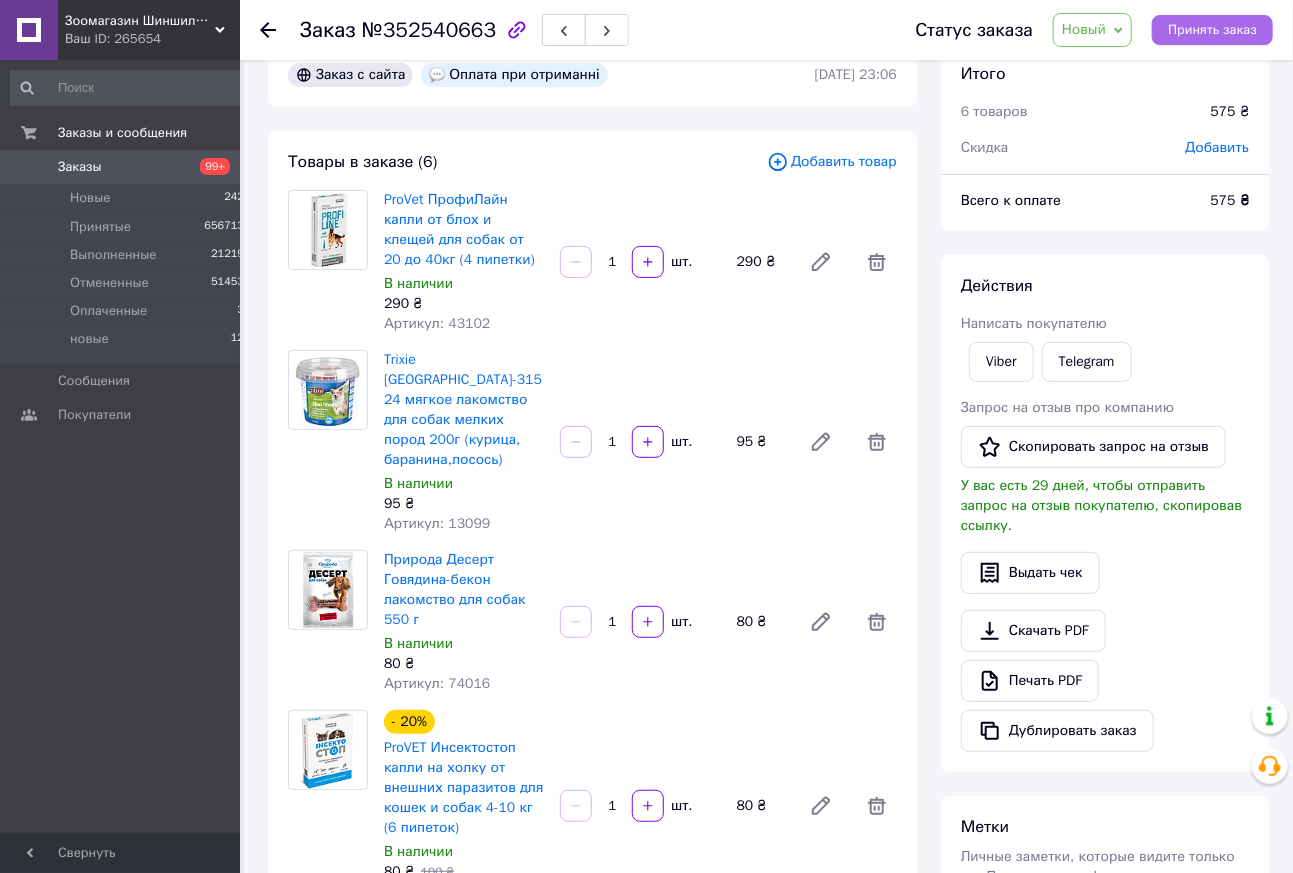 click on "Принять заказ" at bounding box center [1212, 30] 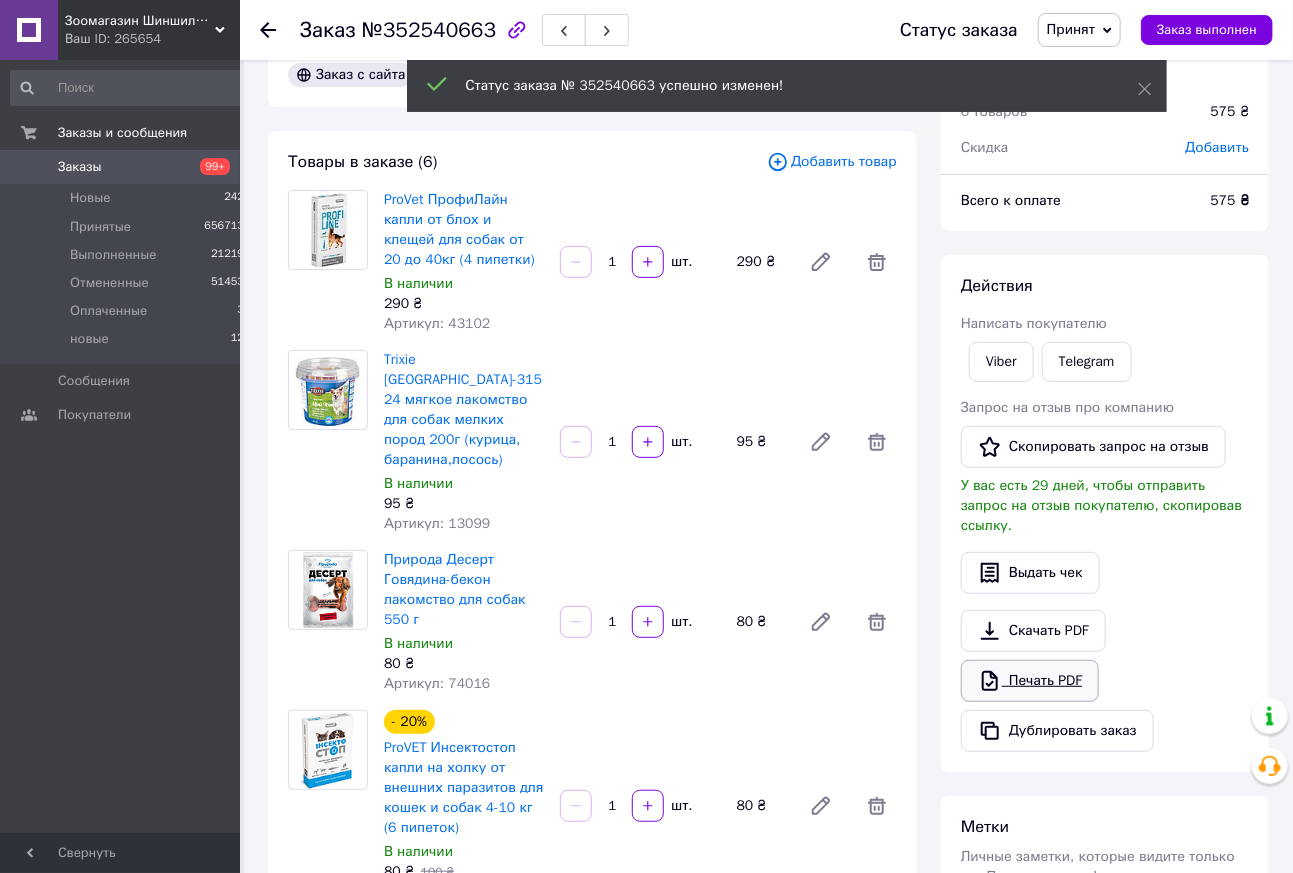 click on "Печать PDF" at bounding box center [1030, 681] 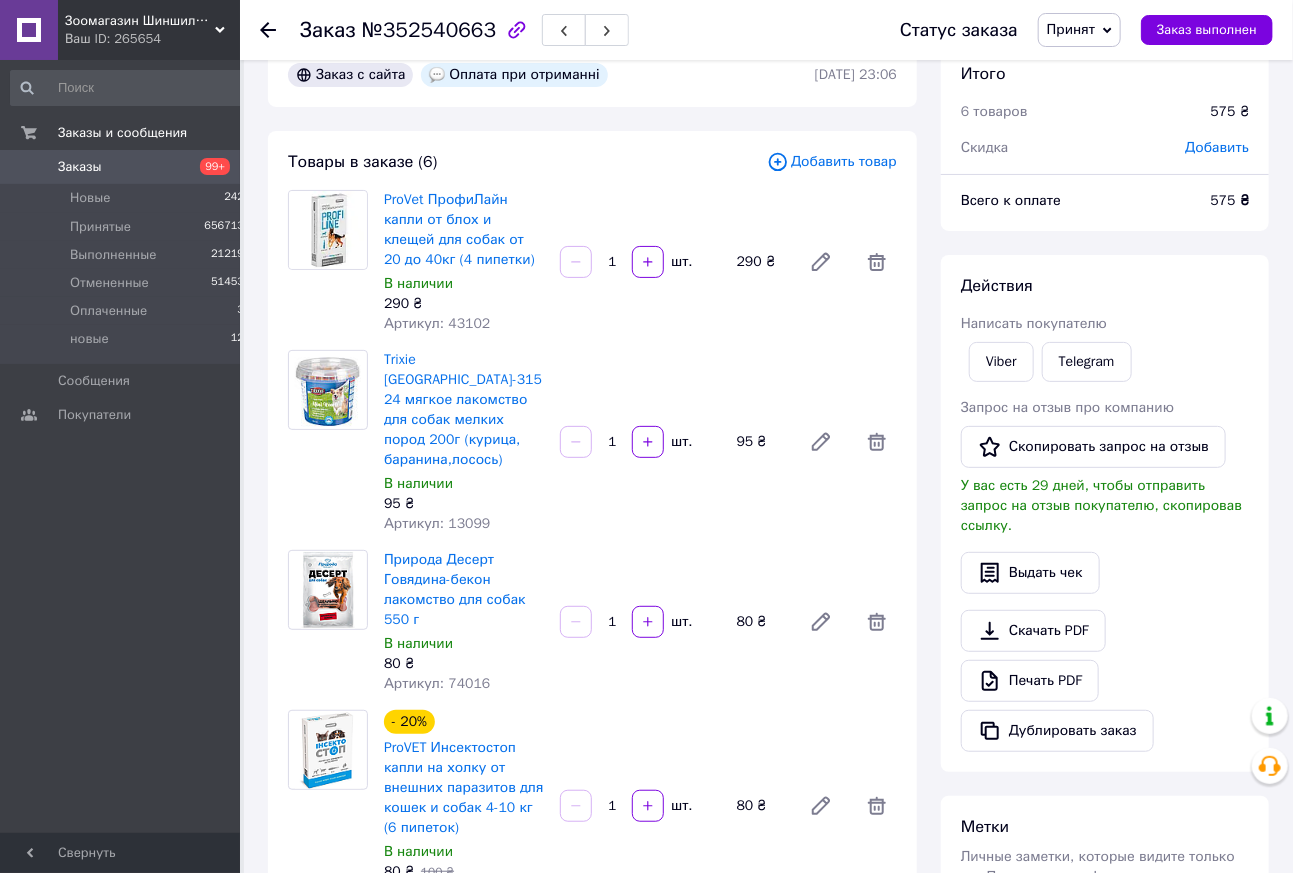 click 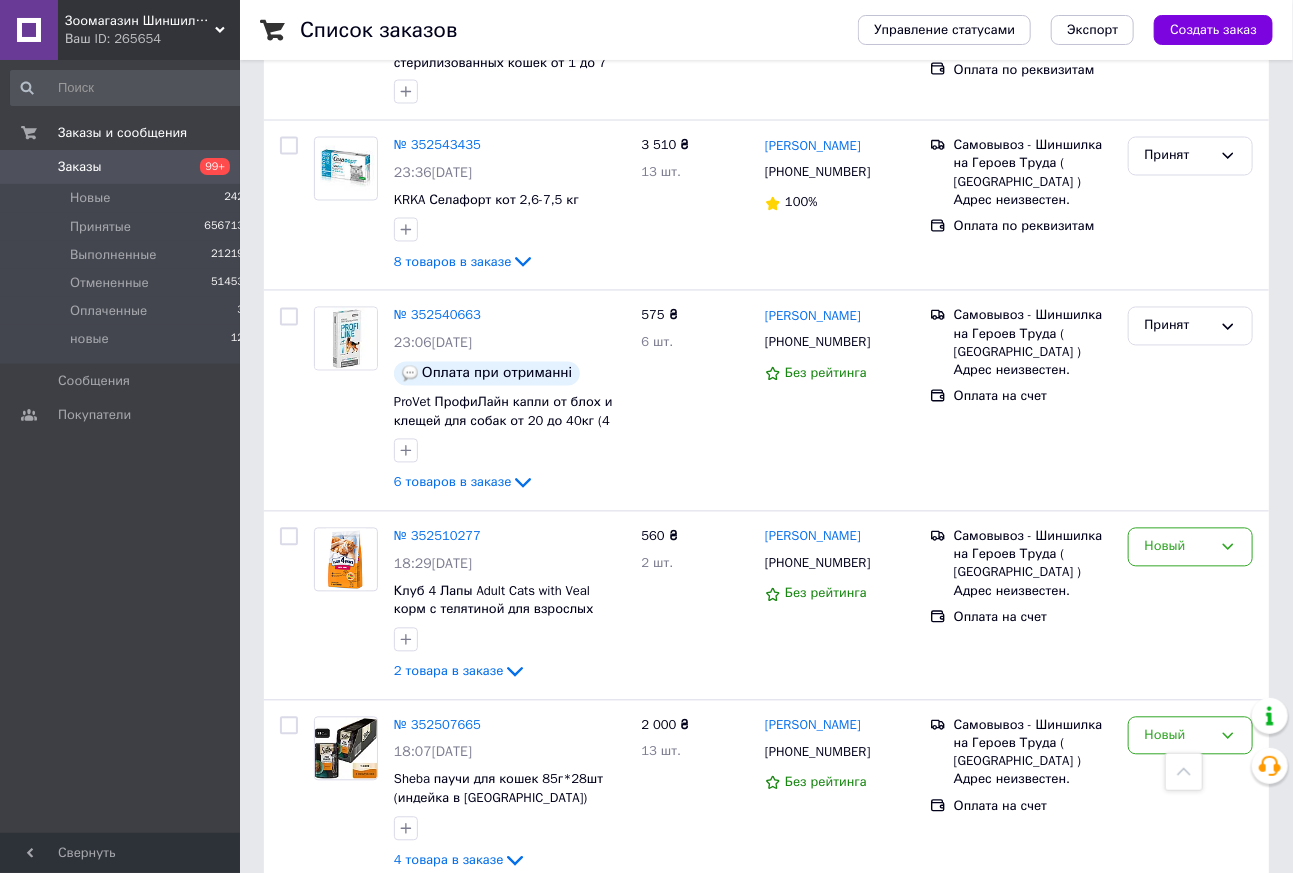 scroll, scrollTop: 1501, scrollLeft: 0, axis: vertical 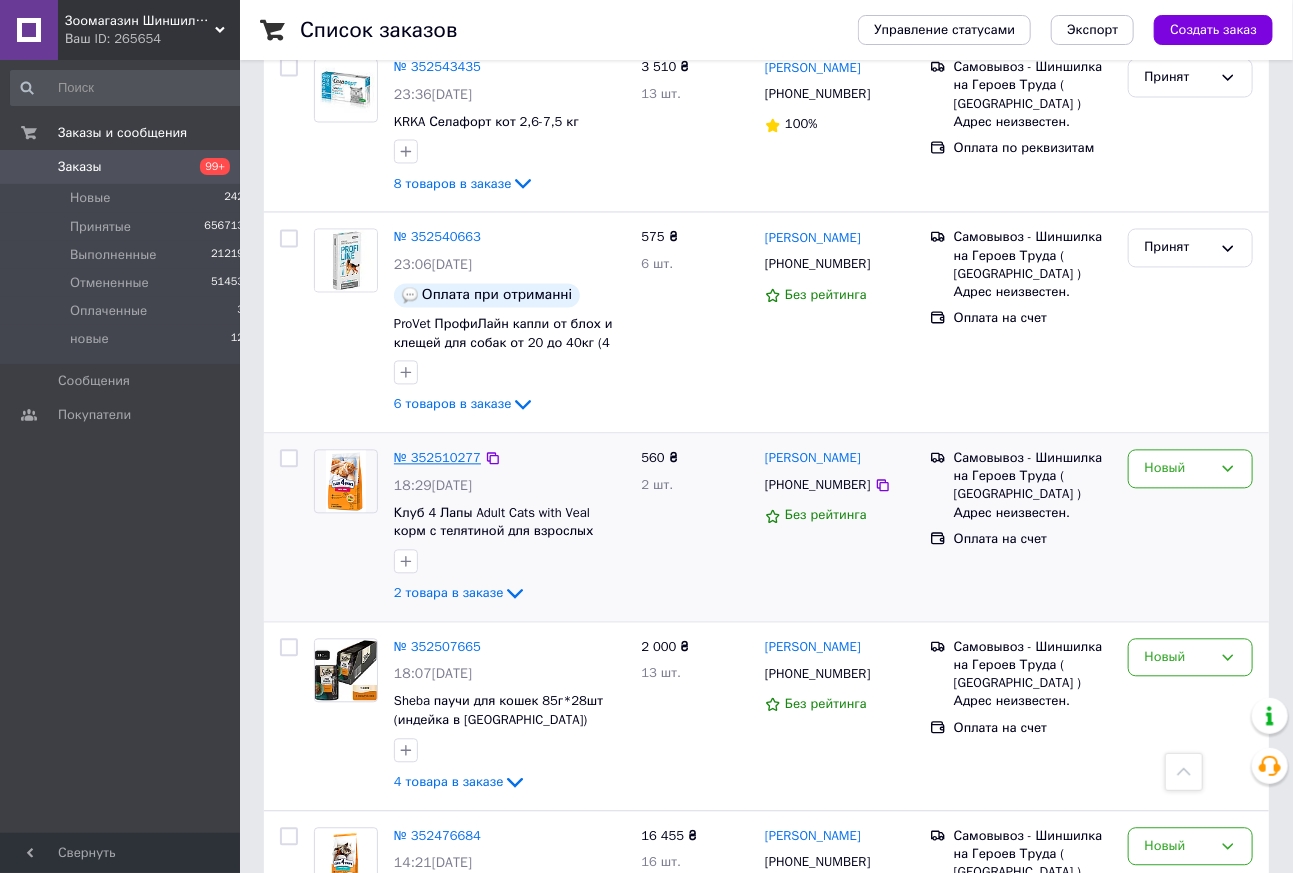 click on "№ 352510277" at bounding box center (437, 458) 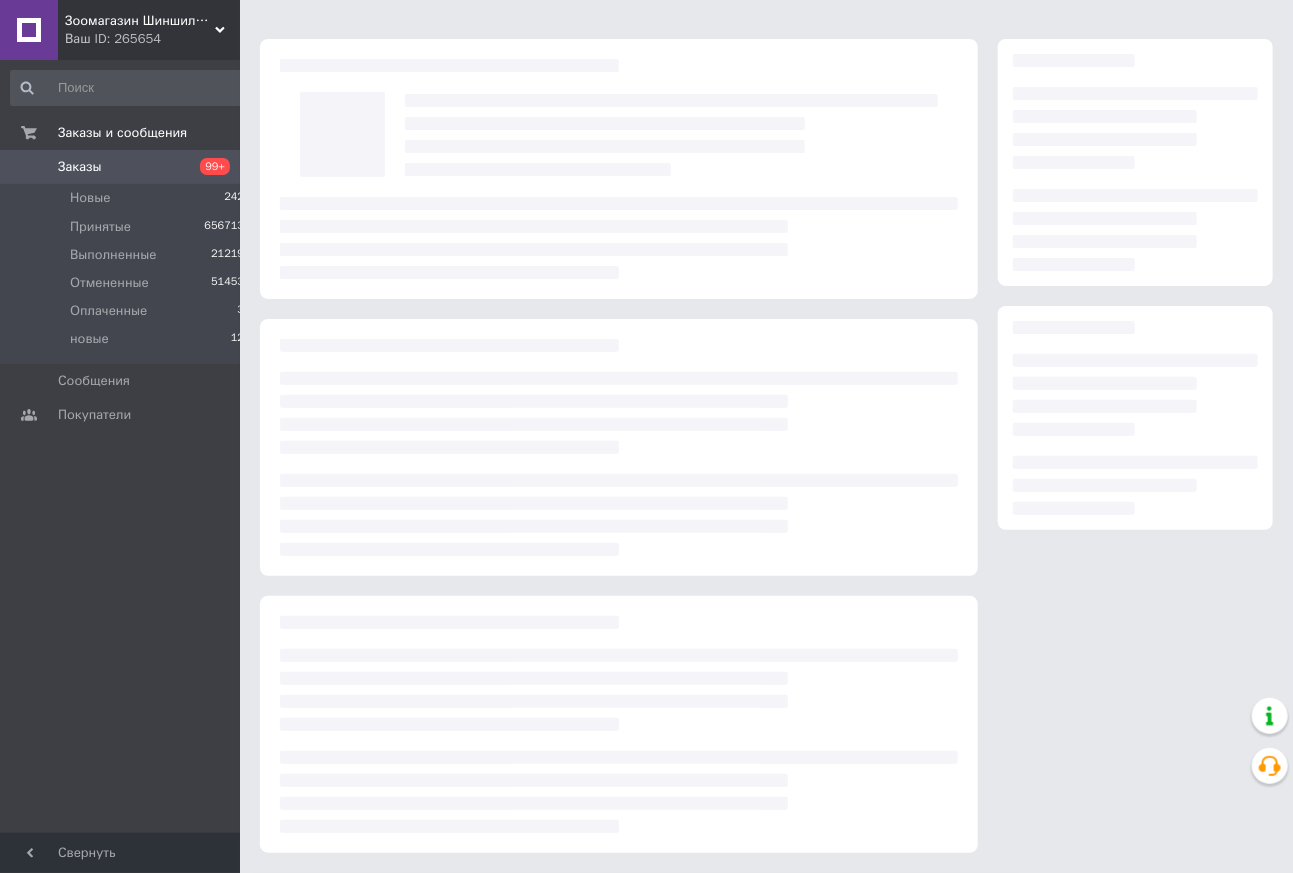 scroll, scrollTop: 41, scrollLeft: 0, axis: vertical 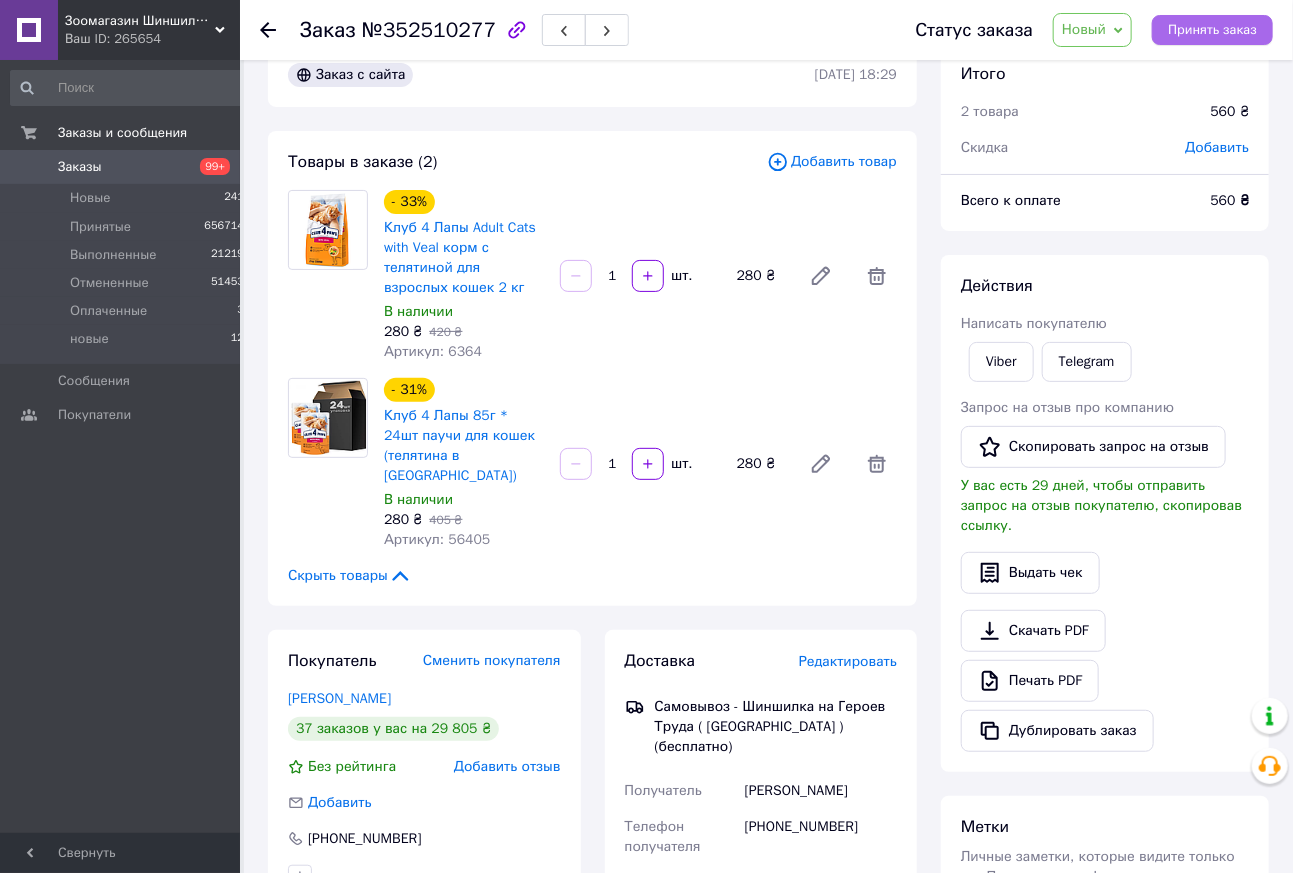click on "Принять заказ" at bounding box center (1212, 30) 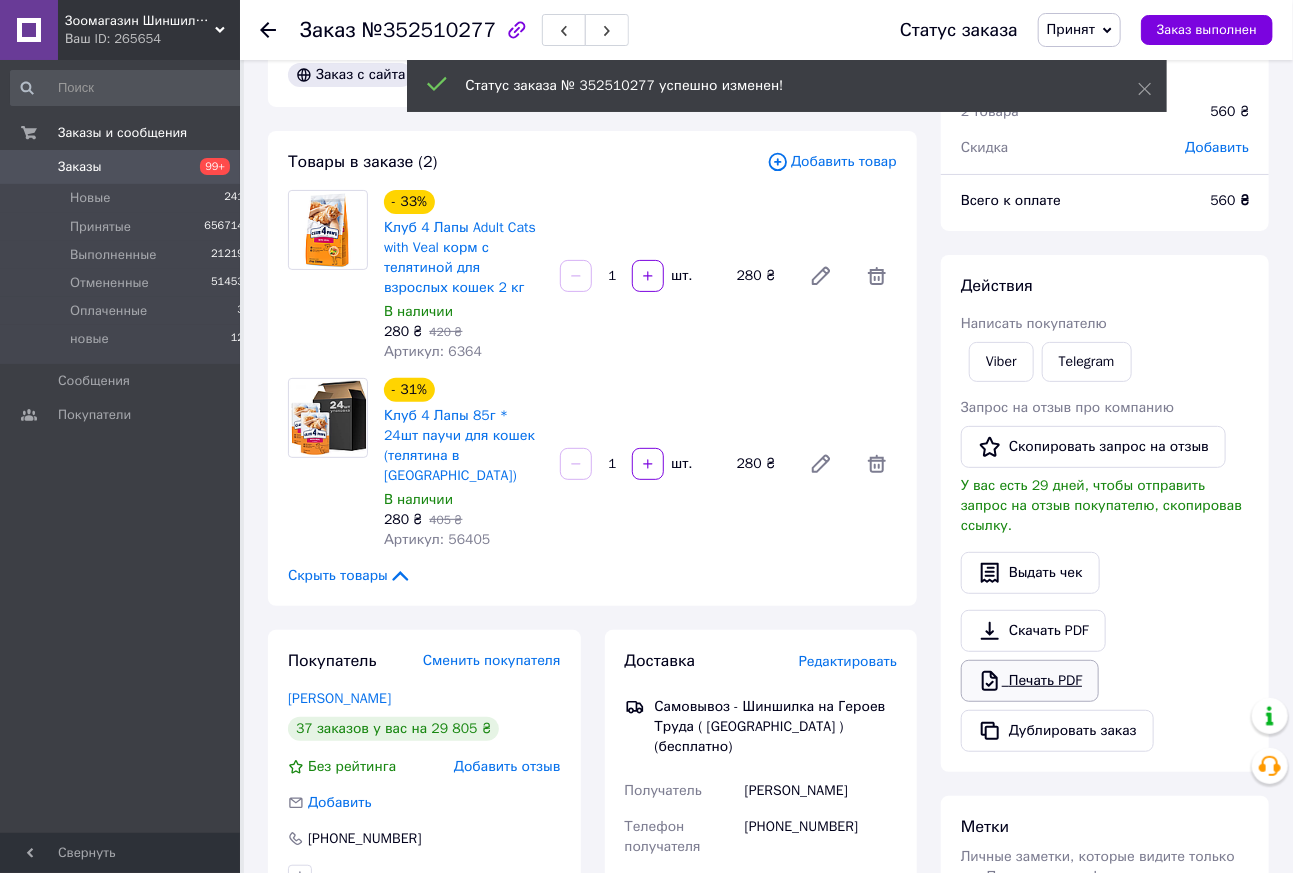 click on "Печать PDF" at bounding box center (1030, 681) 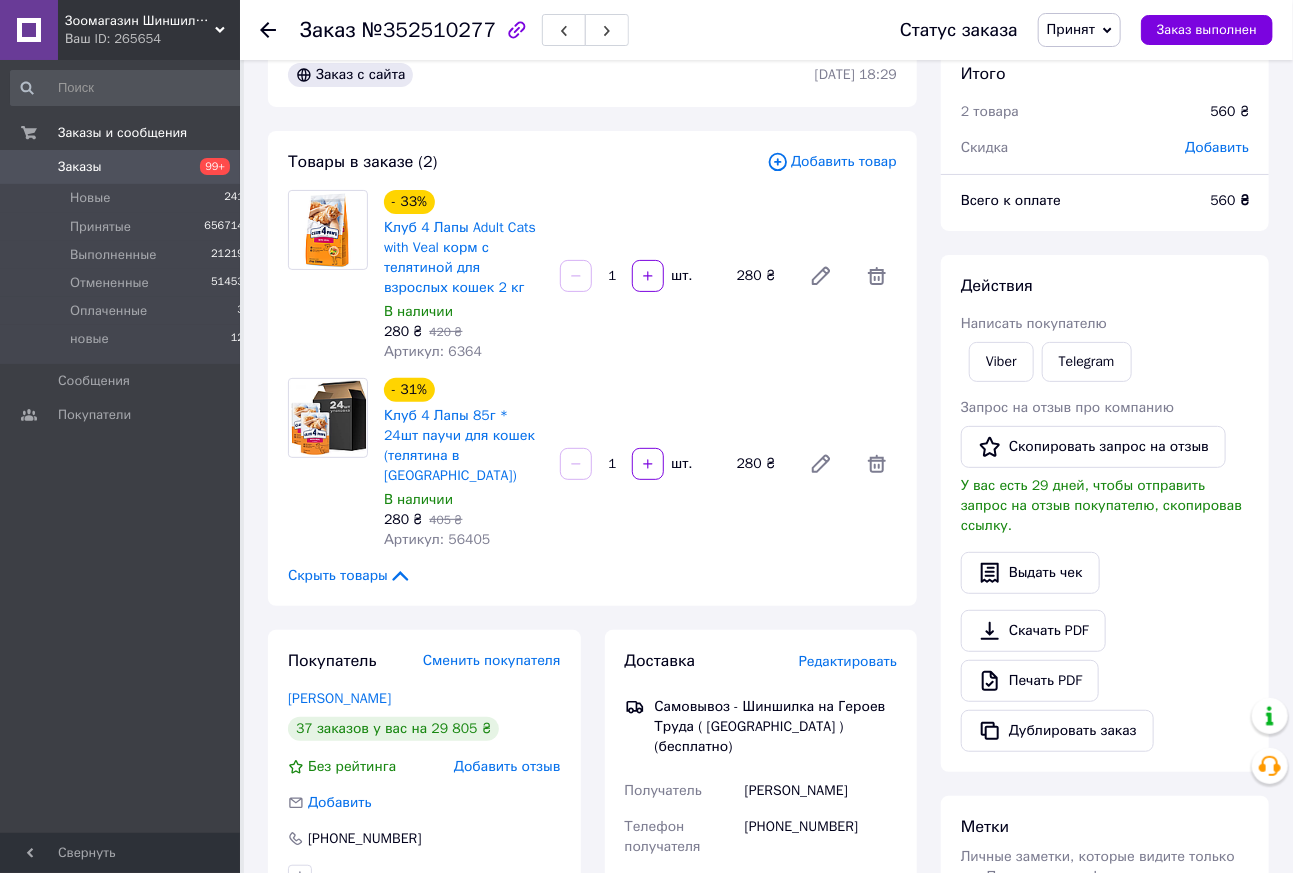 click 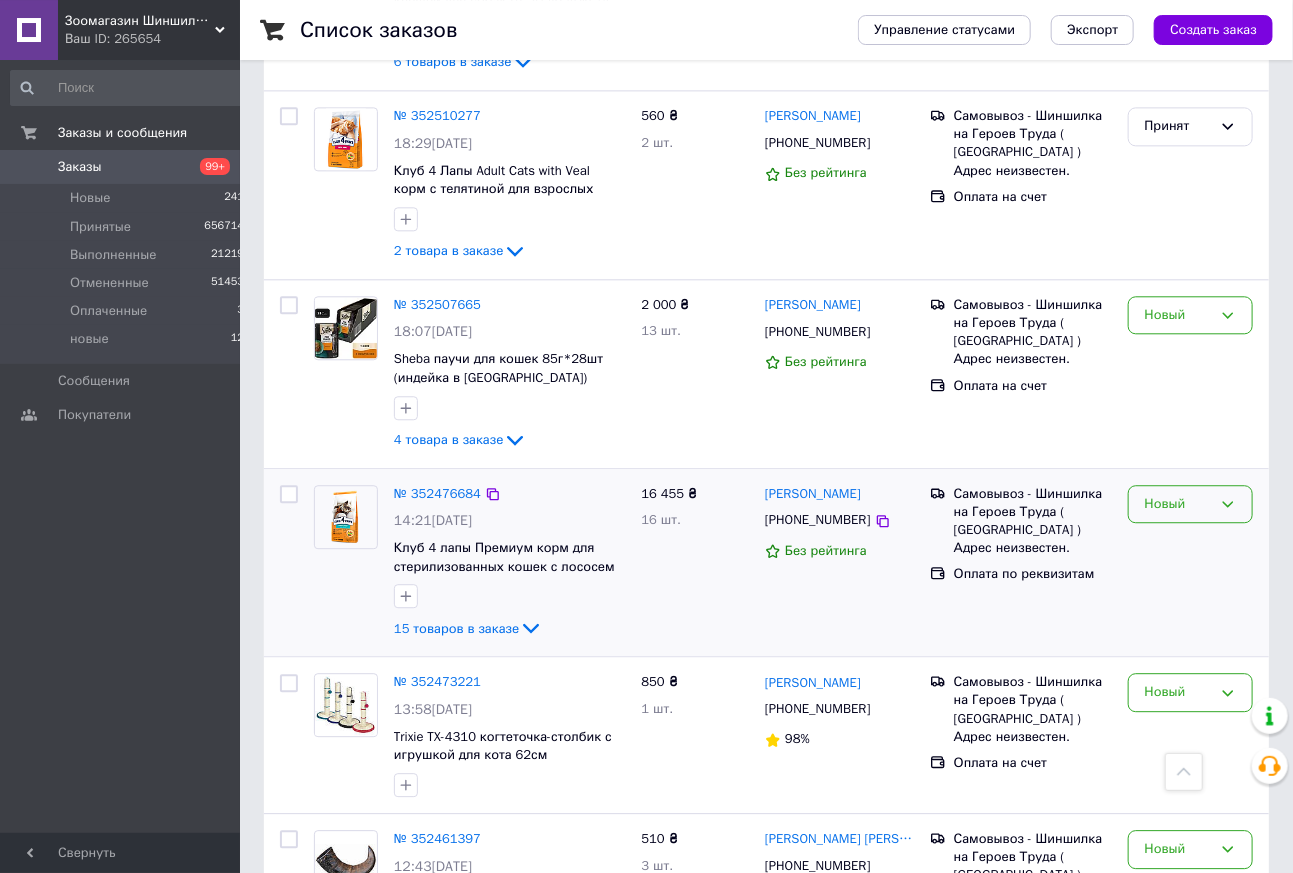 scroll, scrollTop: 1848, scrollLeft: 0, axis: vertical 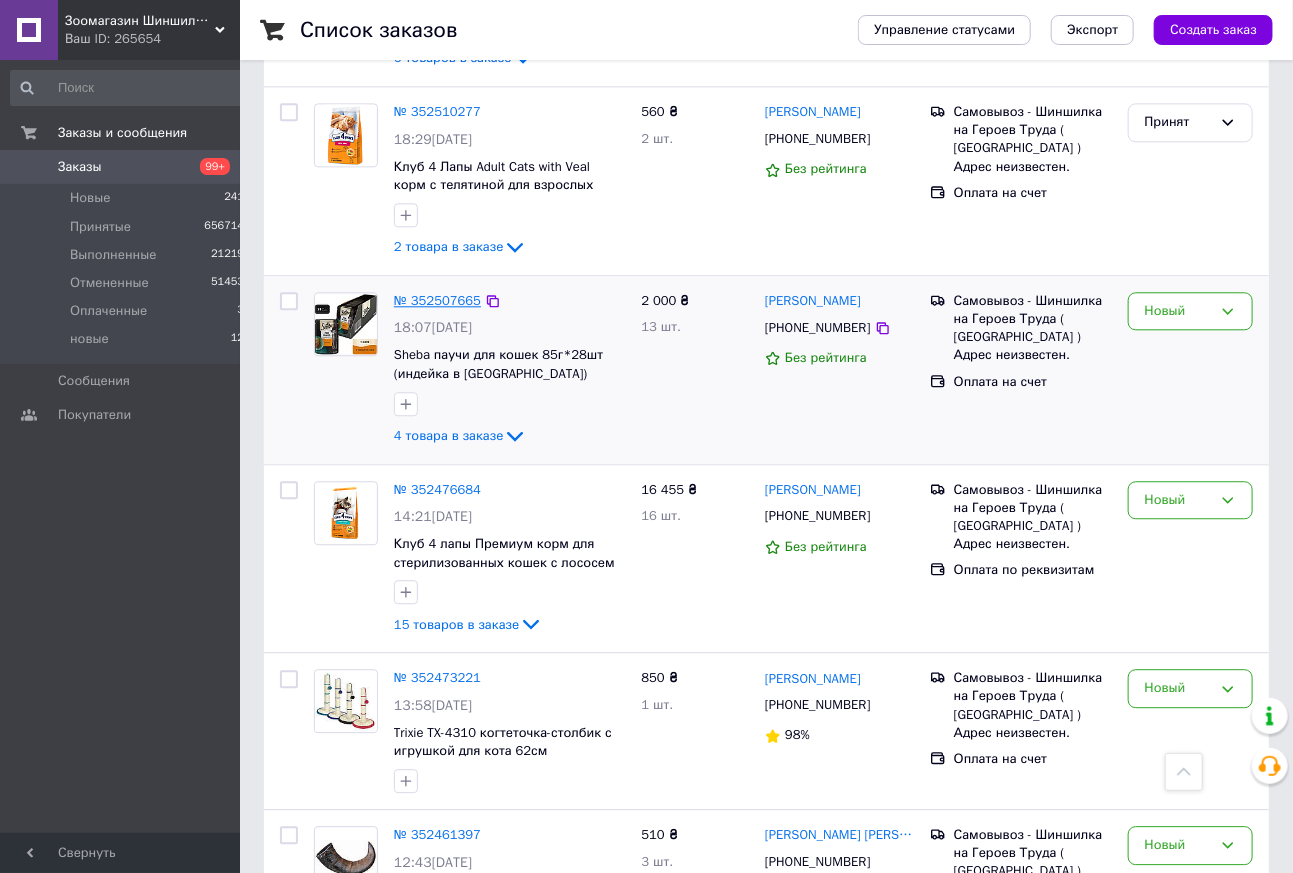 click on "№ 352507665" at bounding box center [437, 300] 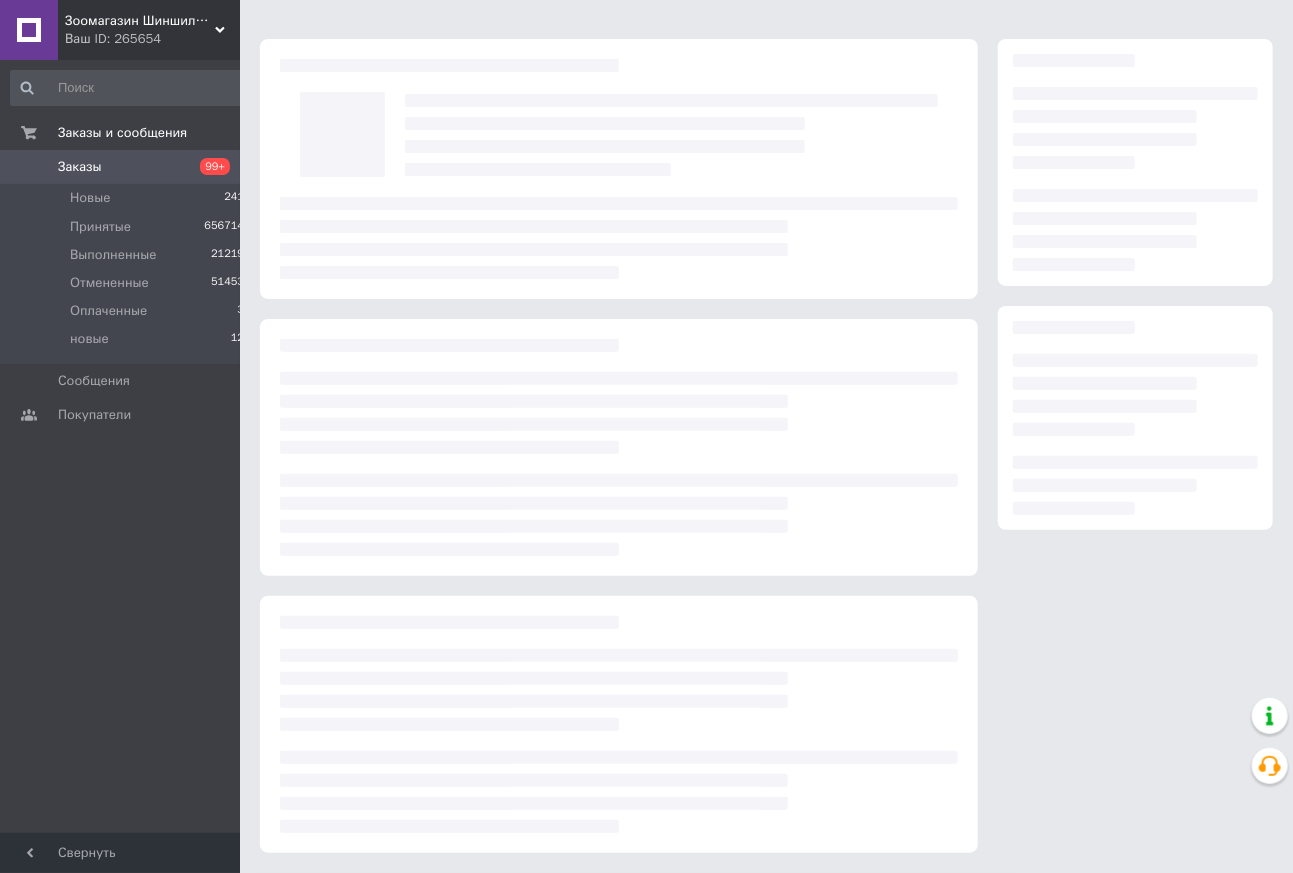 scroll, scrollTop: 41, scrollLeft: 0, axis: vertical 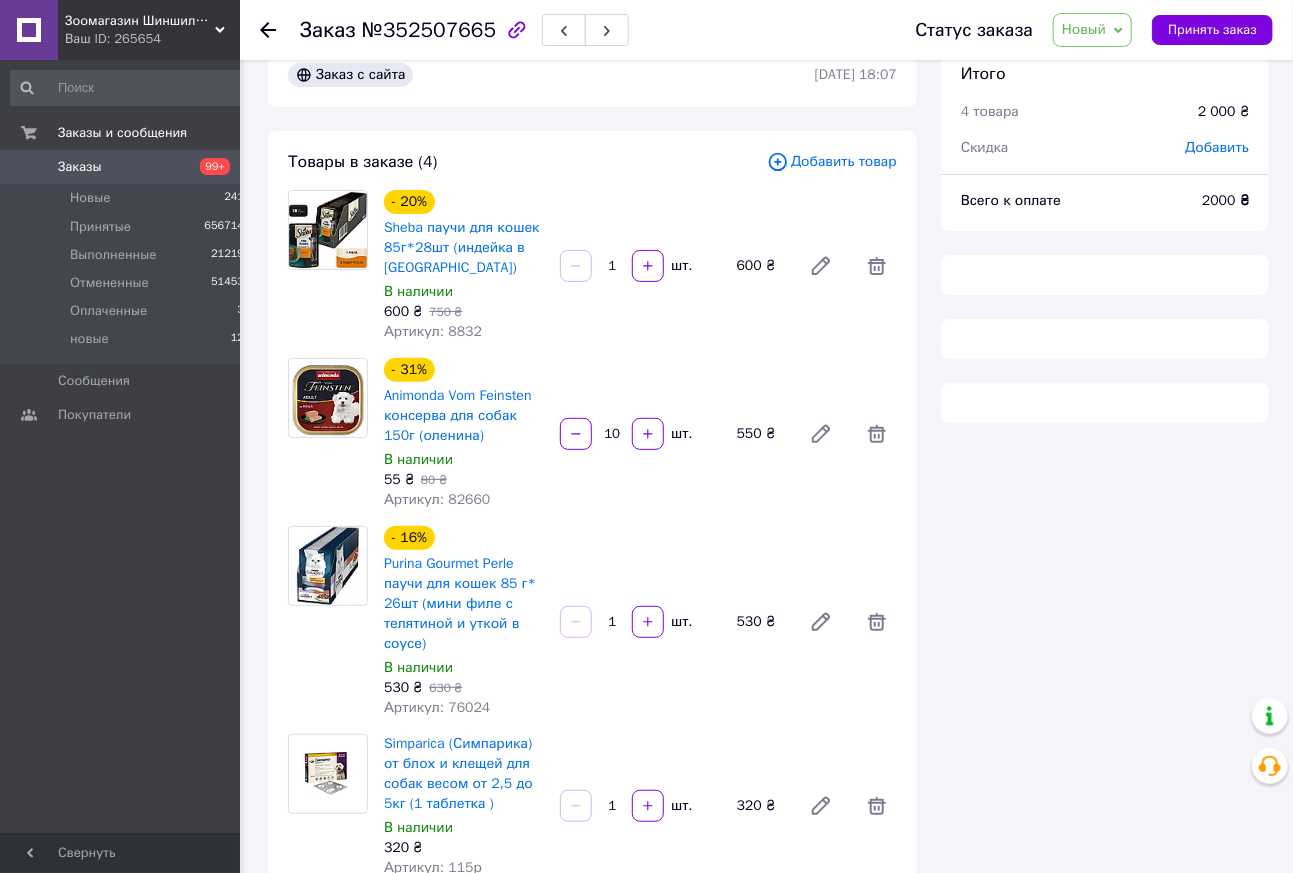 drag, startPoint x: 1202, startPoint y: 28, endPoint x: 1176, endPoint y: 274, distance: 247.37016 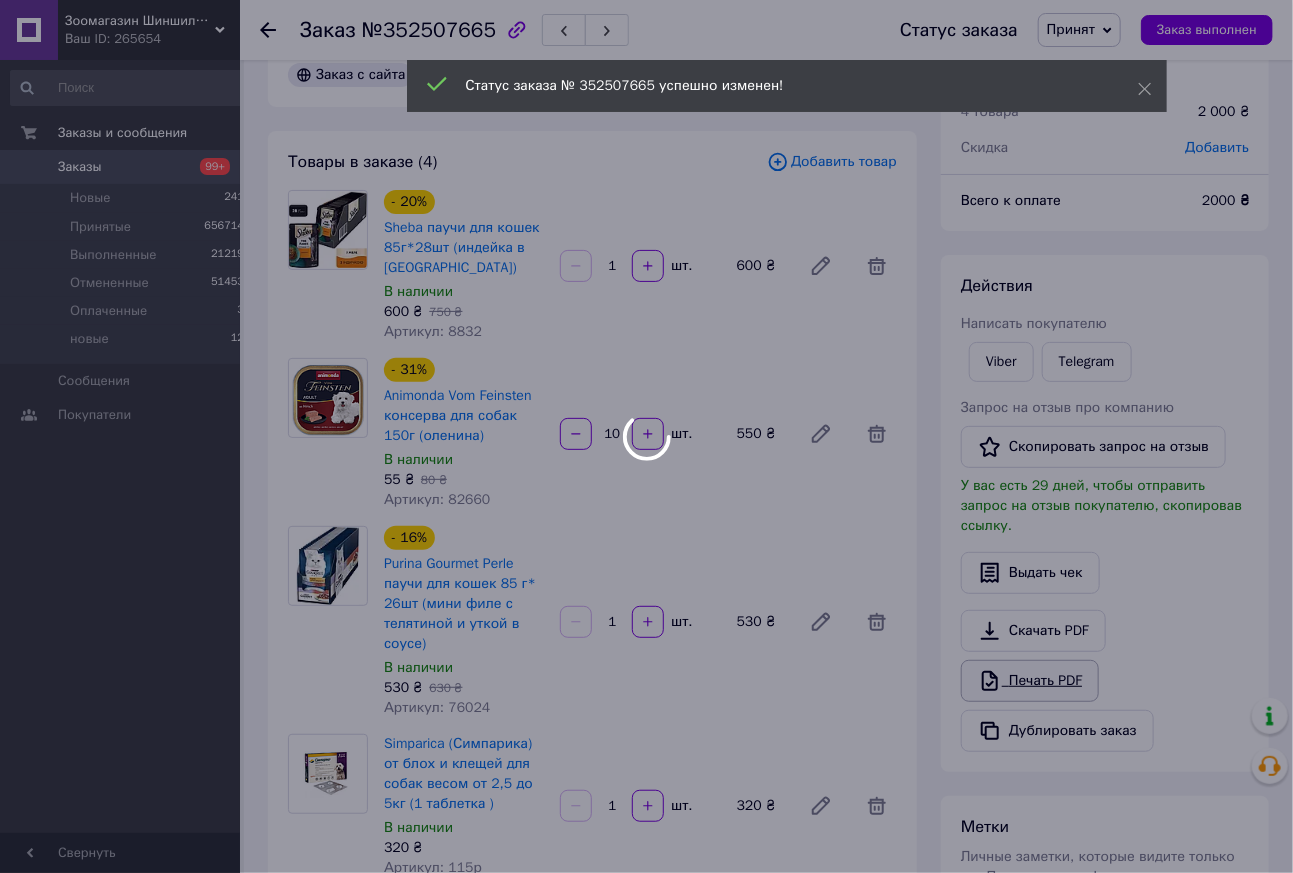 click on "Печать PDF" at bounding box center (1030, 681) 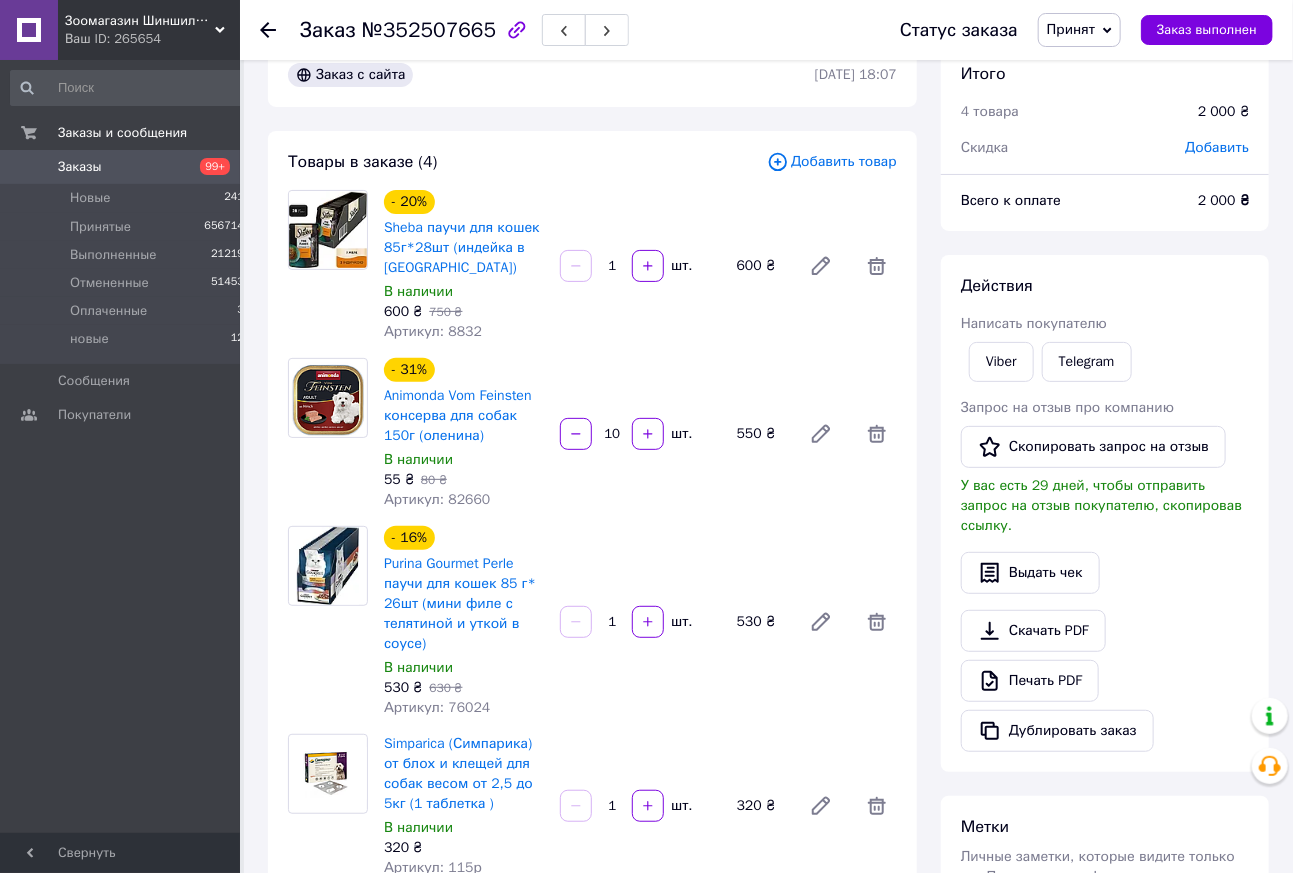 click 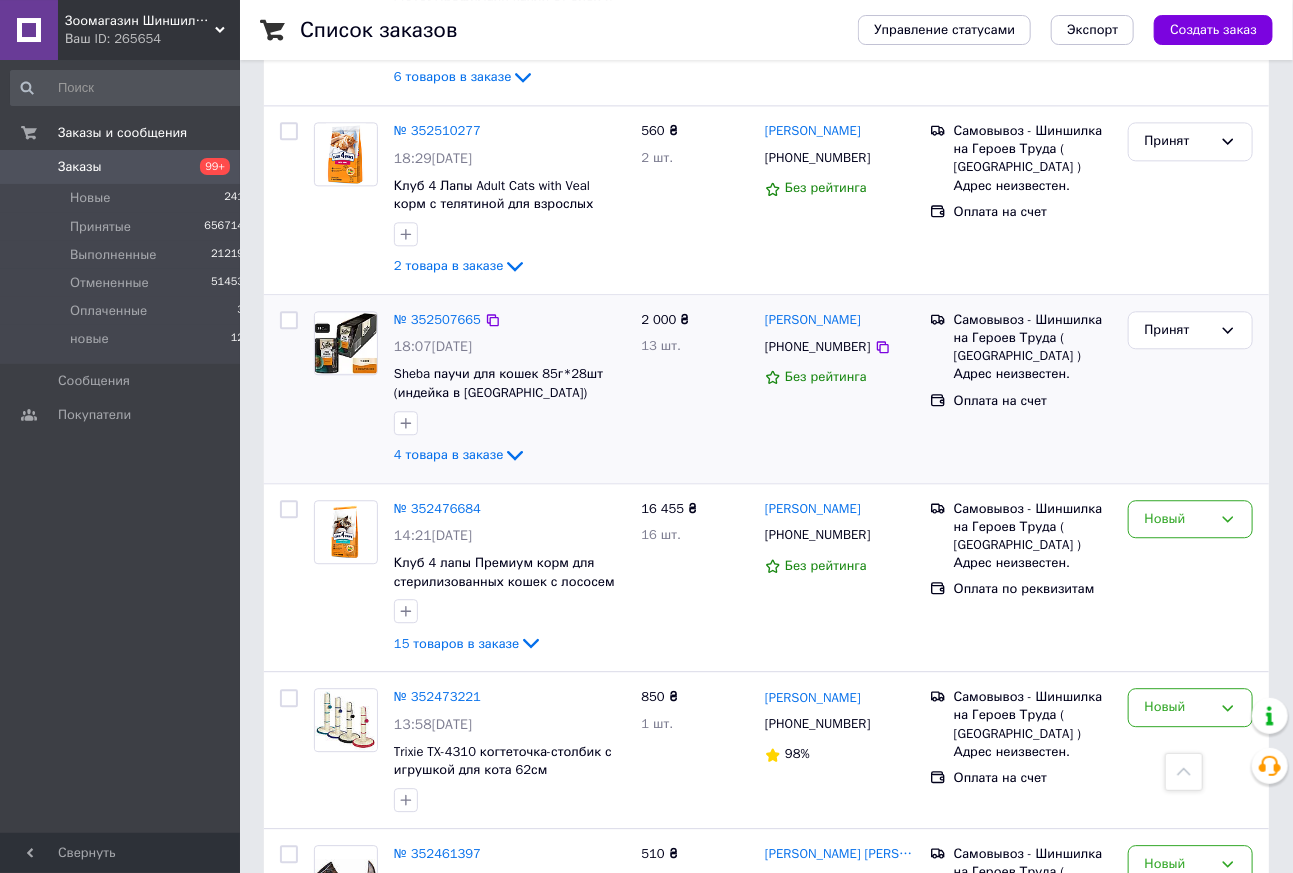 scroll, scrollTop: 1848, scrollLeft: 0, axis: vertical 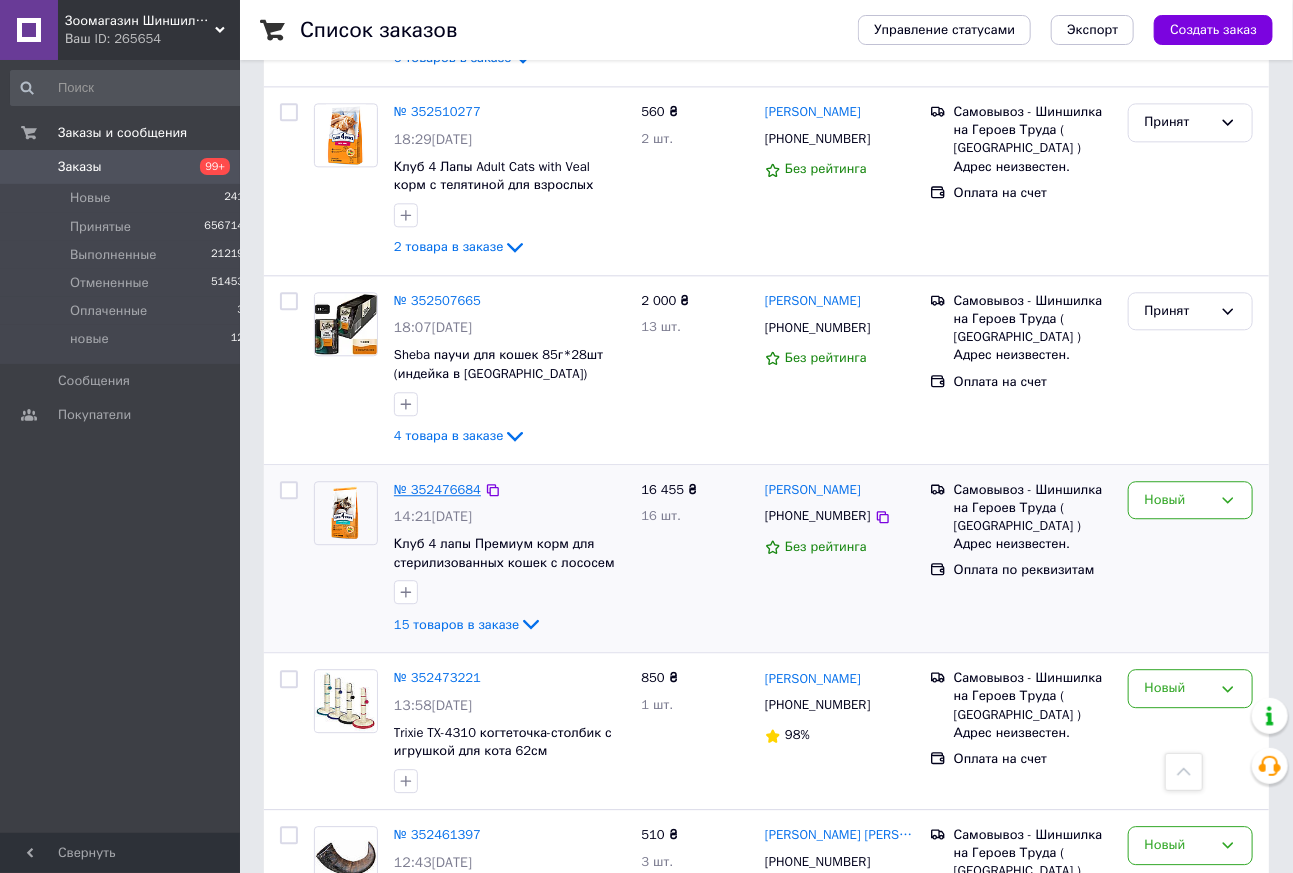 click on "№ 352476684" at bounding box center [437, 489] 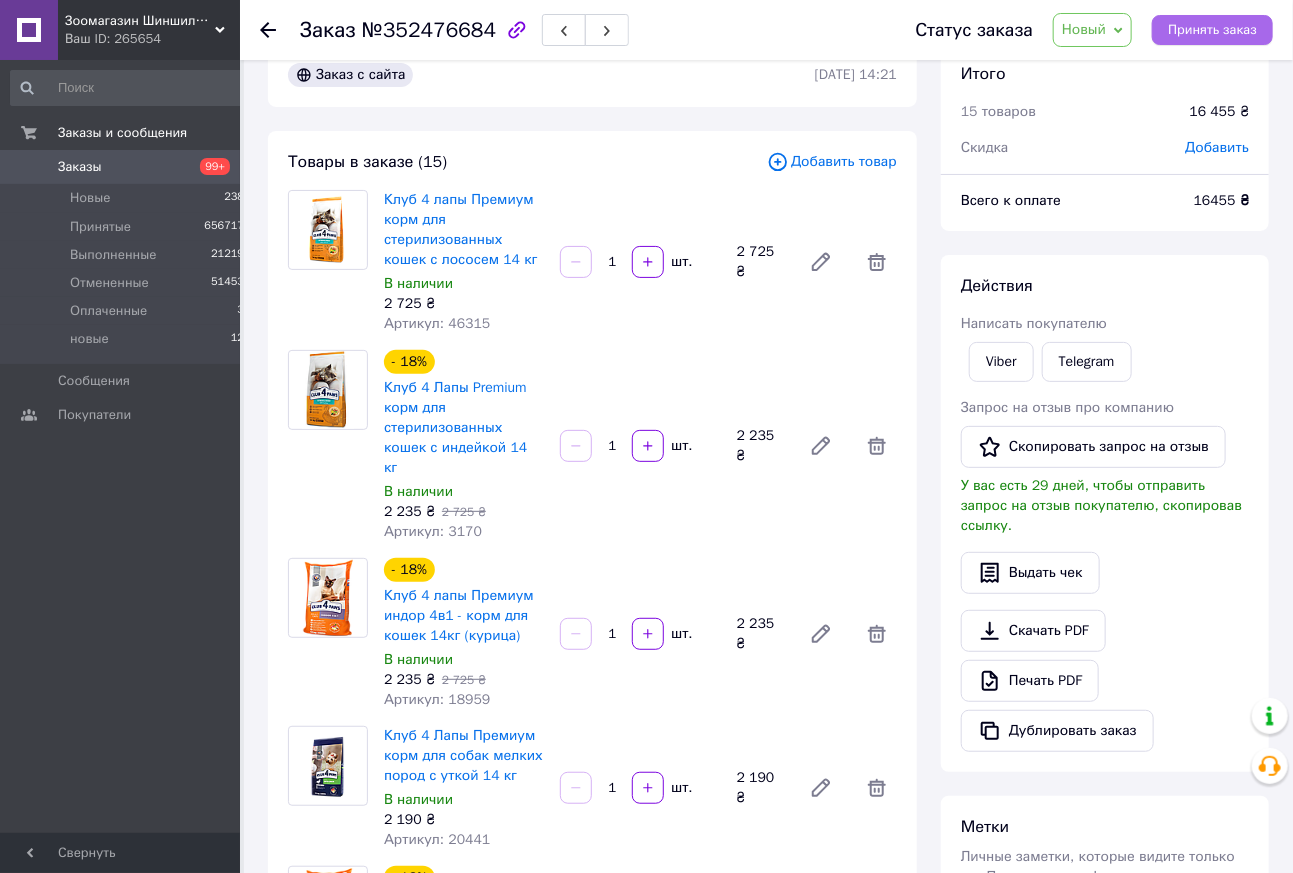 click on "Принять заказ" at bounding box center [1212, 30] 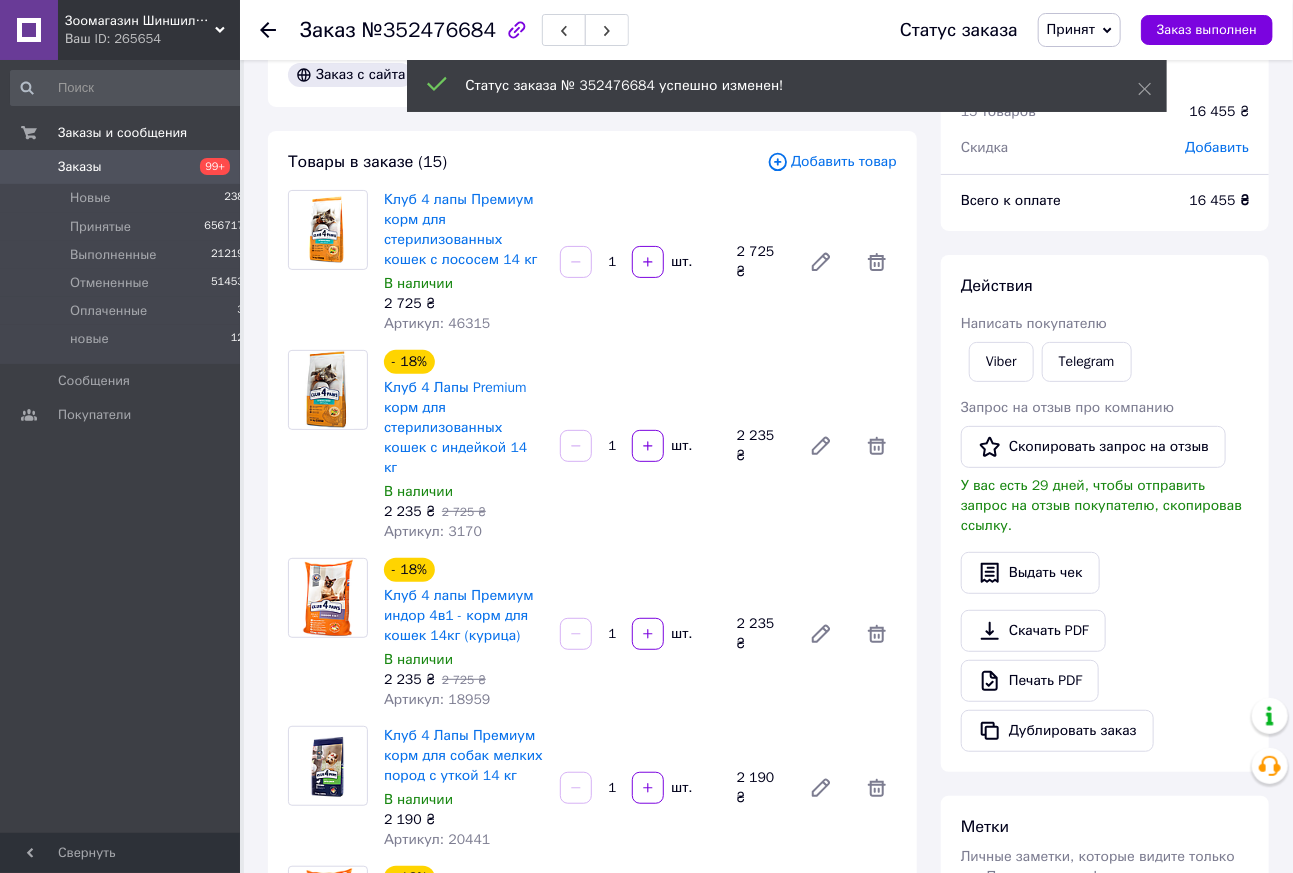 click on "Печать PDF" at bounding box center (1030, 681) 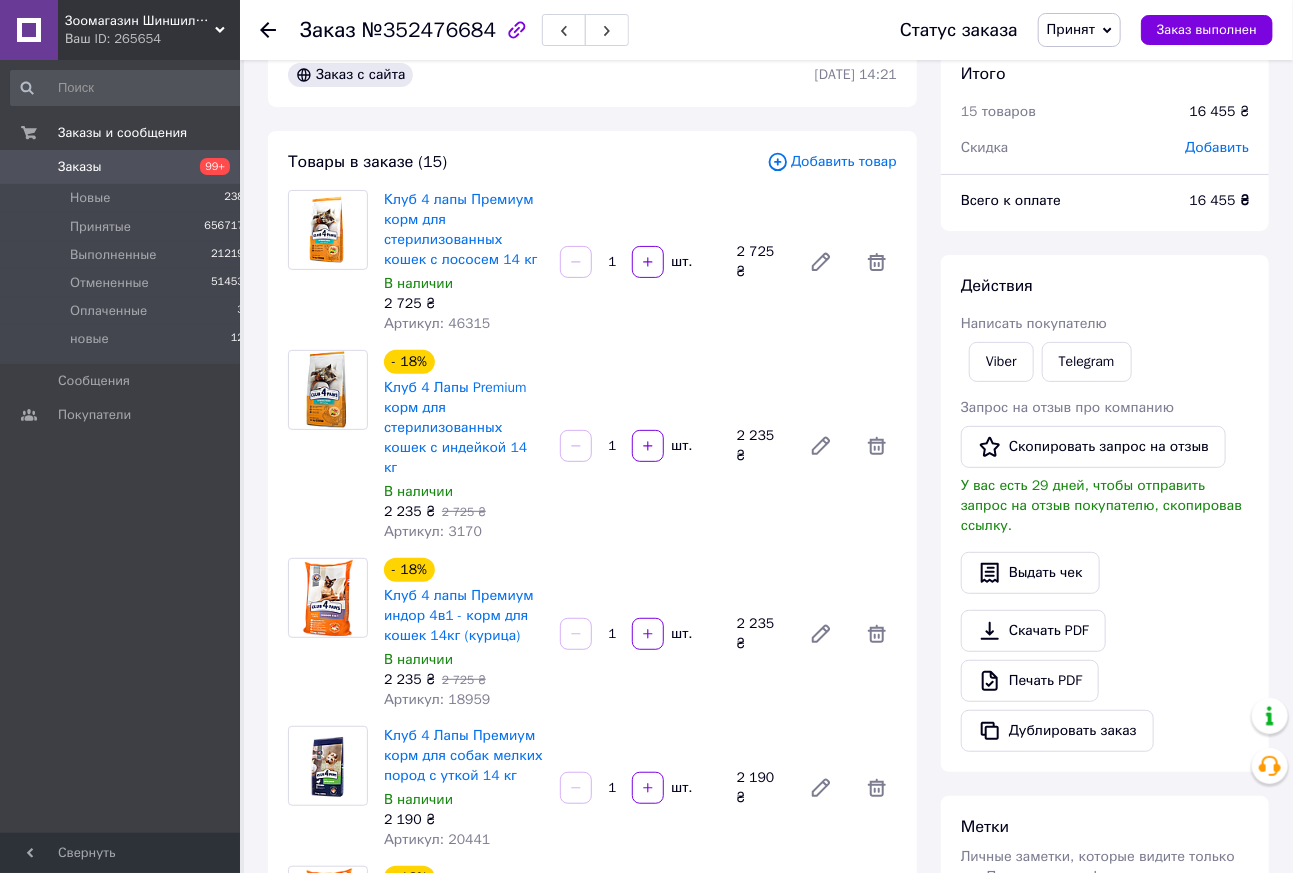 click 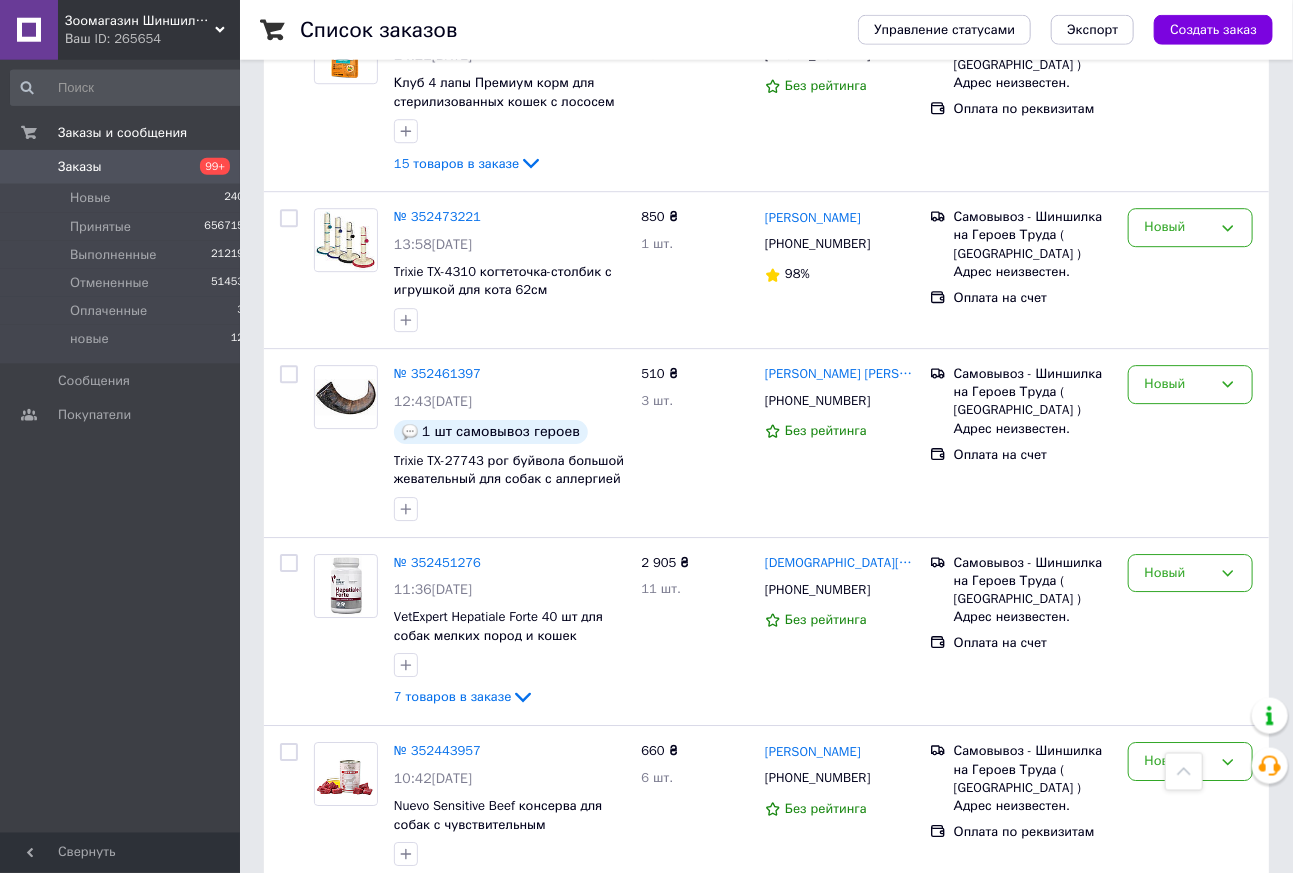 scroll, scrollTop: 2310, scrollLeft: 0, axis: vertical 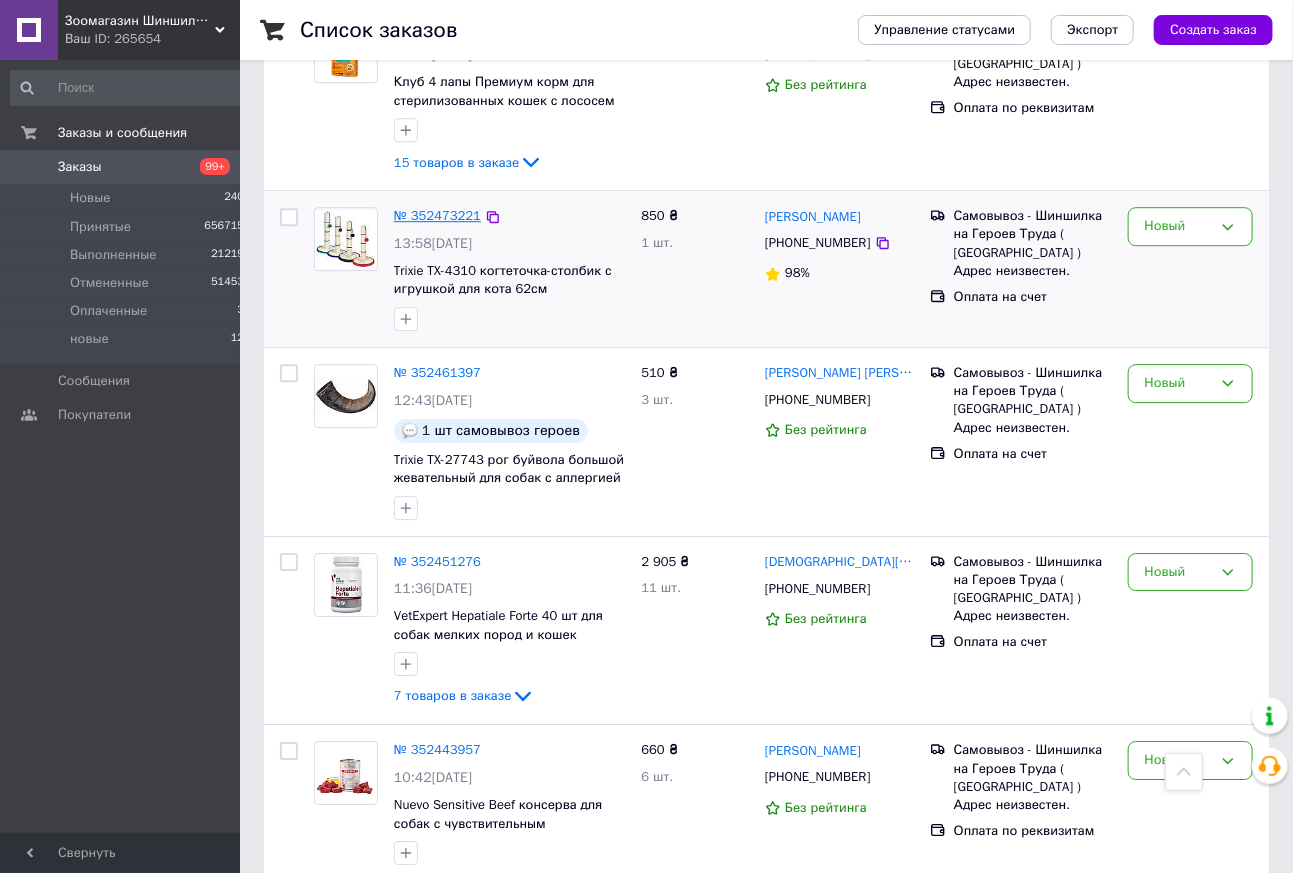 click on "№ 352473221" at bounding box center (437, 215) 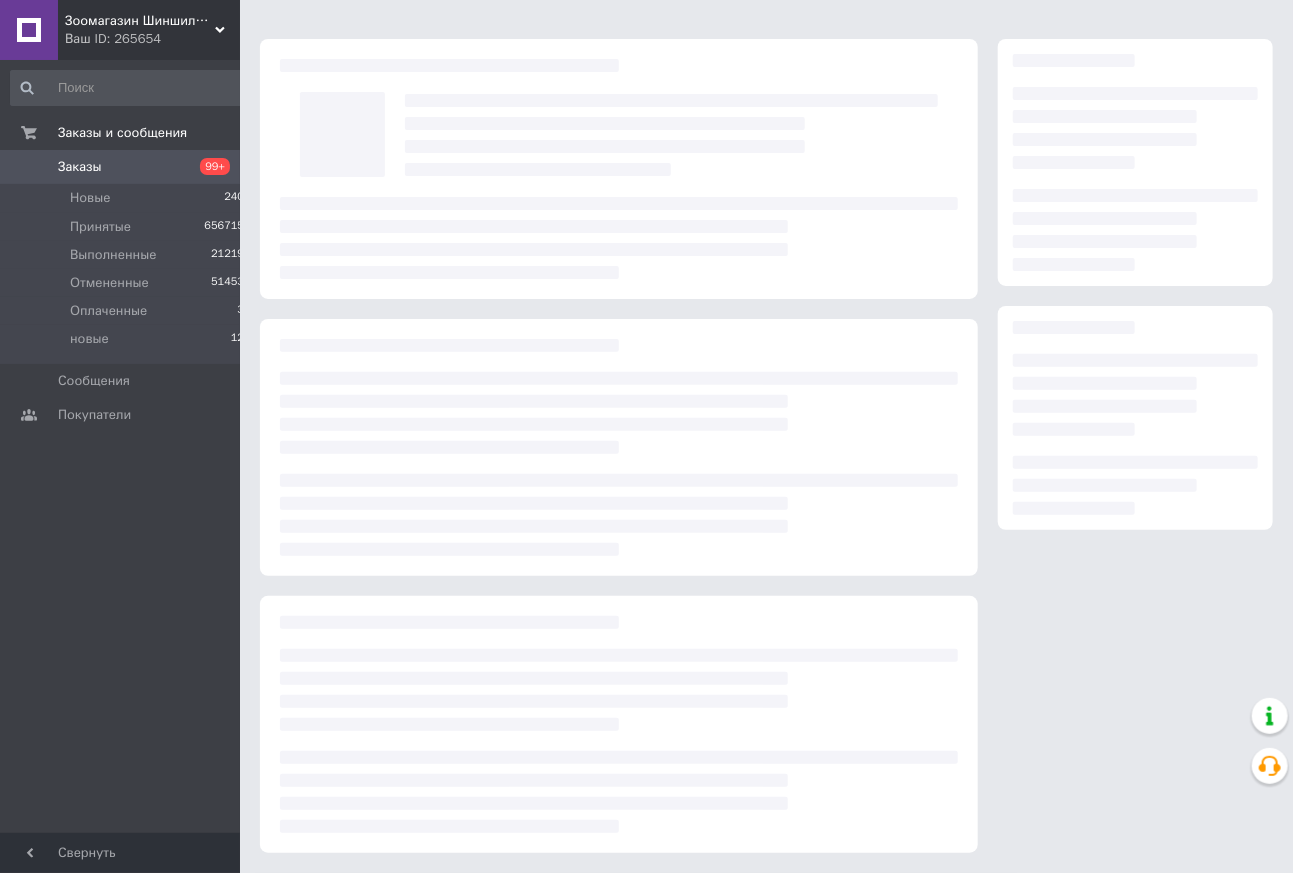 scroll, scrollTop: 41, scrollLeft: 0, axis: vertical 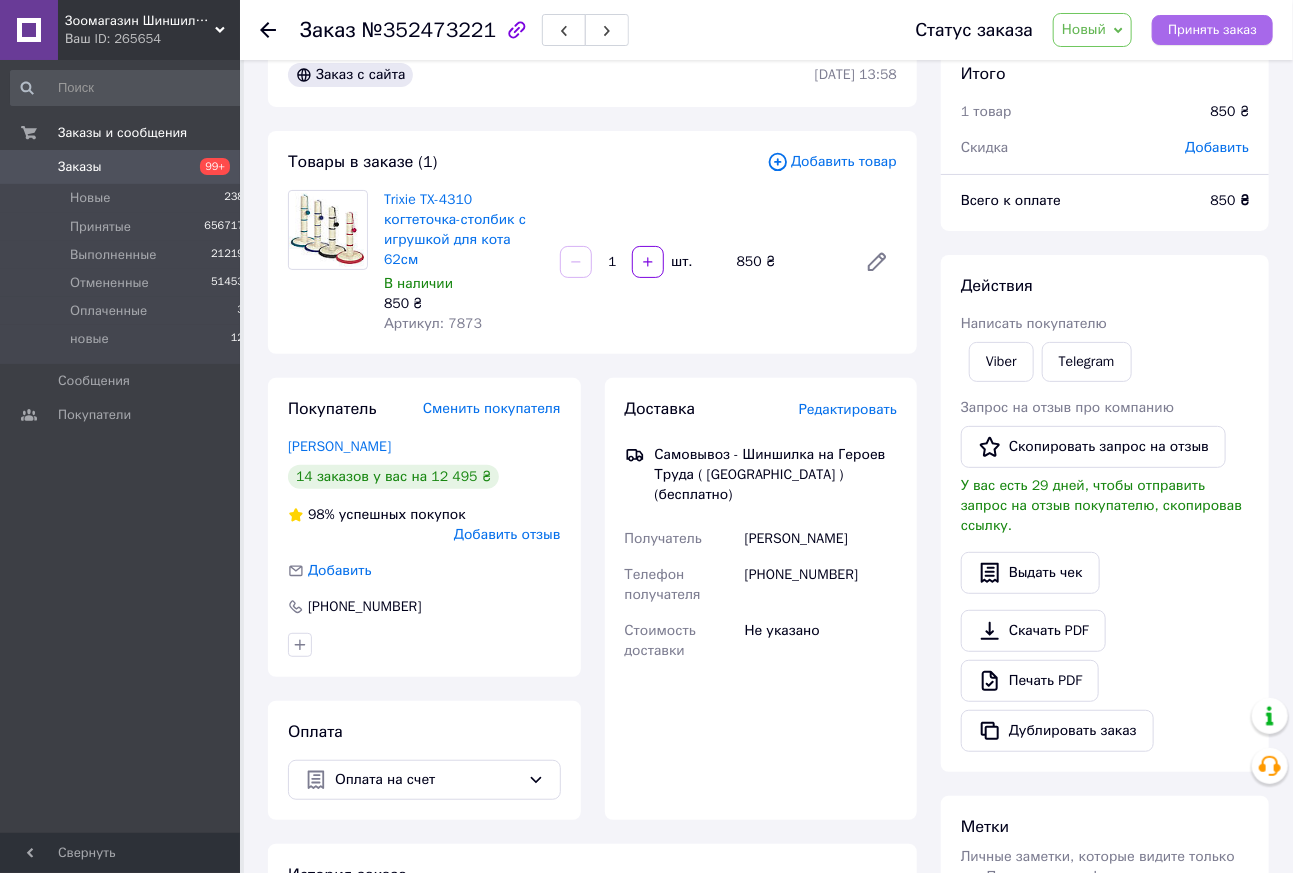 click on "Принять заказ" at bounding box center (1212, 30) 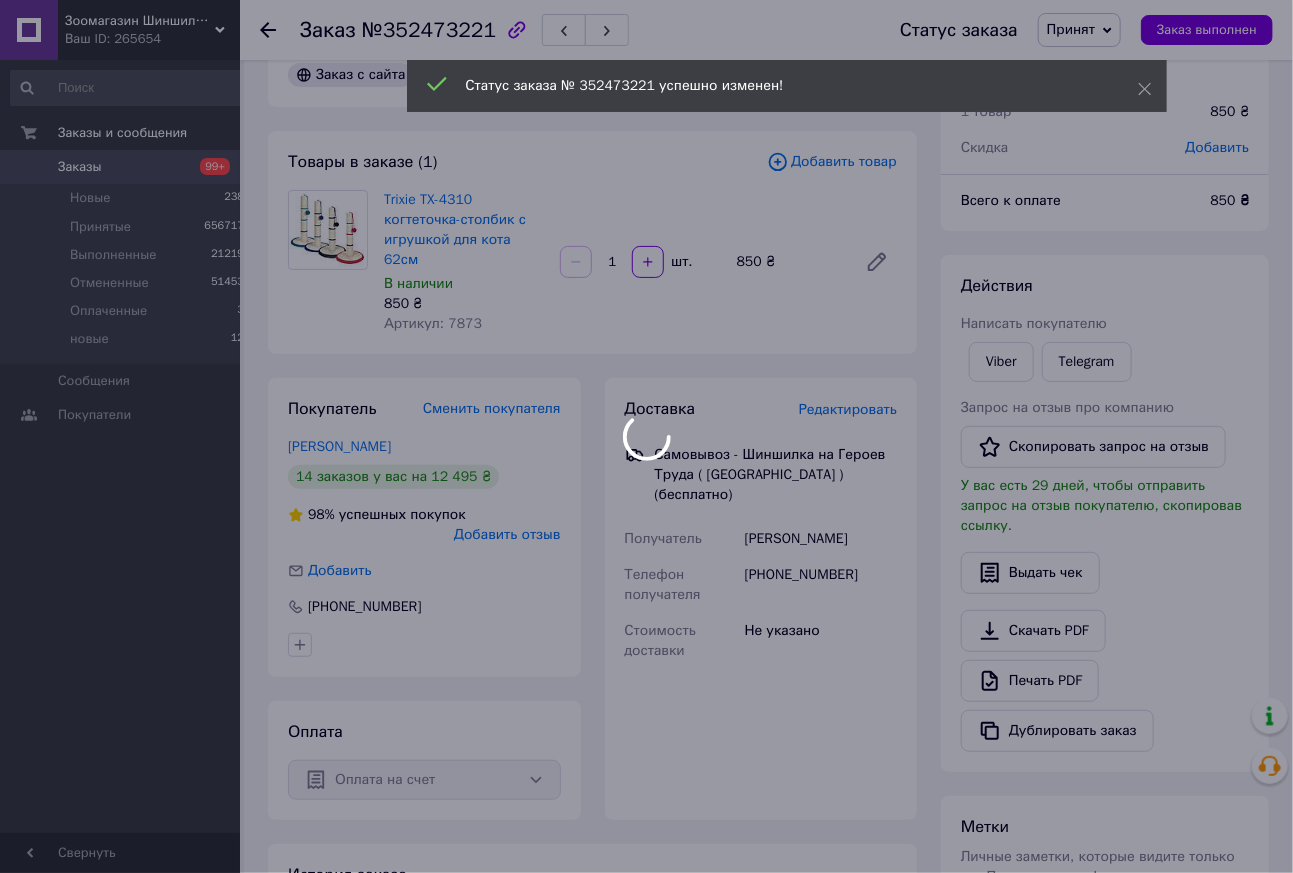 click at bounding box center [646, 436] 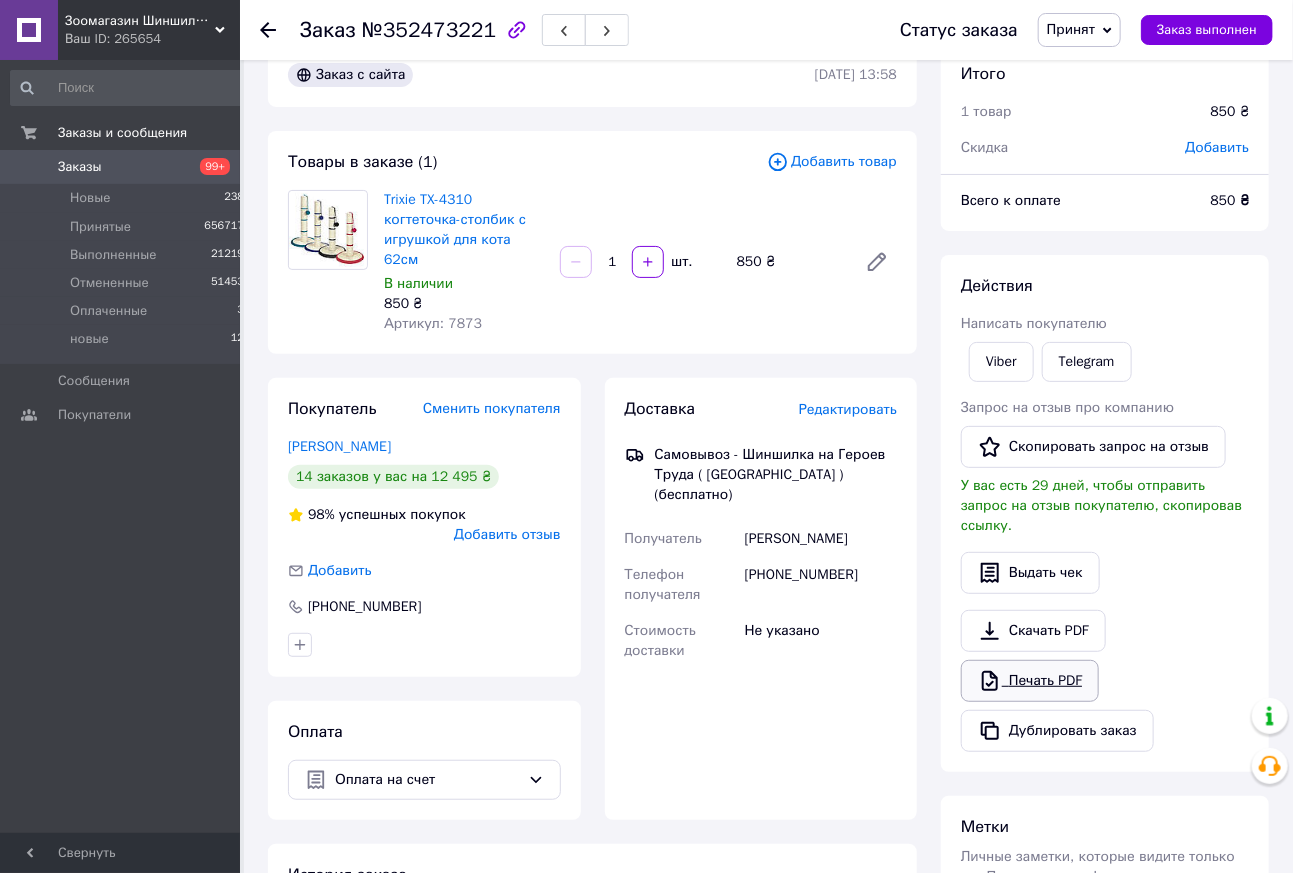click on "Печать PDF" at bounding box center (1030, 681) 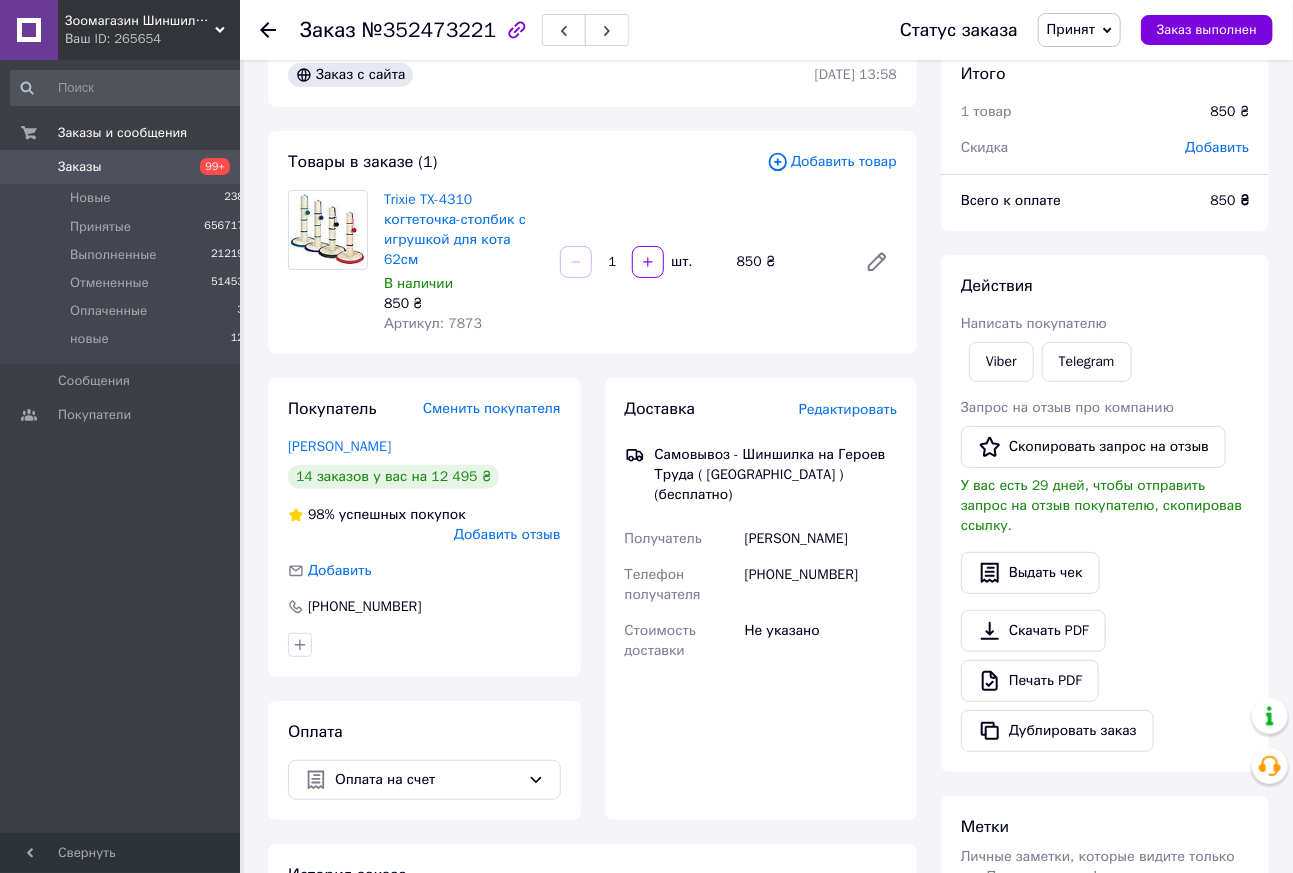 click 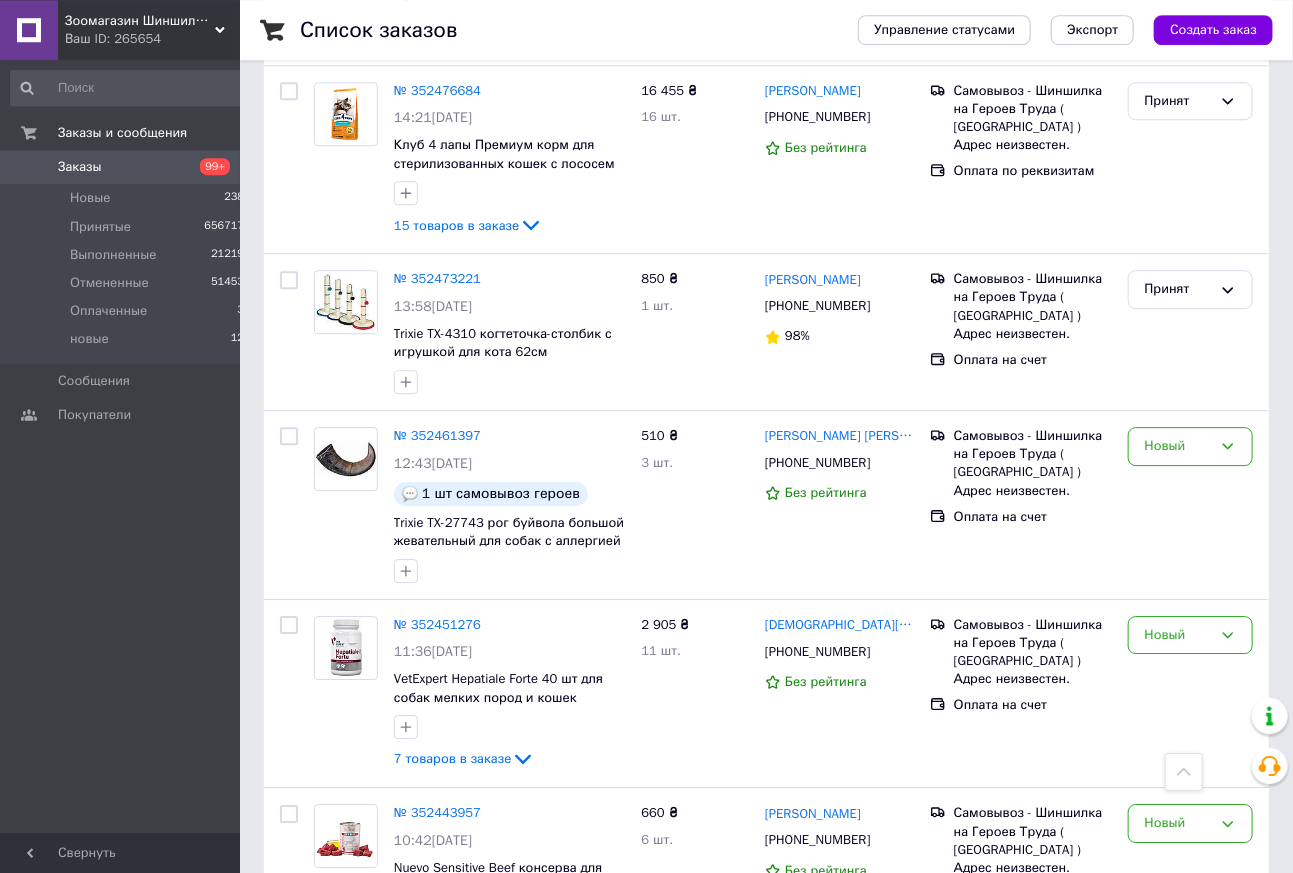scroll, scrollTop: 2425, scrollLeft: 0, axis: vertical 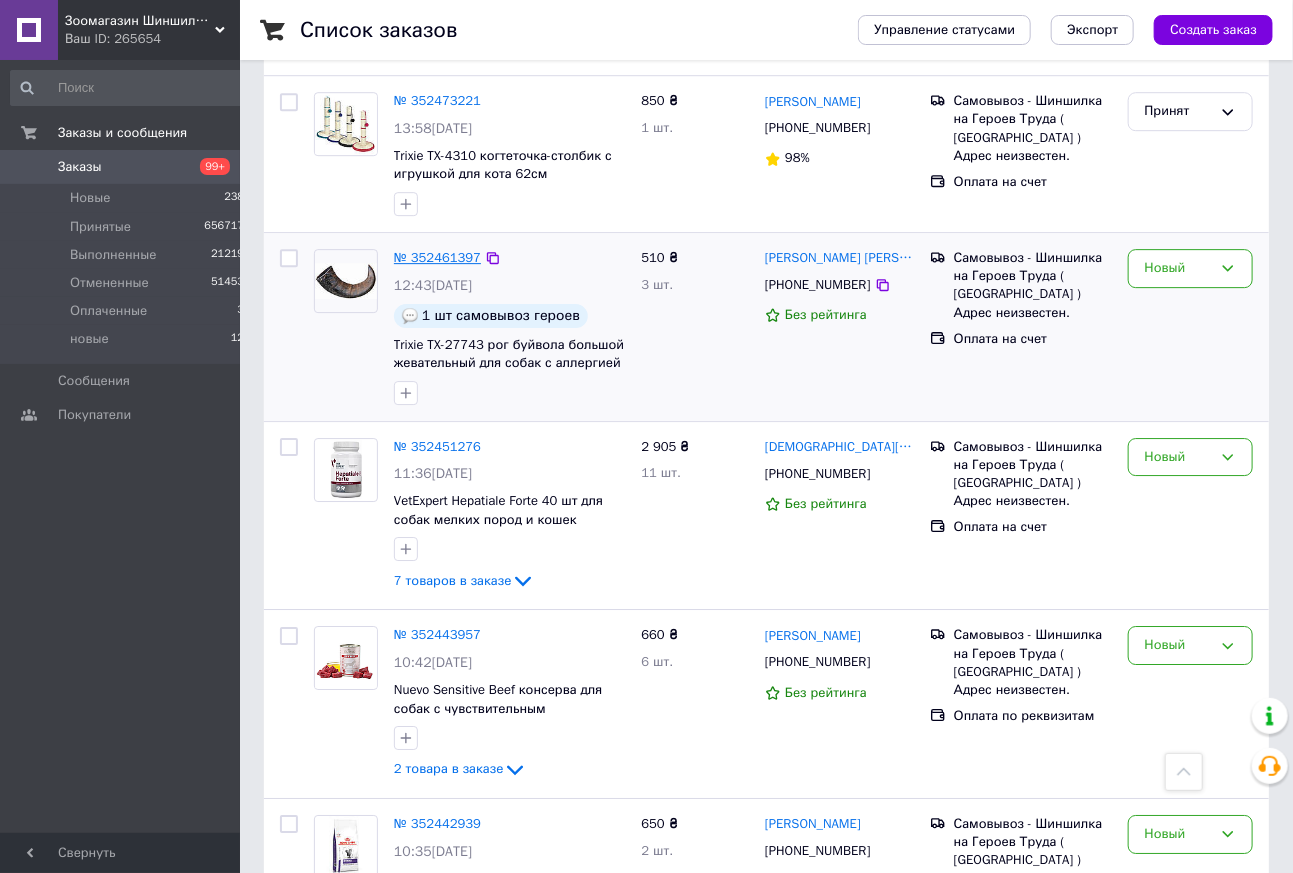 click on "№ 352461397" at bounding box center (437, 257) 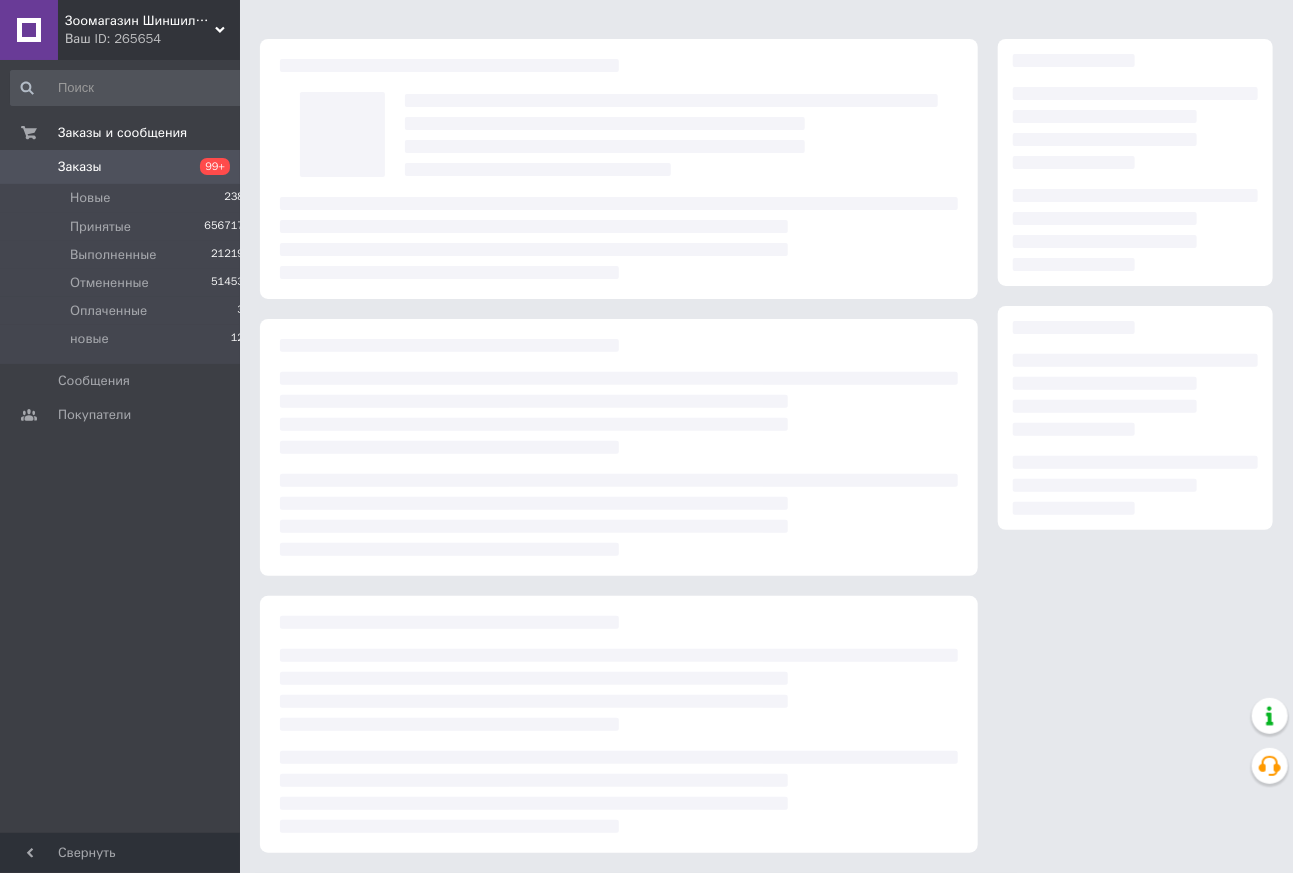 scroll, scrollTop: 41, scrollLeft: 0, axis: vertical 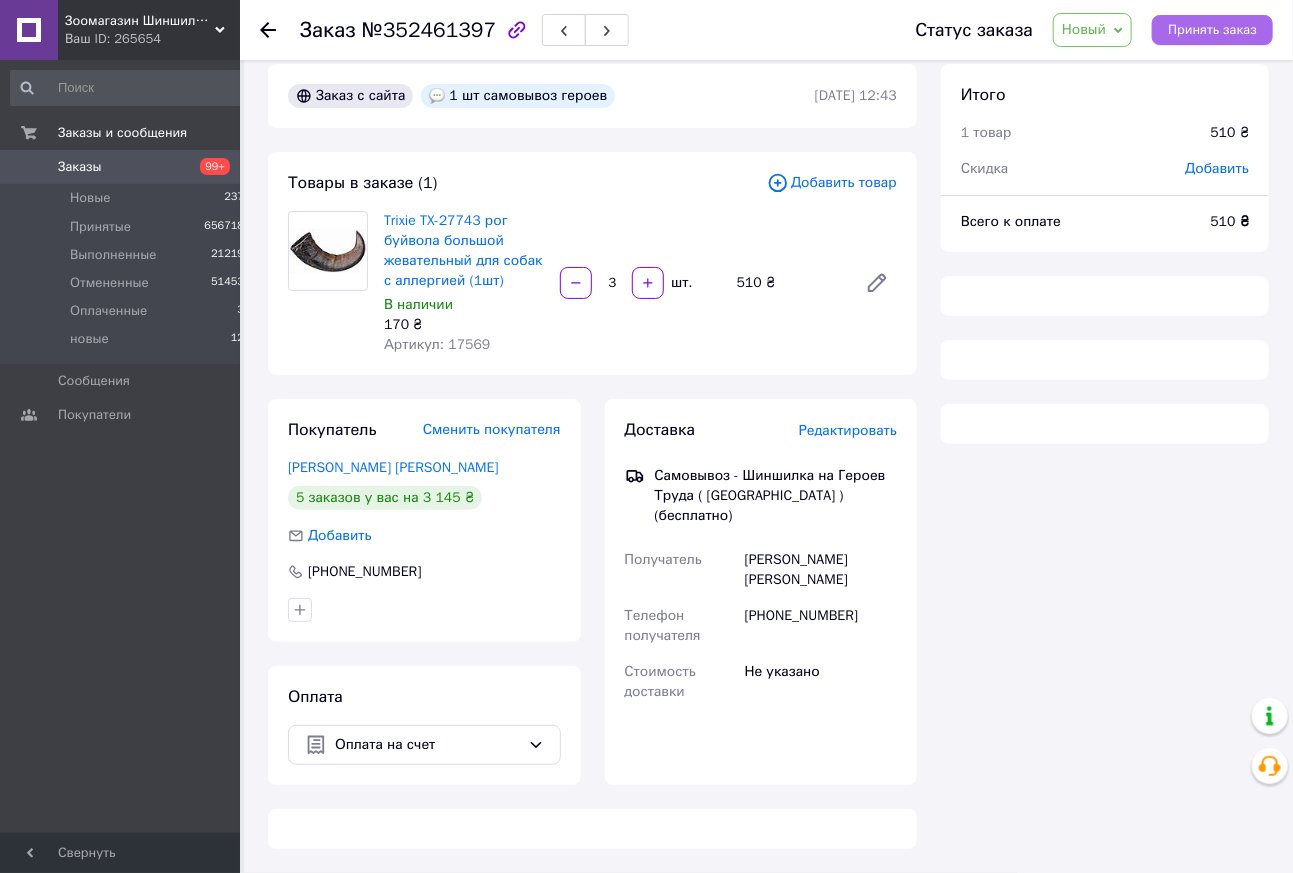 click on "Принять заказ" at bounding box center (1212, 30) 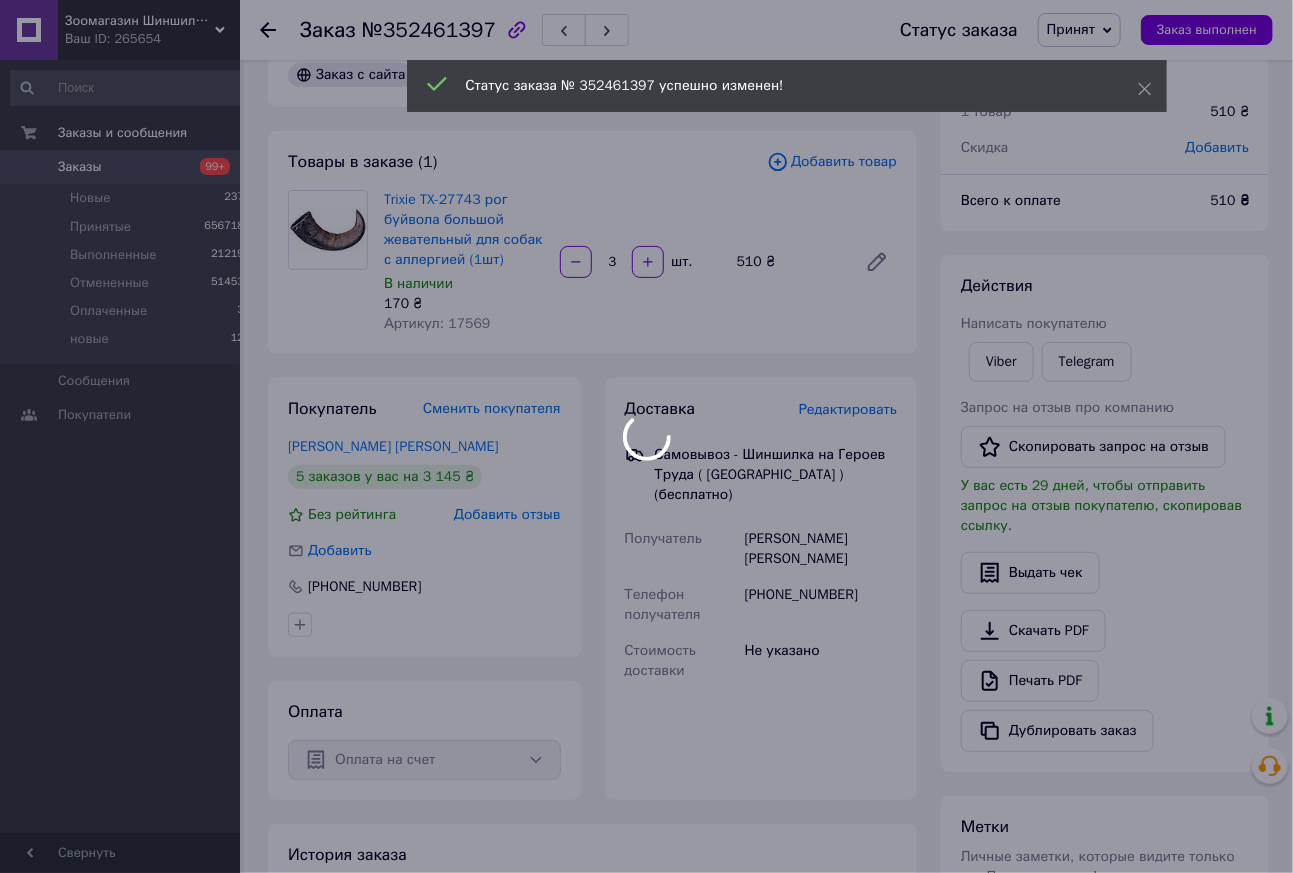 click at bounding box center [646, 436] 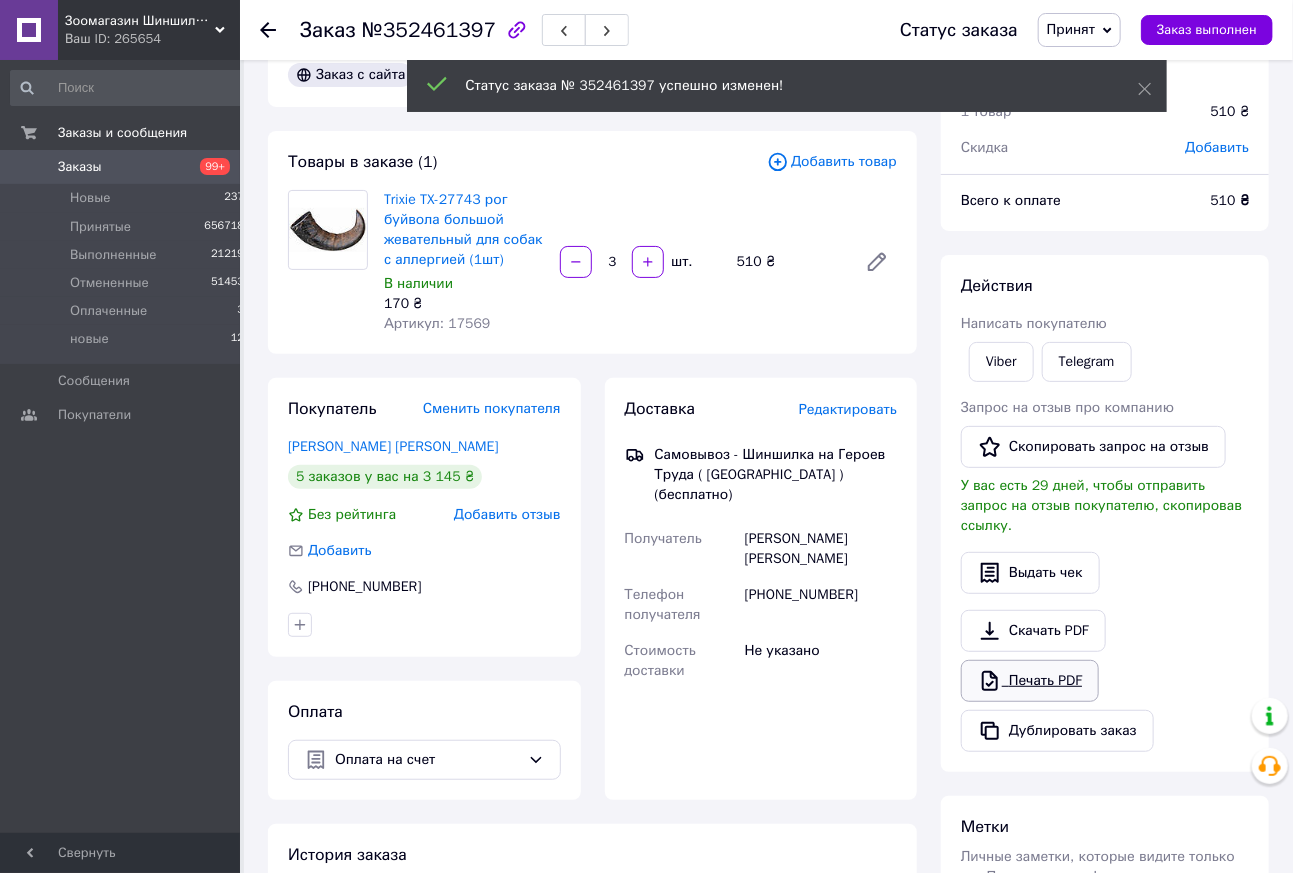 click on "Печать PDF" at bounding box center [1030, 681] 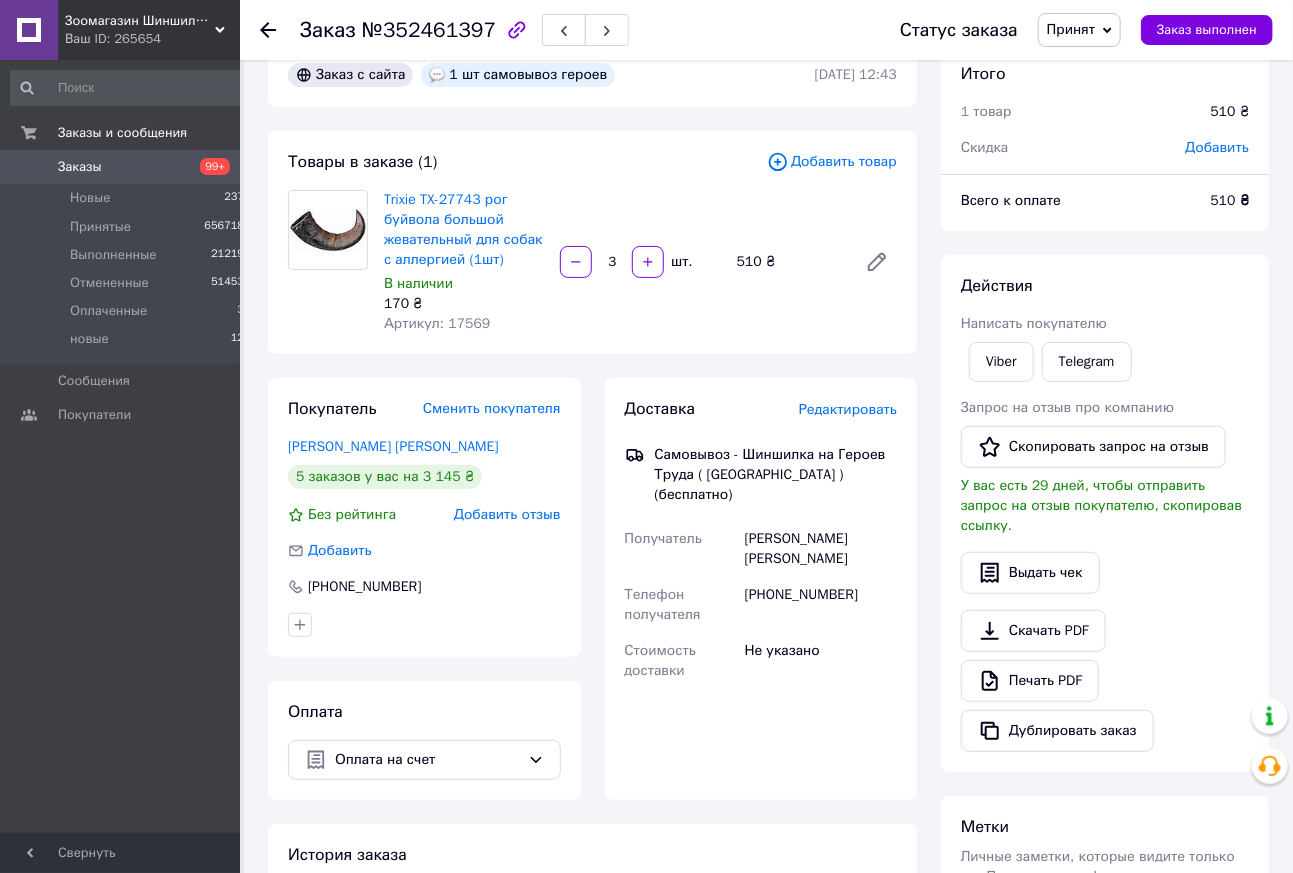 click 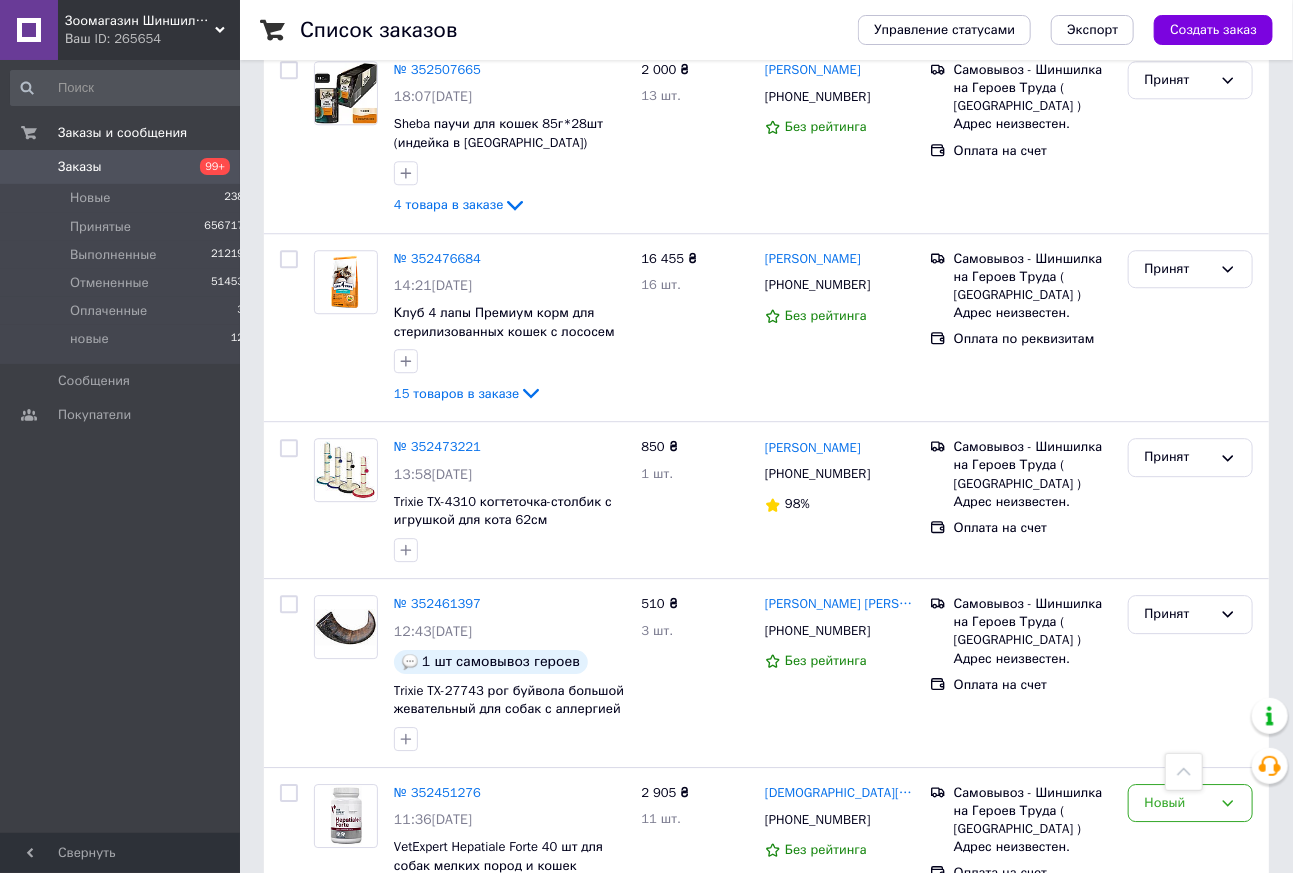 scroll, scrollTop: 2541, scrollLeft: 0, axis: vertical 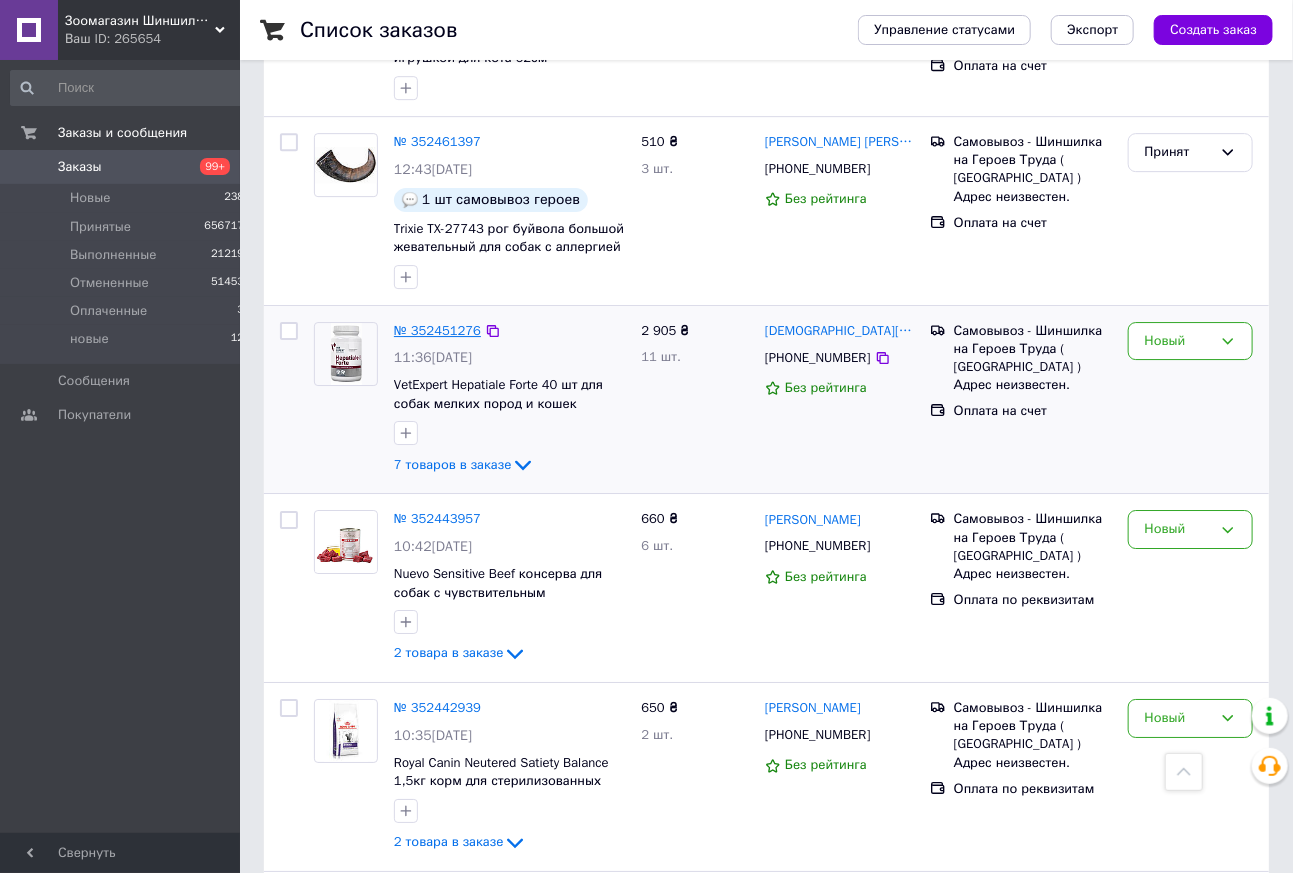 click on "№ 352451276" at bounding box center [437, 330] 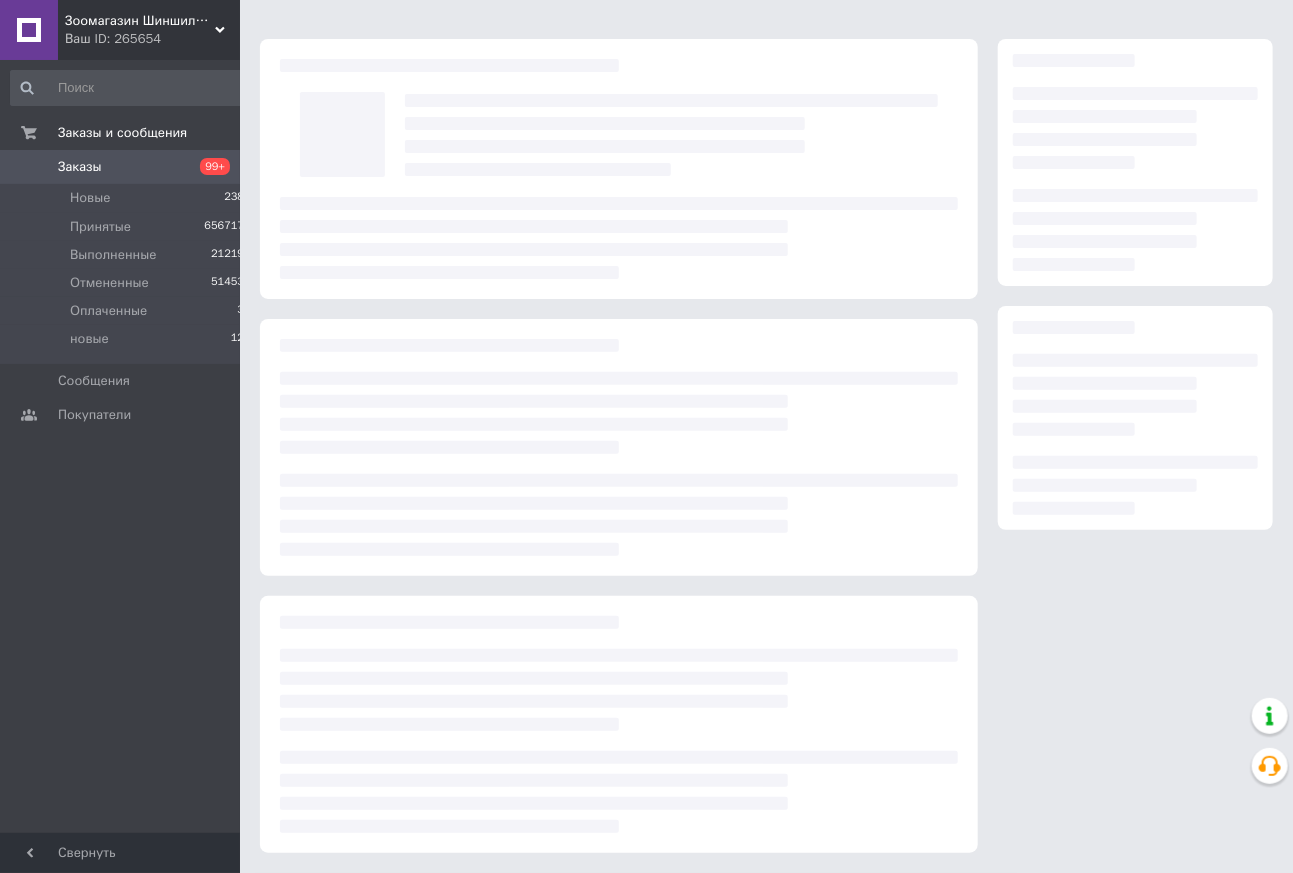 scroll, scrollTop: 41, scrollLeft: 0, axis: vertical 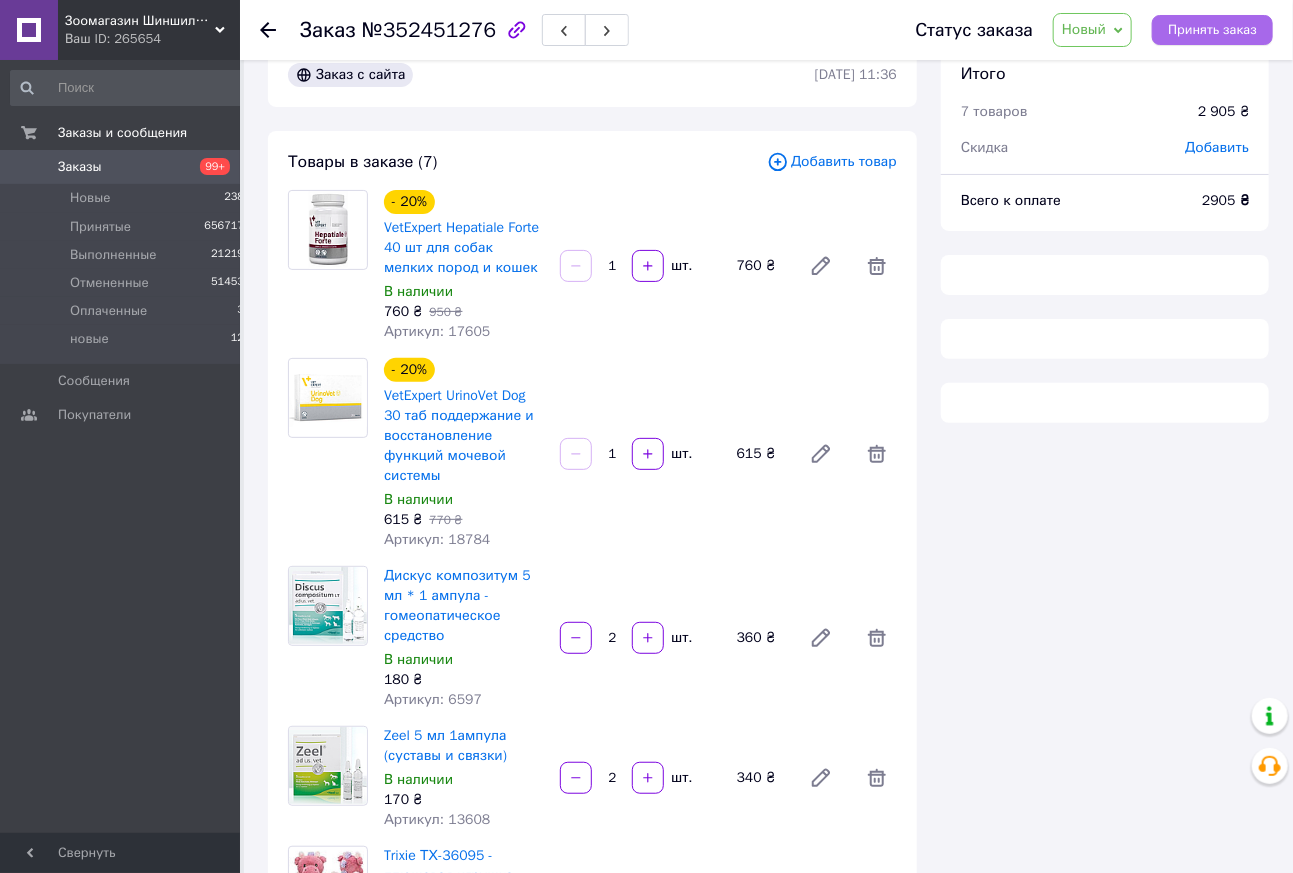 click on "Принять заказ" at bounding box center (1212, 30) 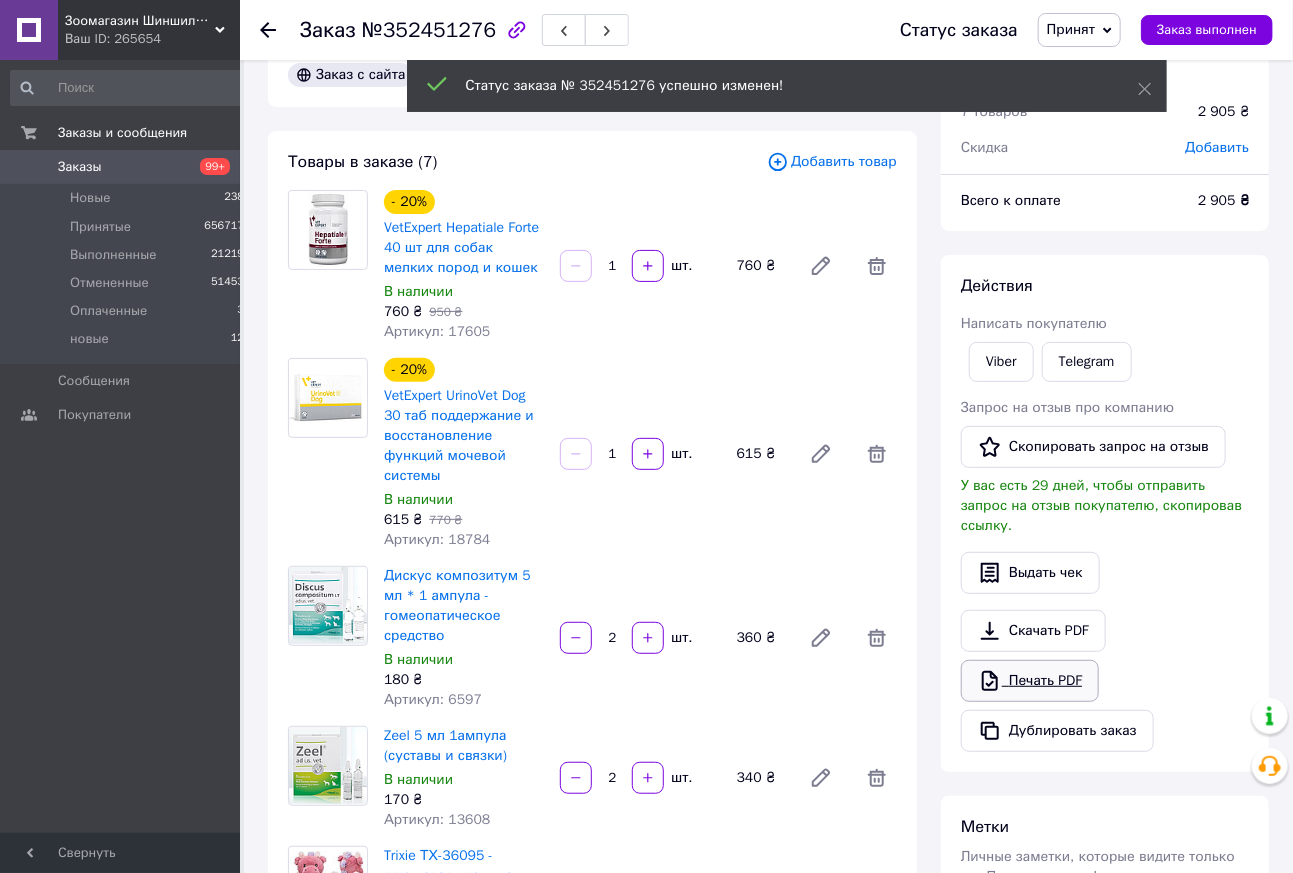 click on "Печать PDF" at bounding box center (1030, 681) 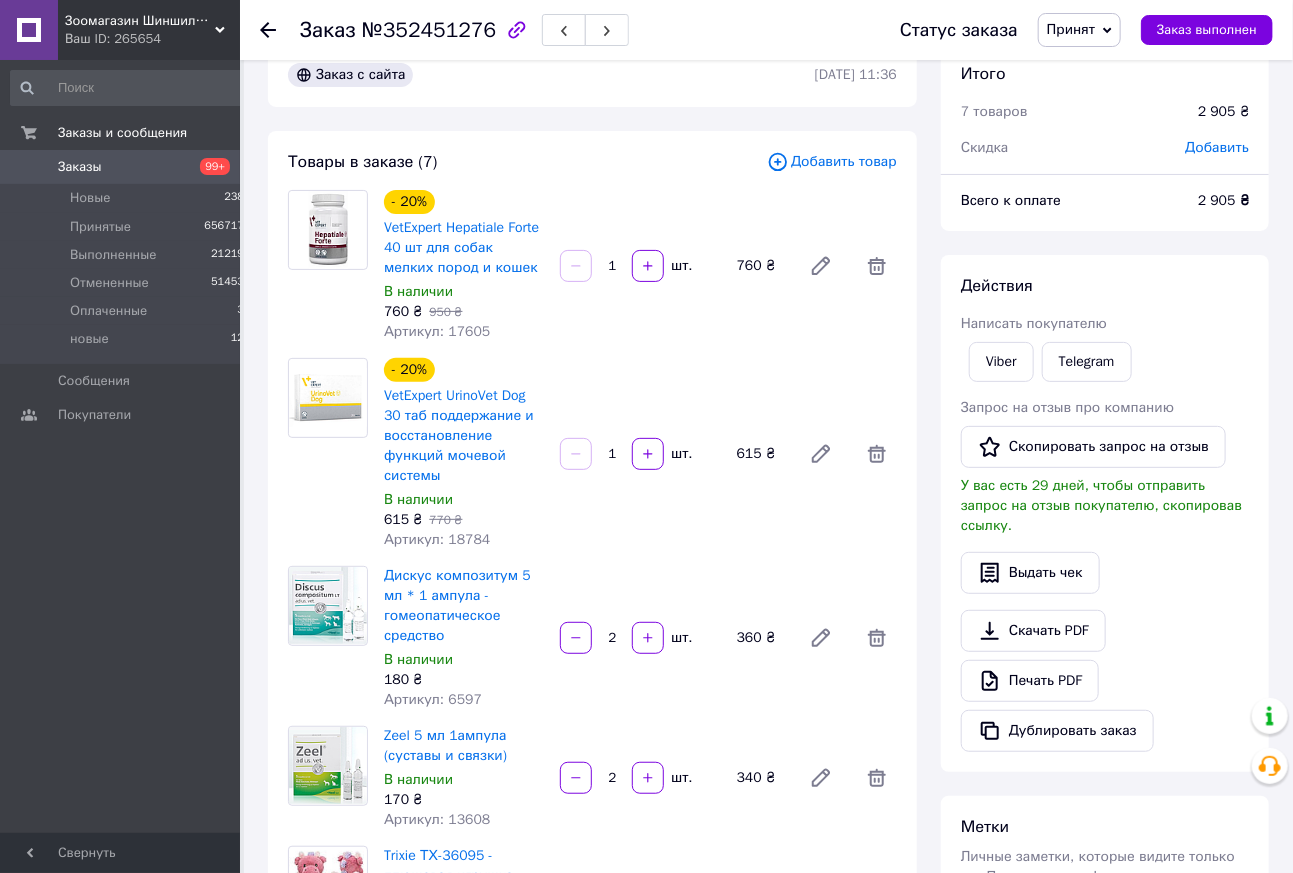 click 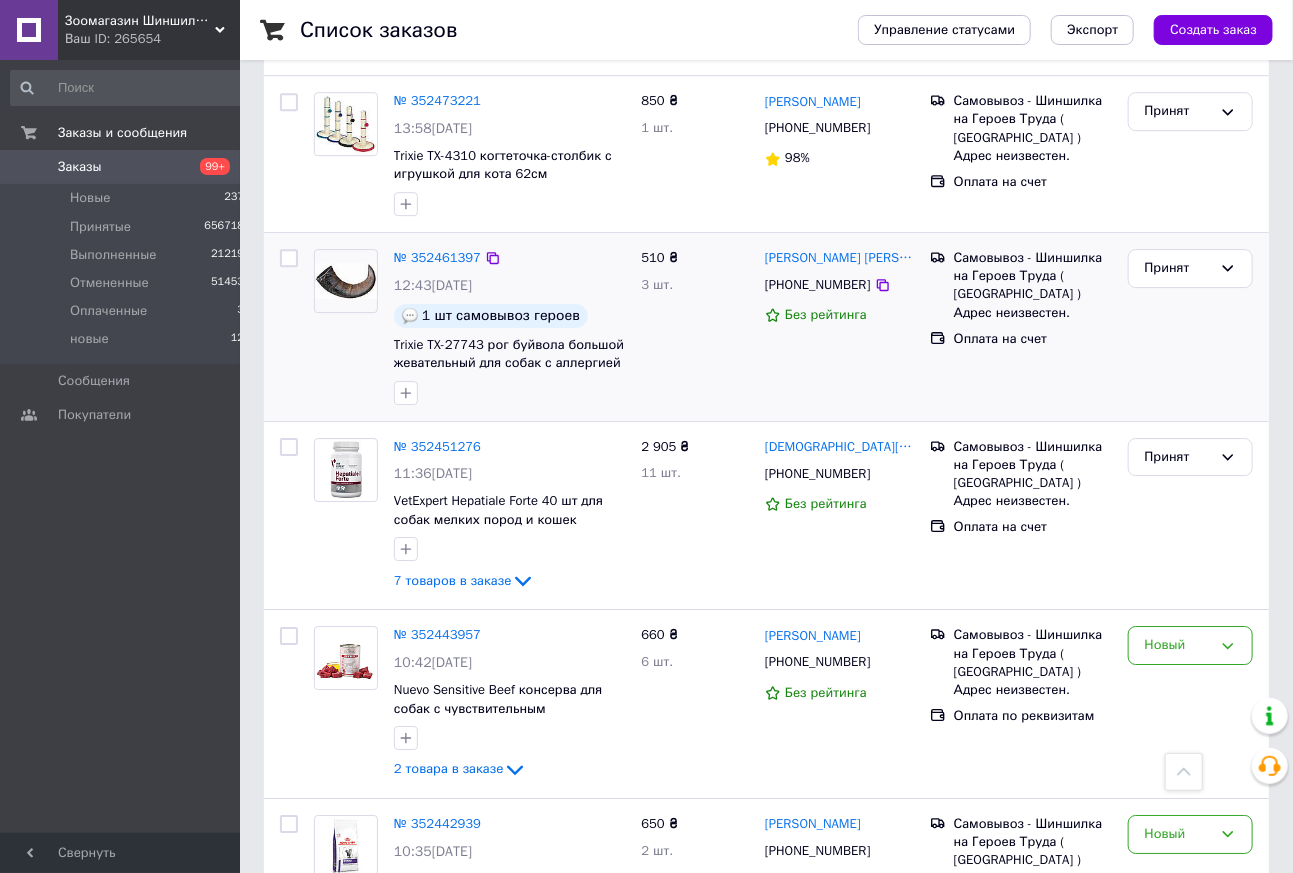 scroll, scrollTop: 2772, scrollLeft: 0, axis: vertical 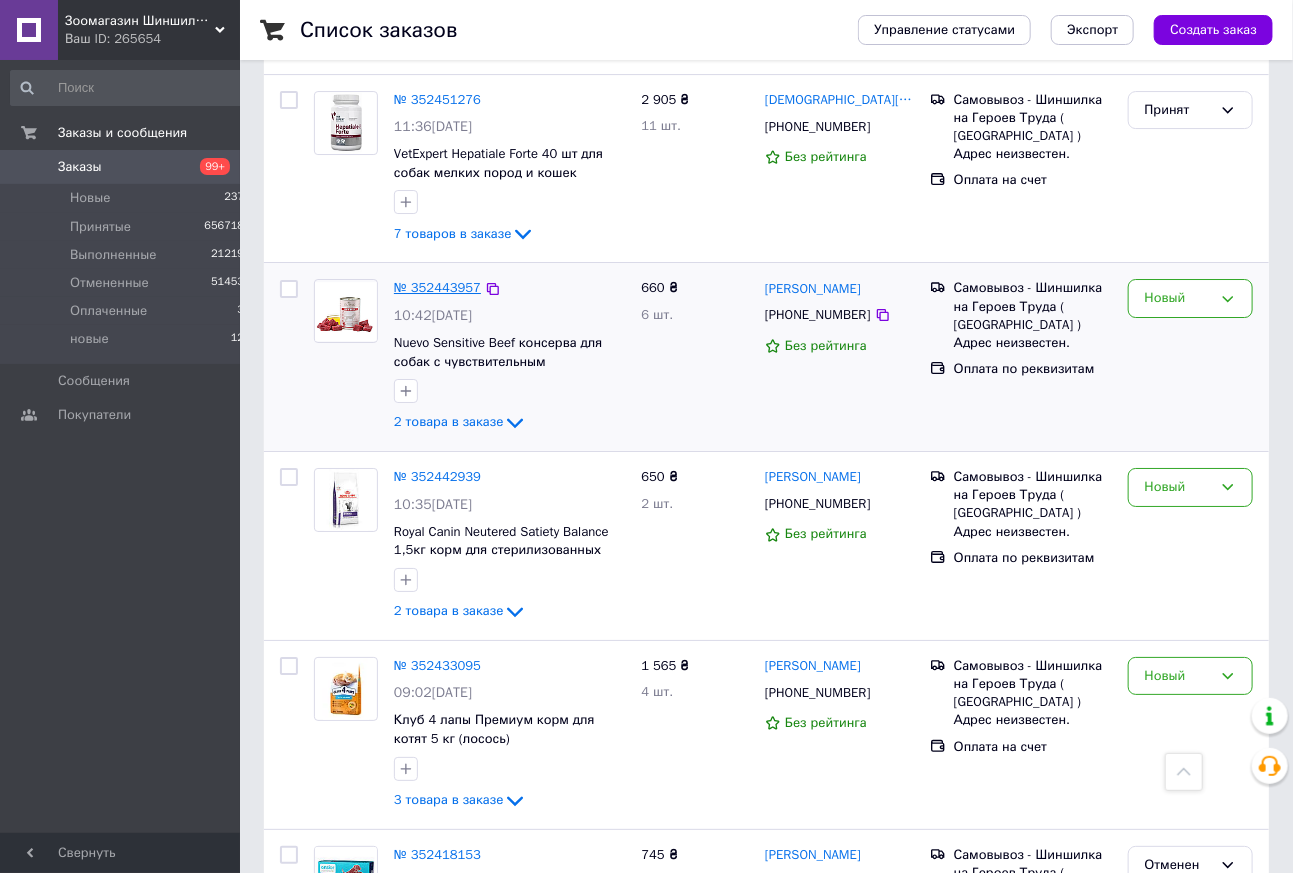 click on "№ 352443957" at bounding box center [437, 287] 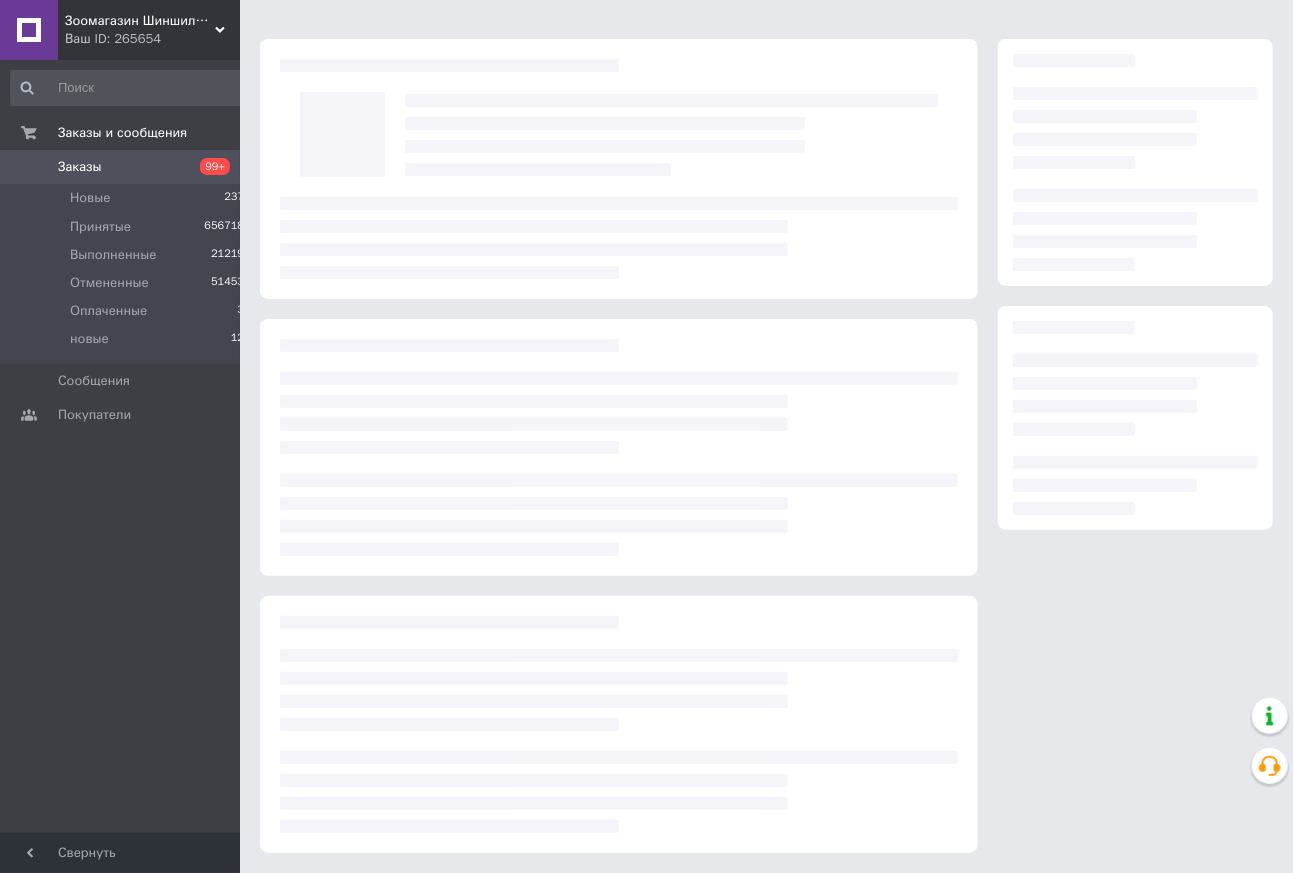 scroll, scrollTop: 41, scrollLeft: 0, axis: vertical 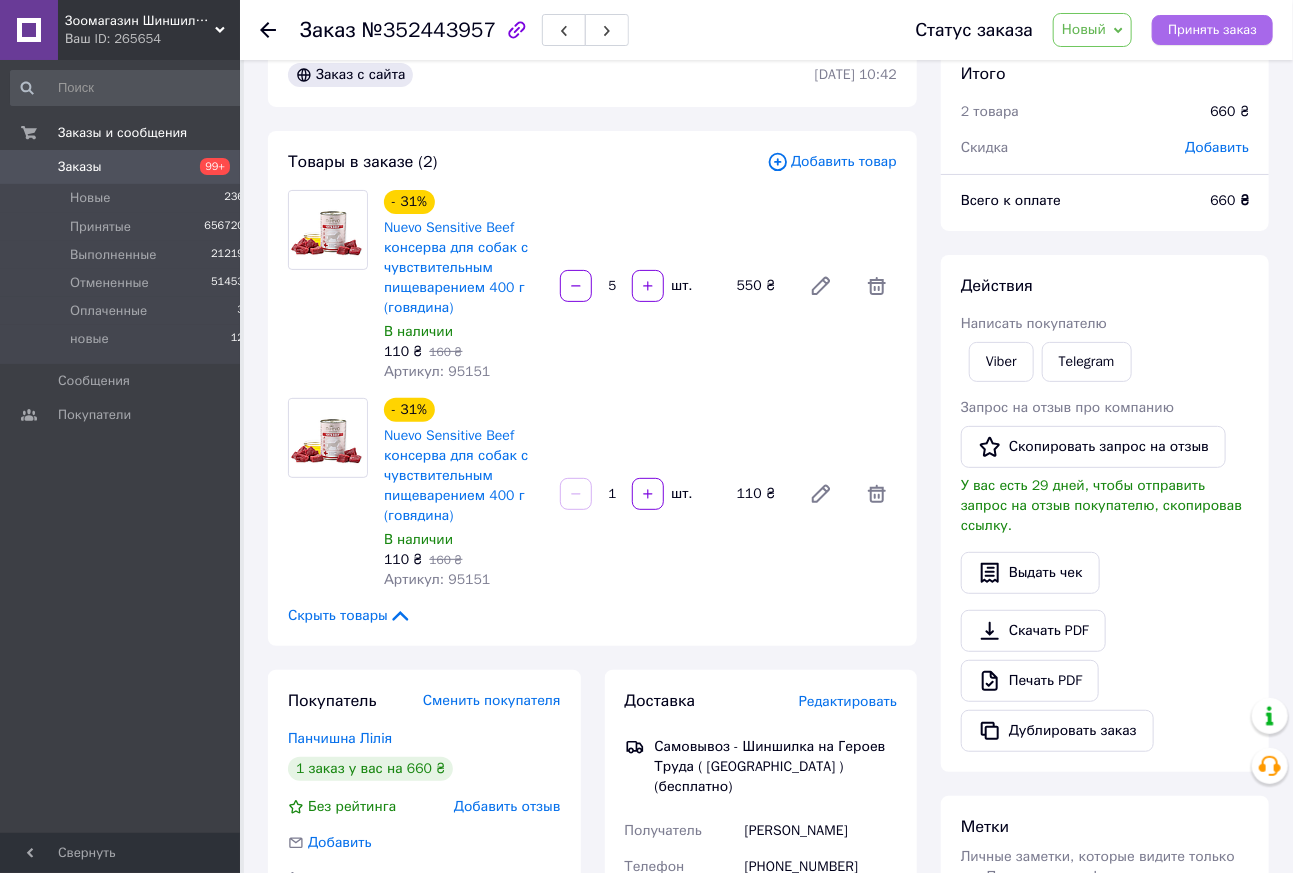 click on "Принять заказ" at bounding box center [1212, 30] 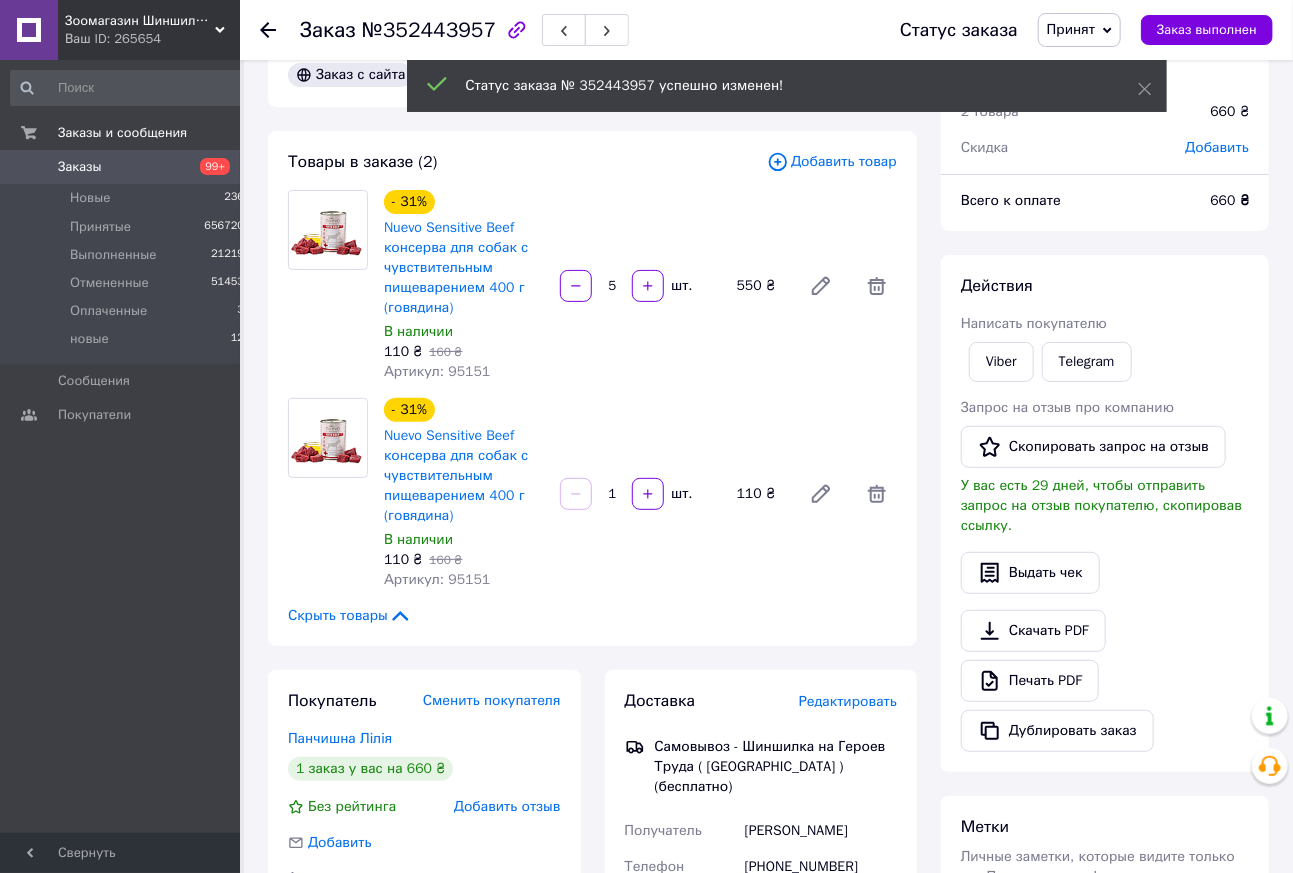 click on "Печать PDF" at bounding box center [1030, 681] 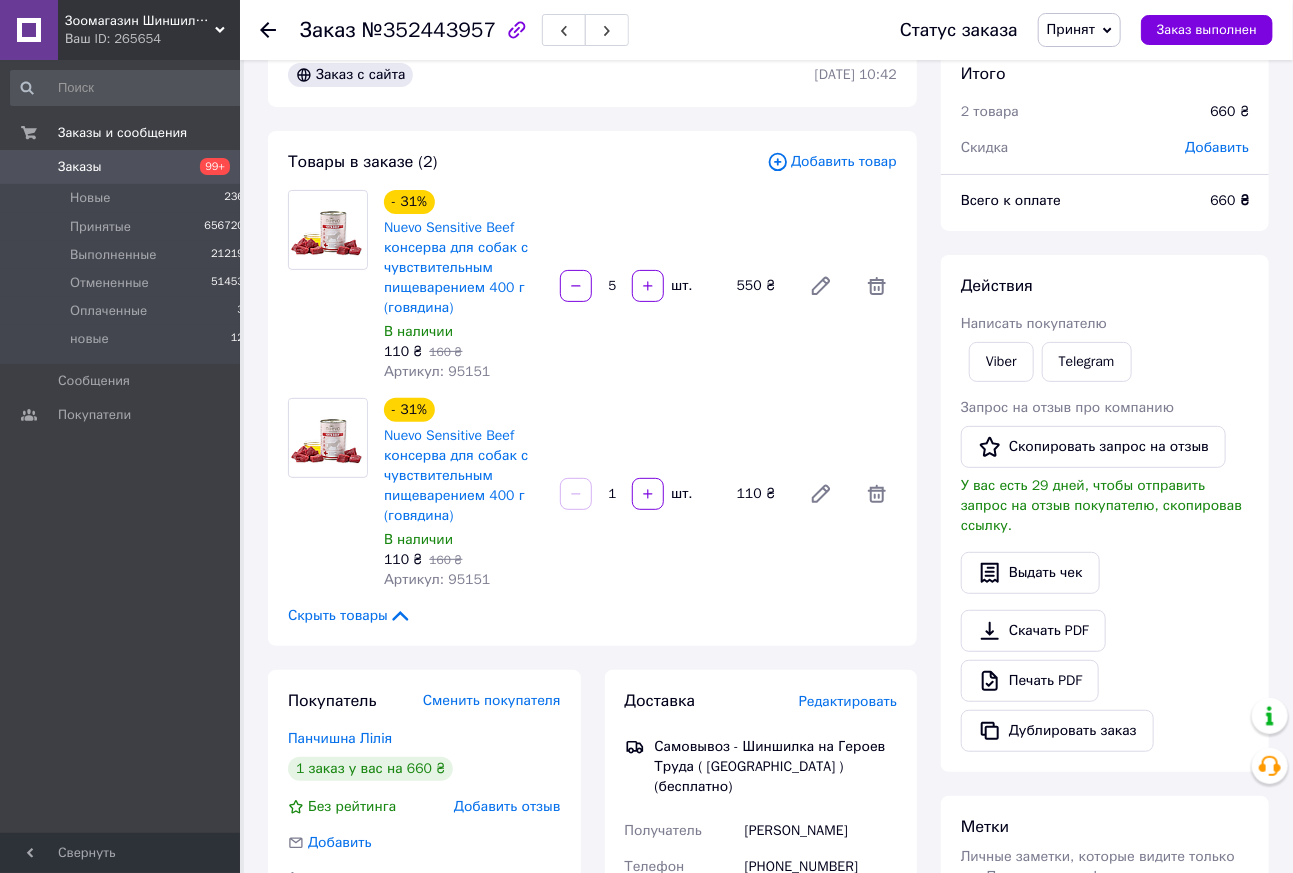 click 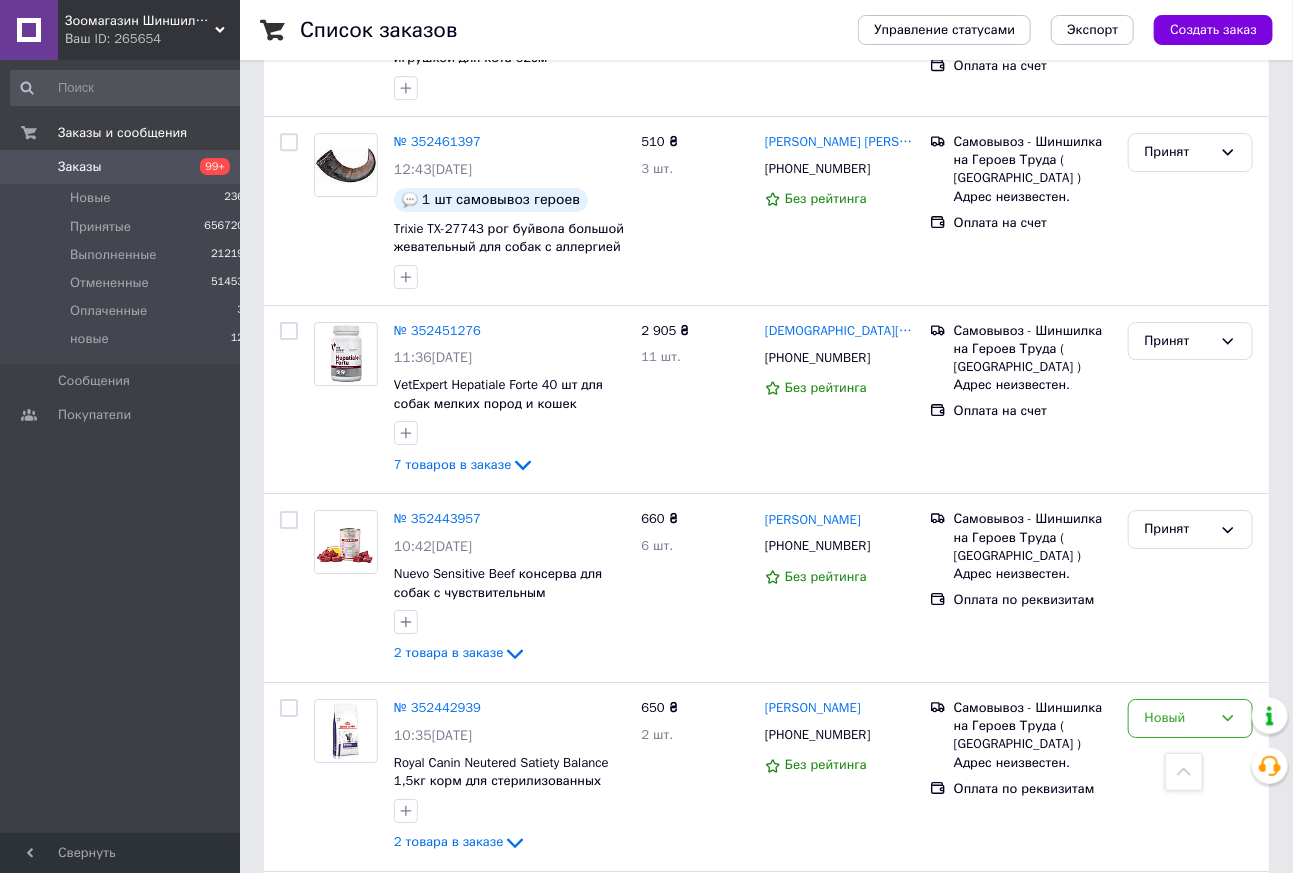 scroll, scrollTop: 3003, scrollLeft: 0, axis: vertical 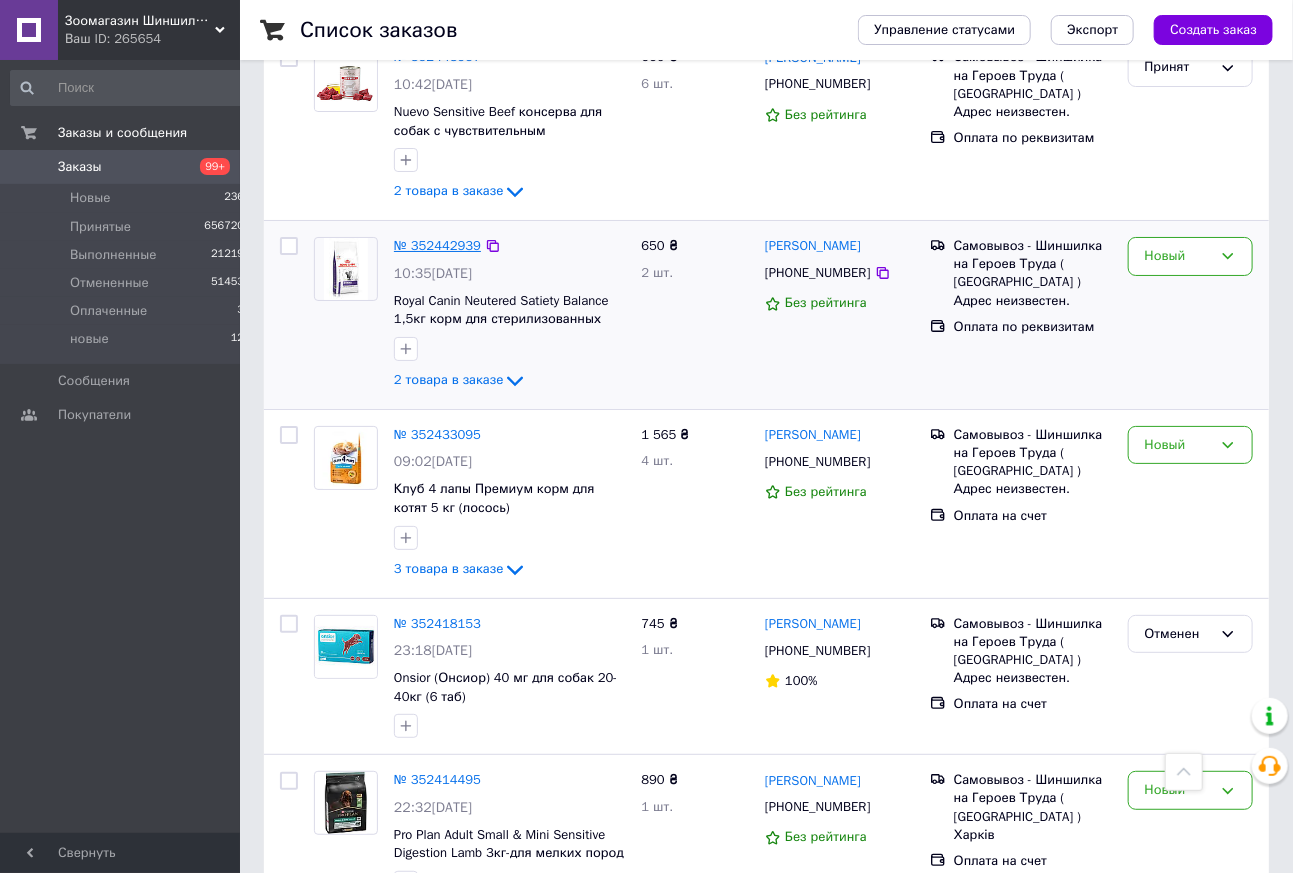 click on "№ 352442939" at bounding box center (437, 245) 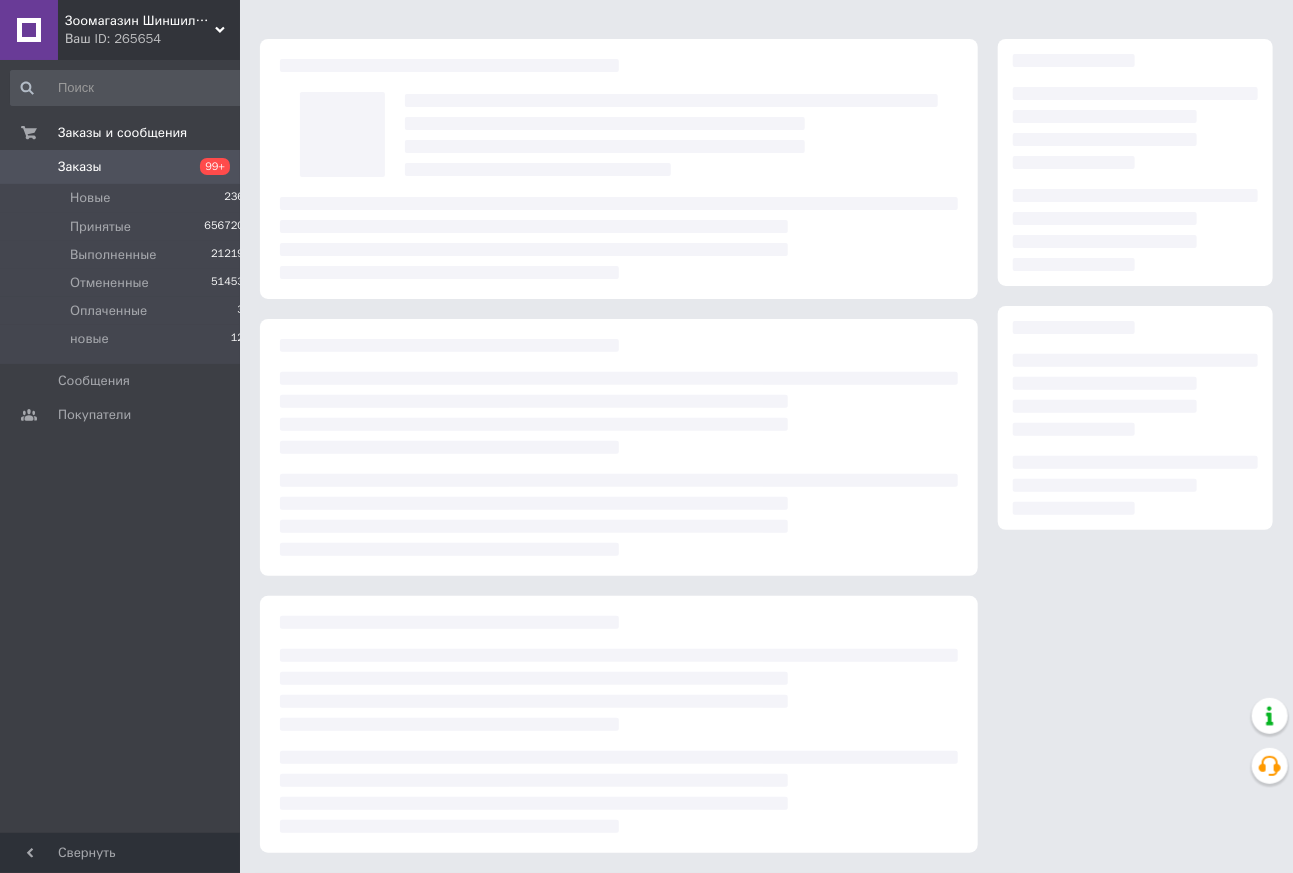 scroll, scrollTop: 41, scrollLeft: 0, axis: vertical 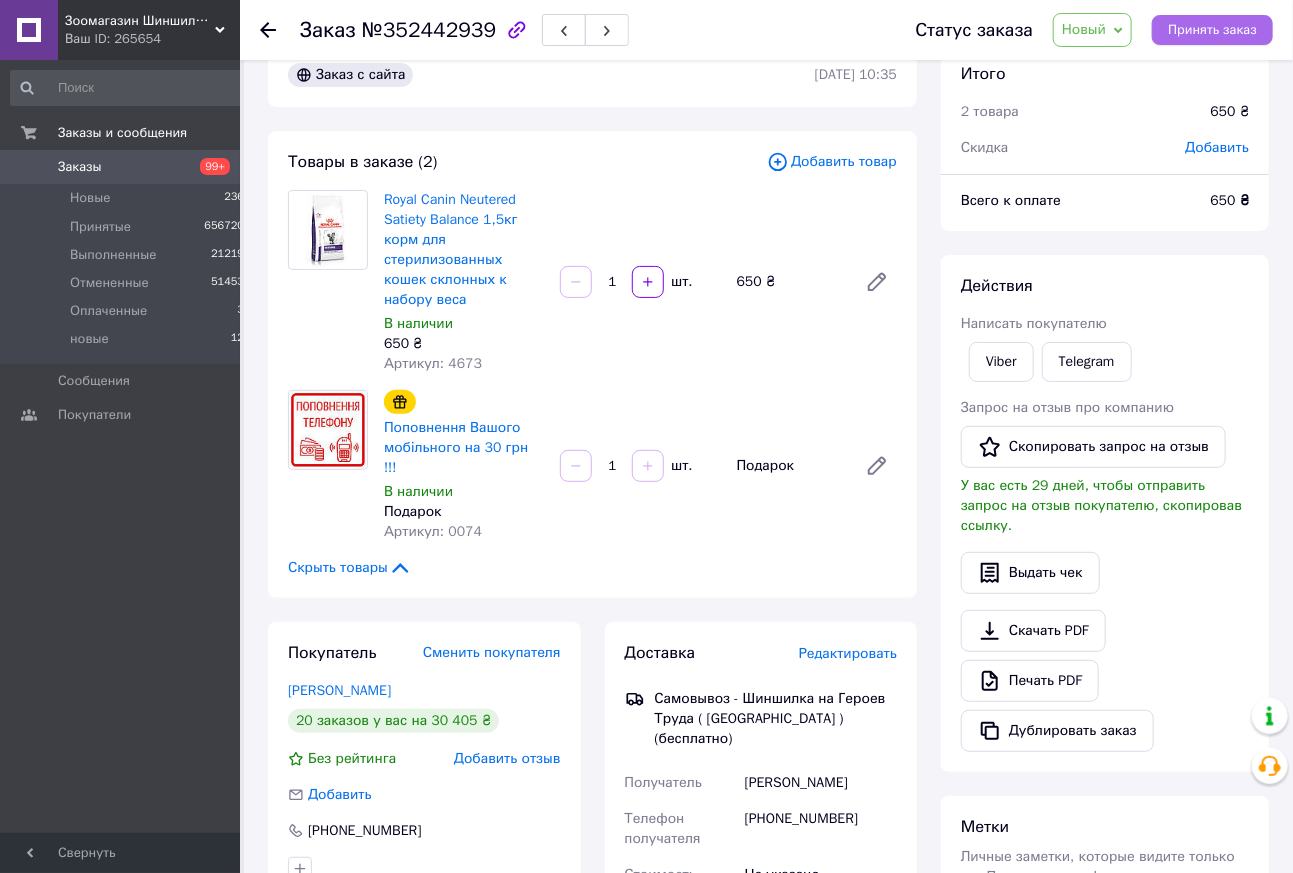 click on "Принять заказ" at bounding box center (1212, 30) 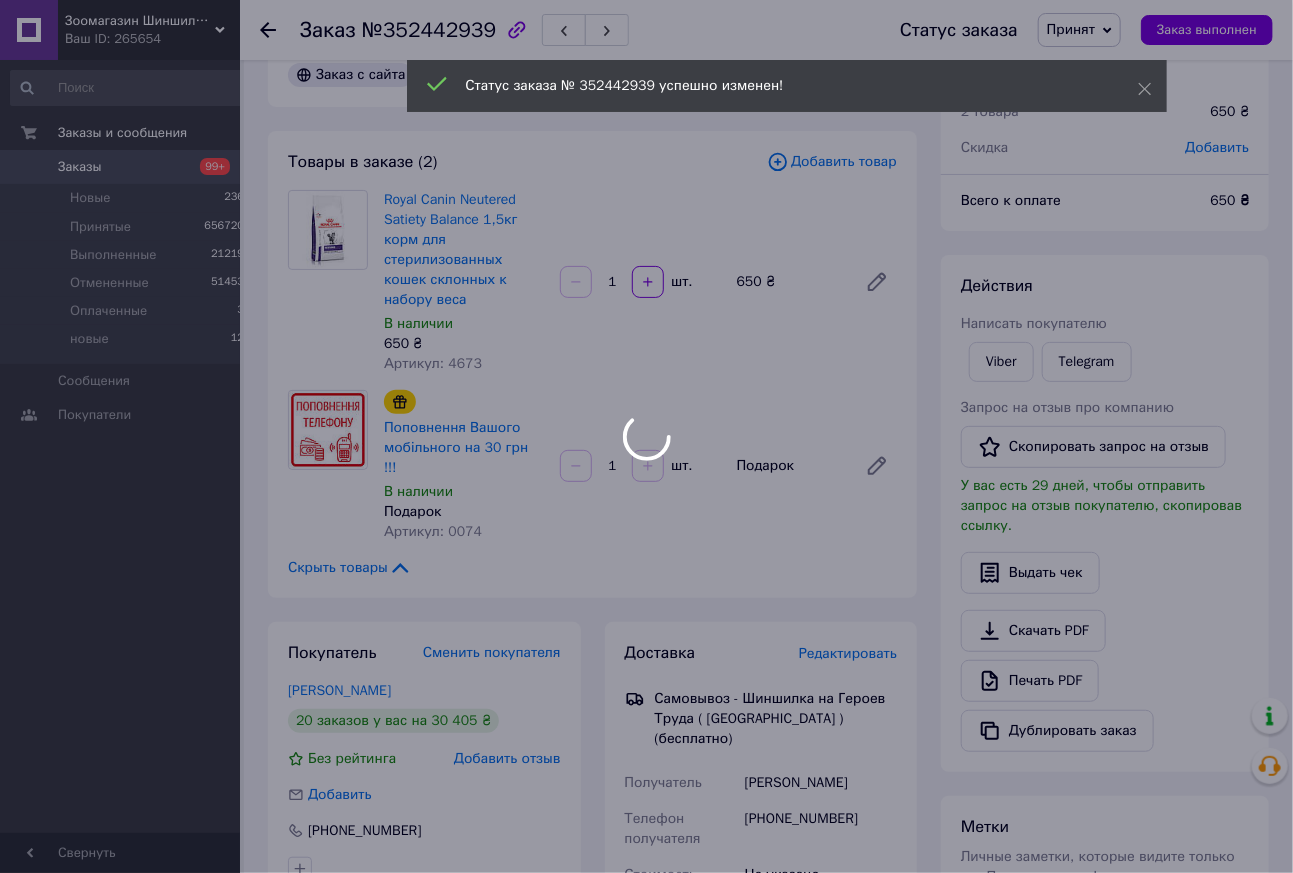 click at bounding box center [646, 436] 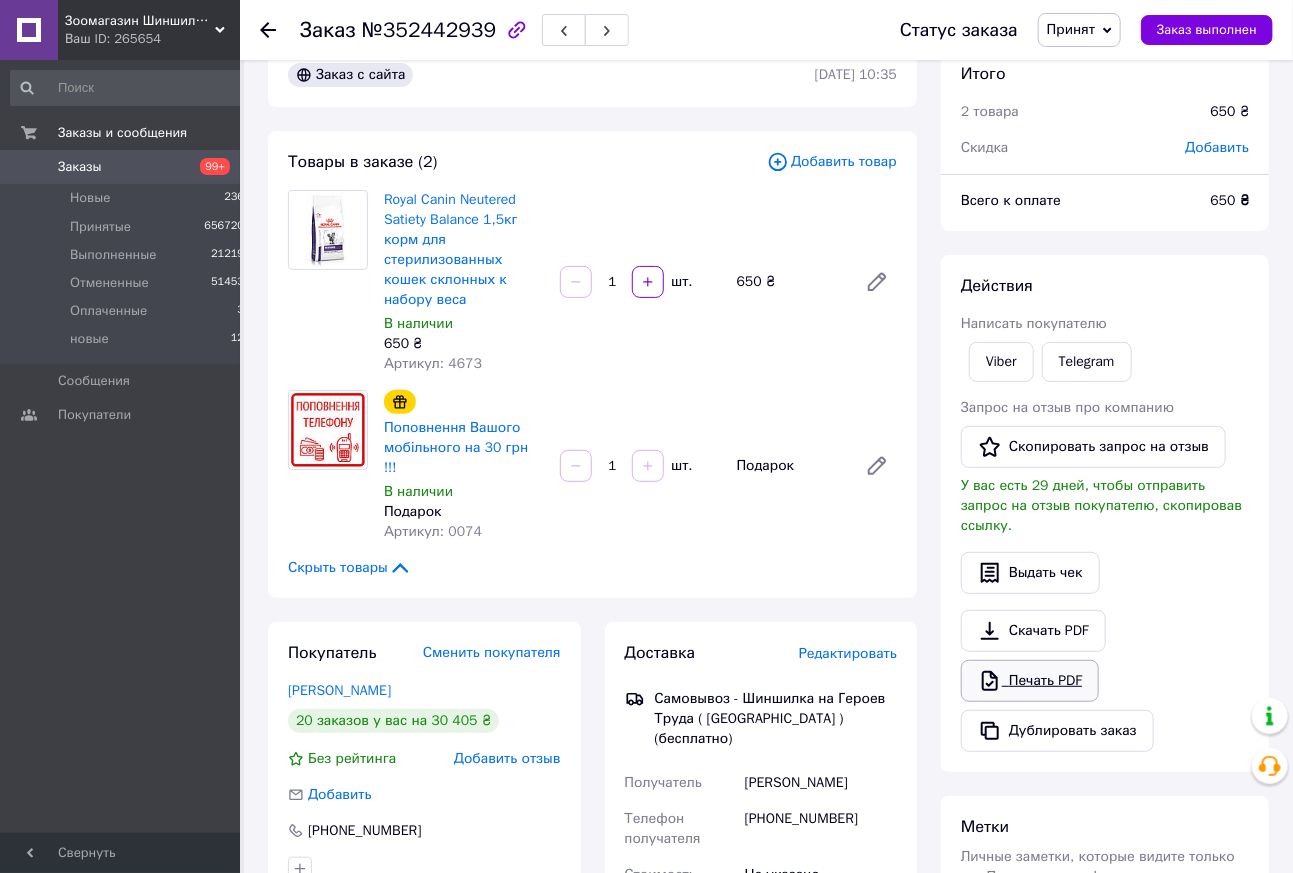 click on "Печать PDF" at bounding box center (1030, 681) 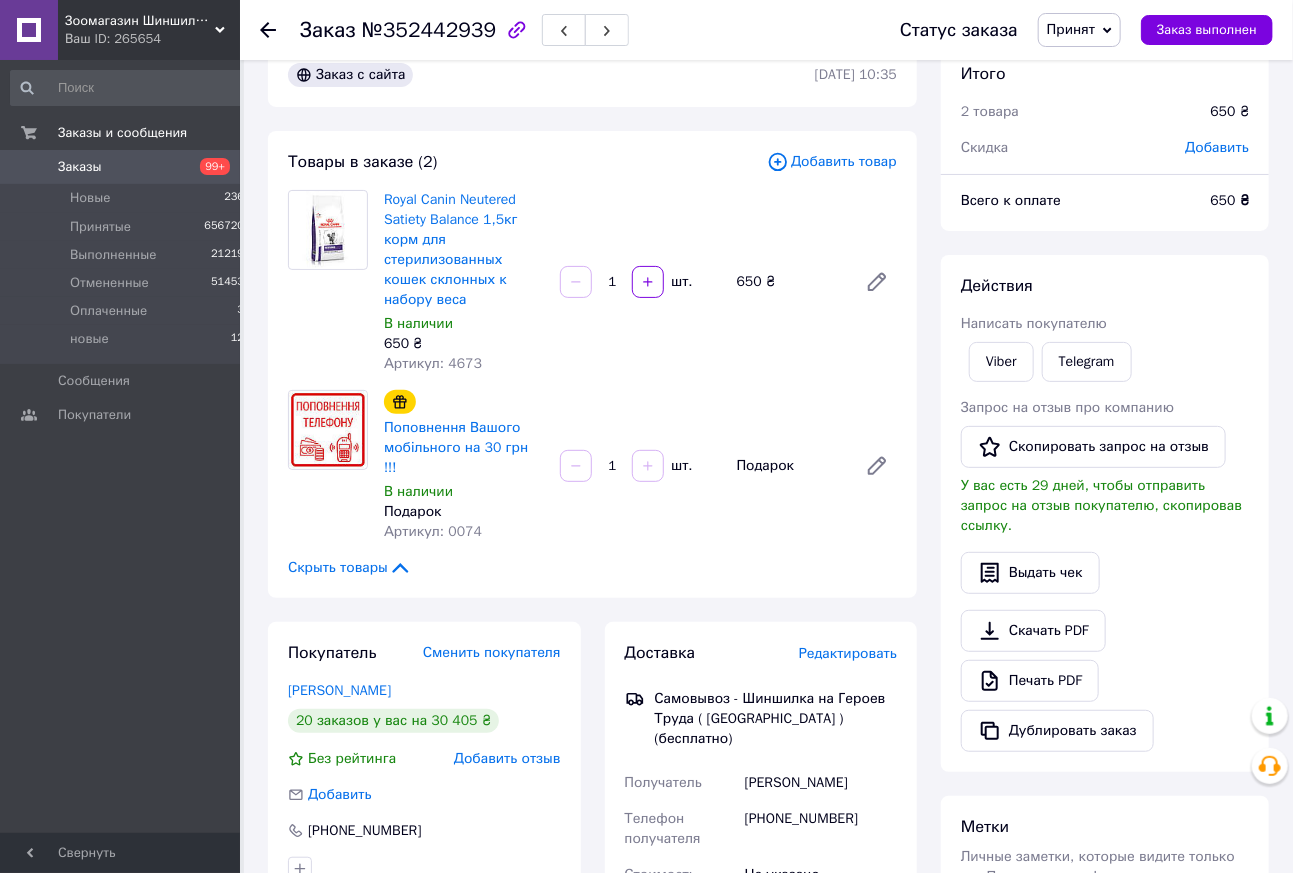 click 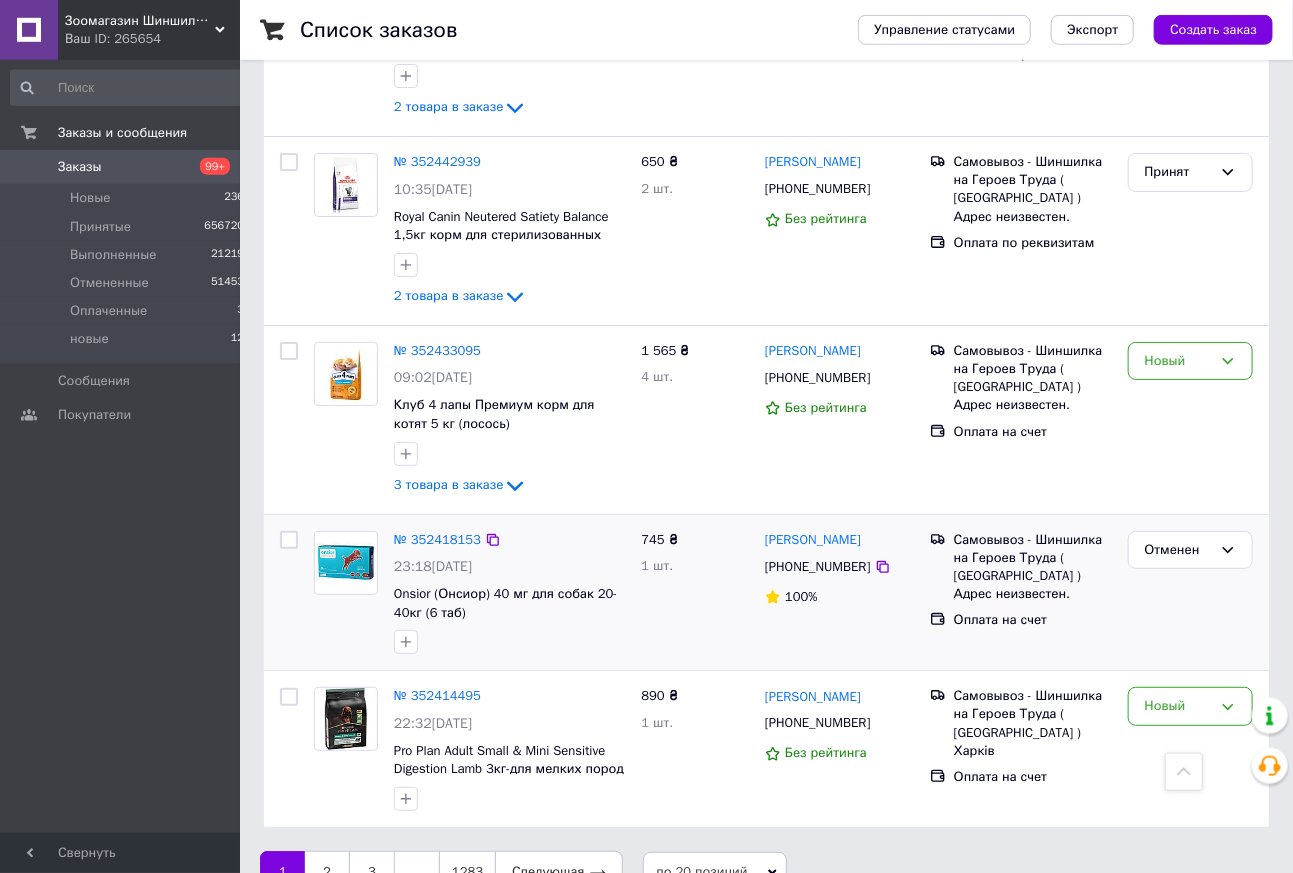 scroll, scrollTop: 3064, scrollLeft: 0, axis: vertical 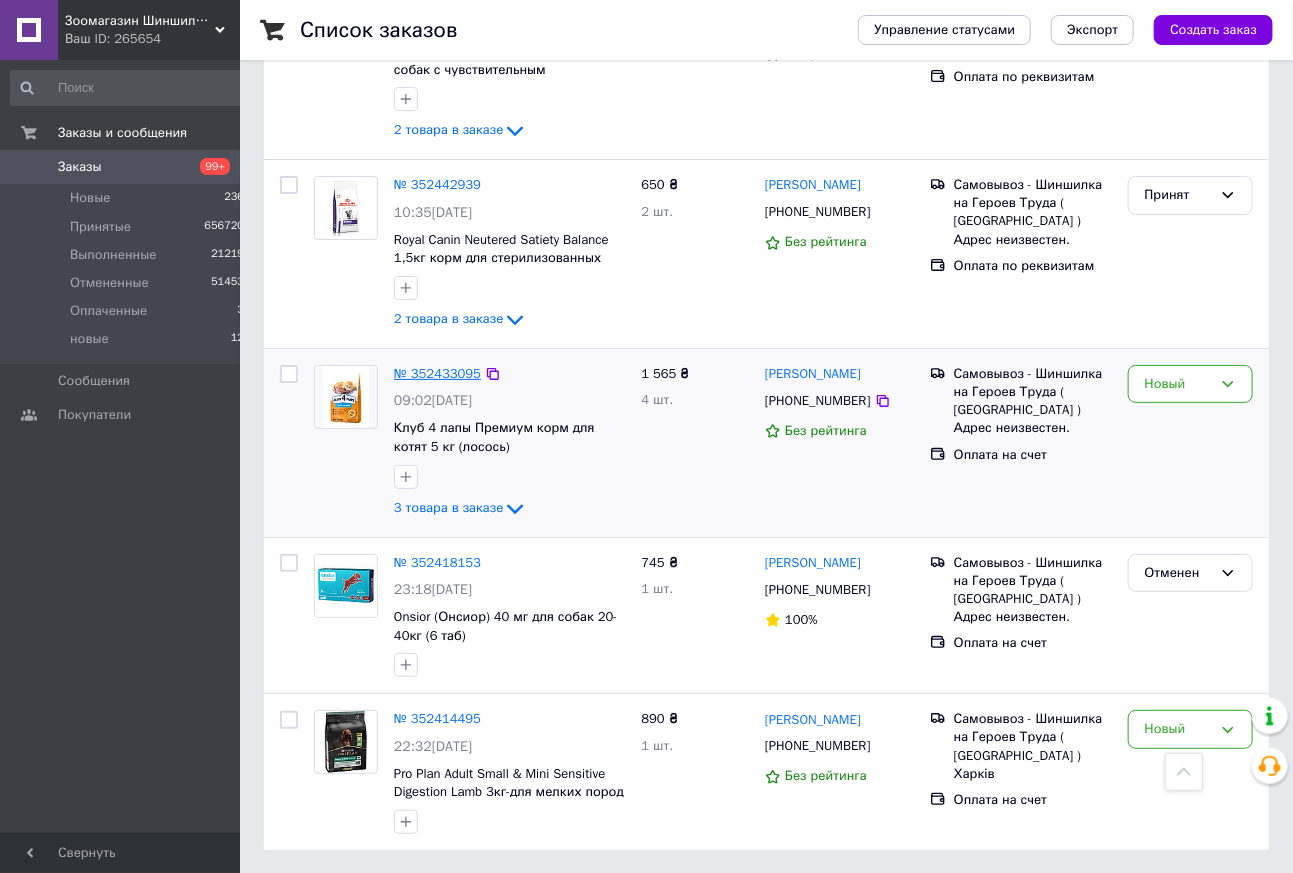 click on "№ 352433095" at bounding box center (437, 373) 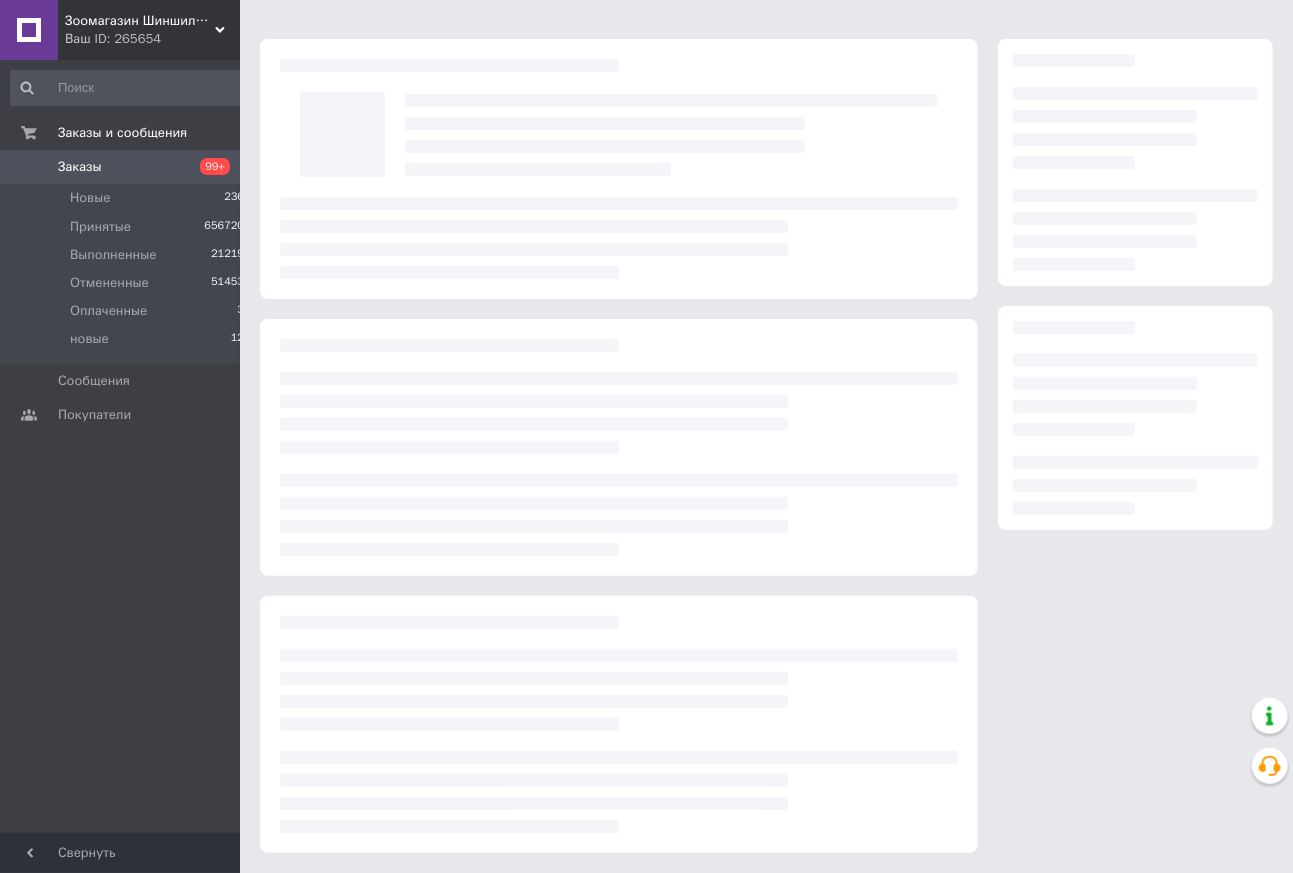scroll, scrollTop: 41, scrollLeft: 0, axis: vertical 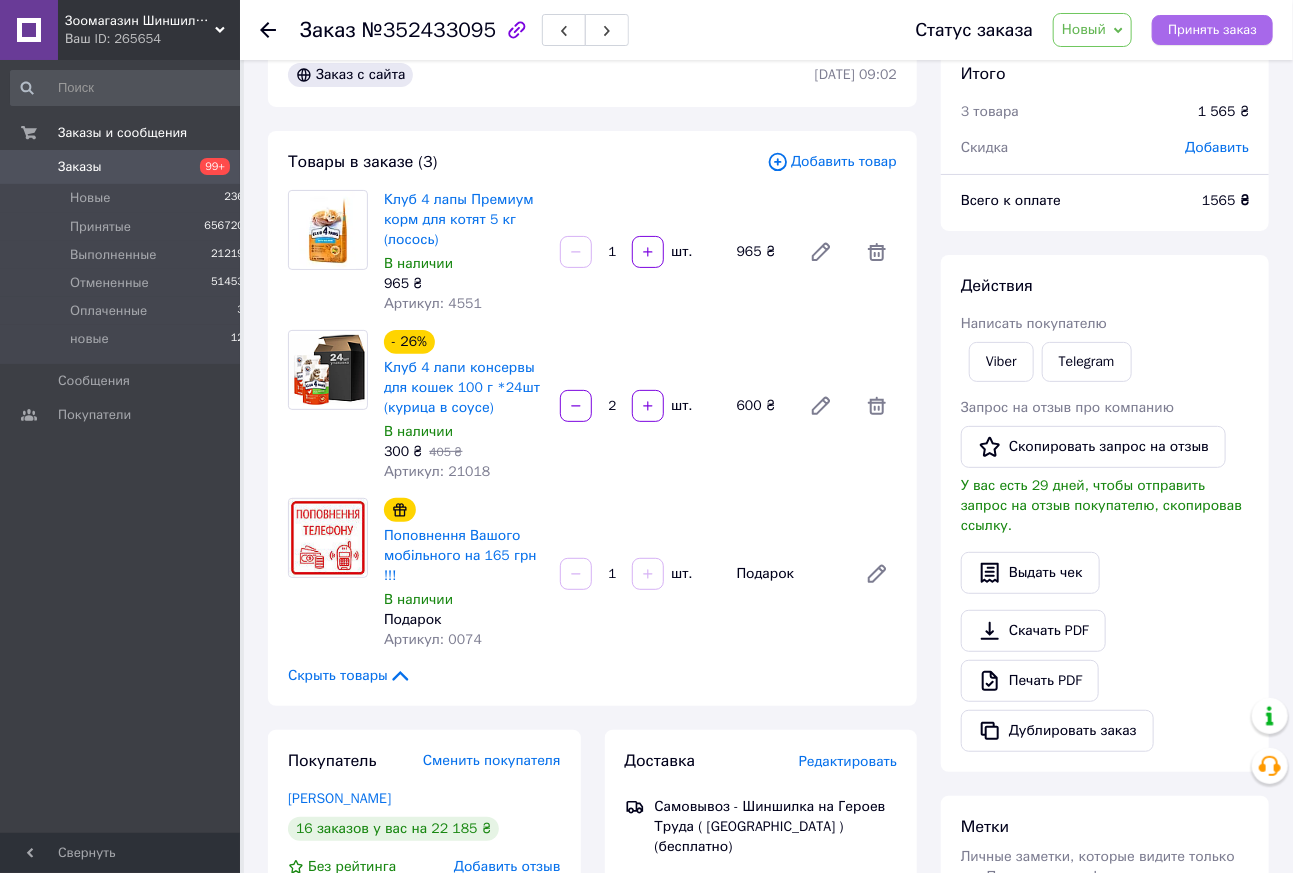 click on "Принять заказ" at bounding box center [1212, 30] 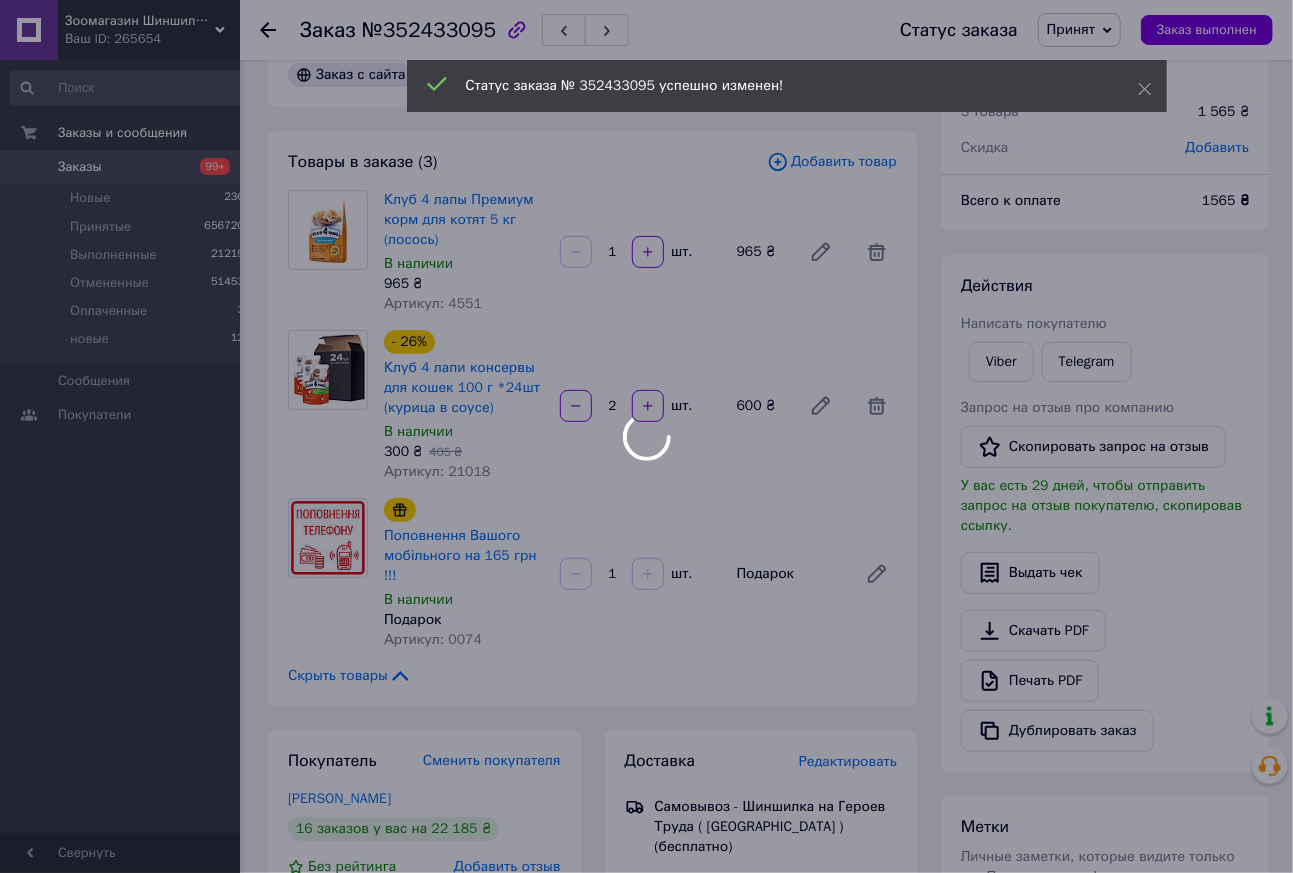 click on "Печать PDF" at bounding box center [1030, 681] 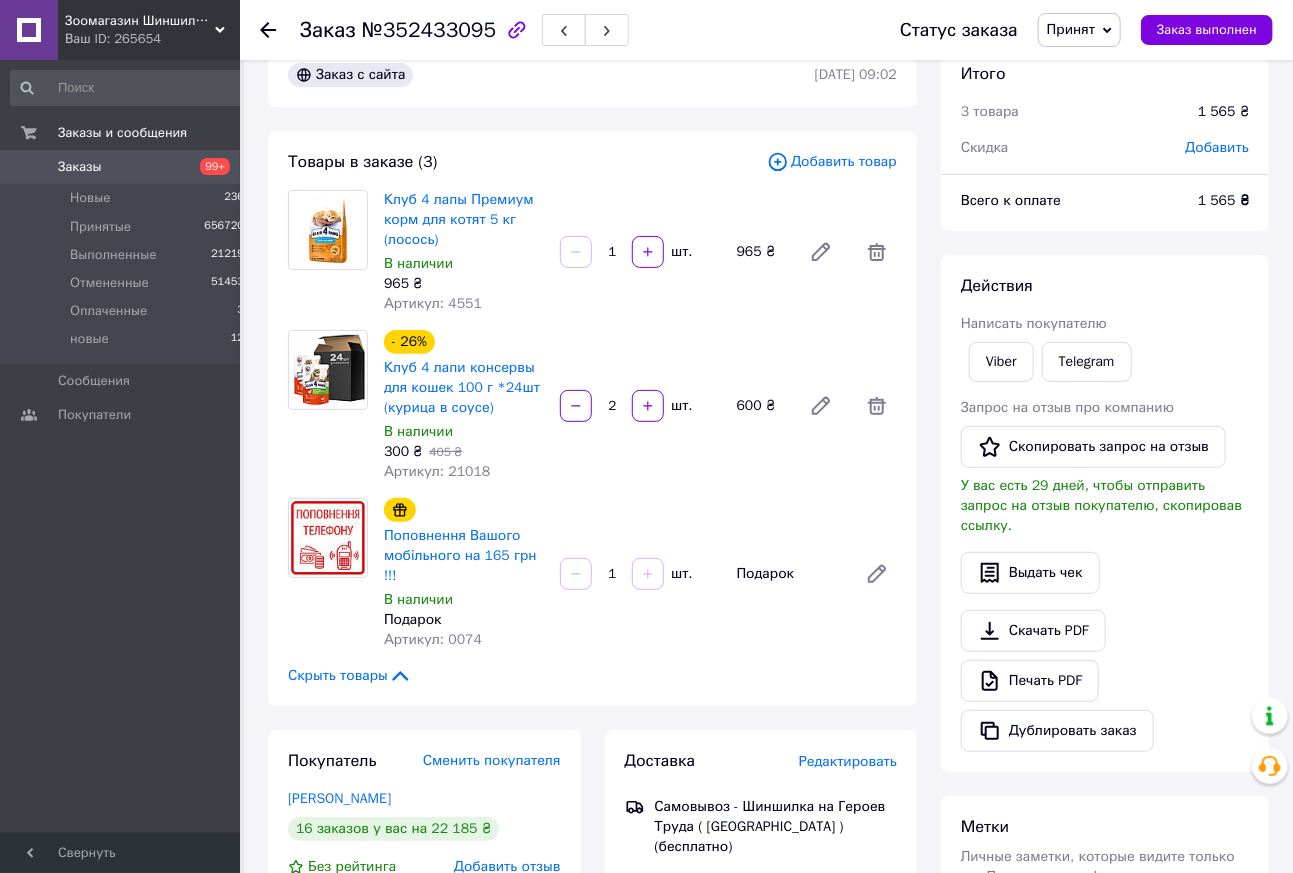 click 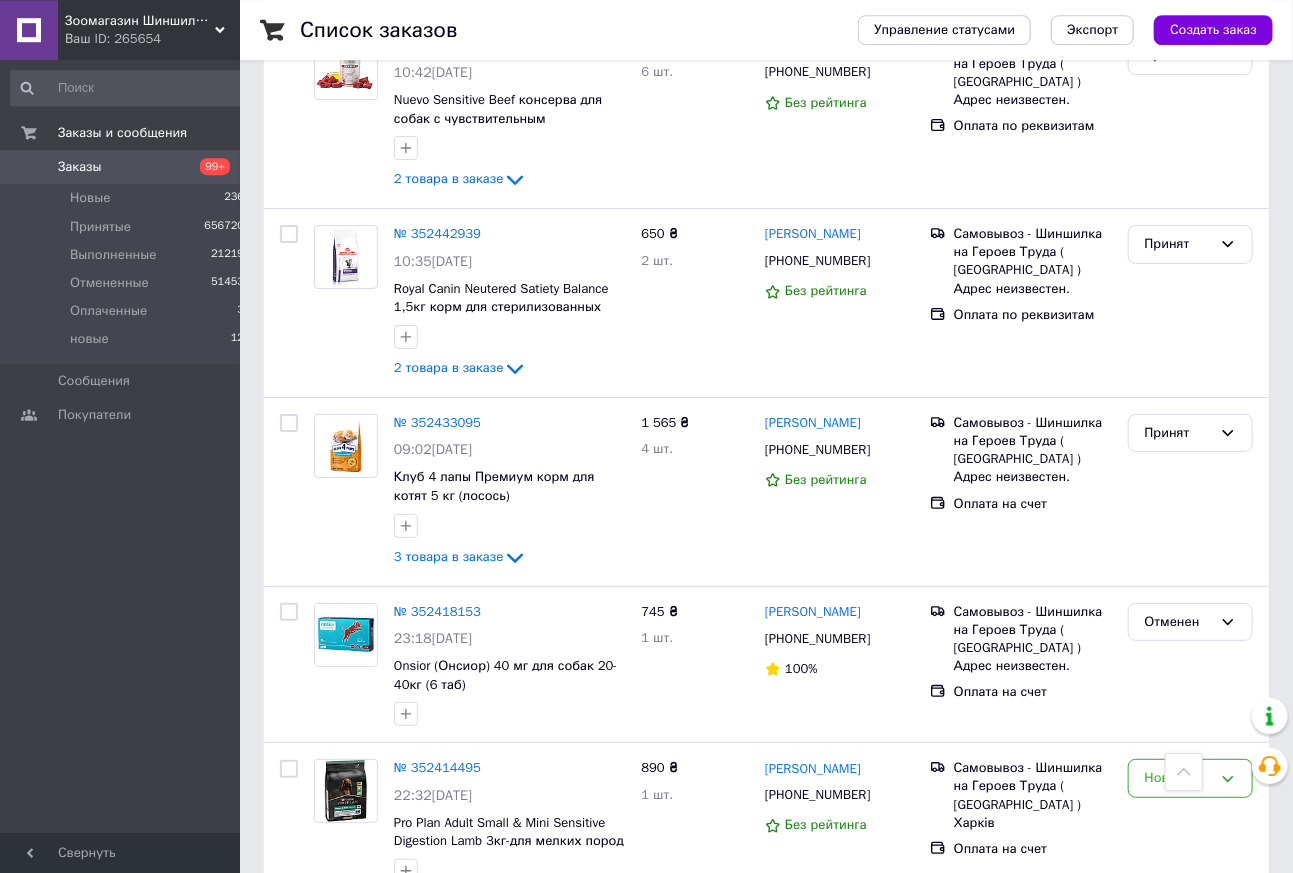 scroll, scrollTop: 3179, scrollLeft: 0, axis: vertical 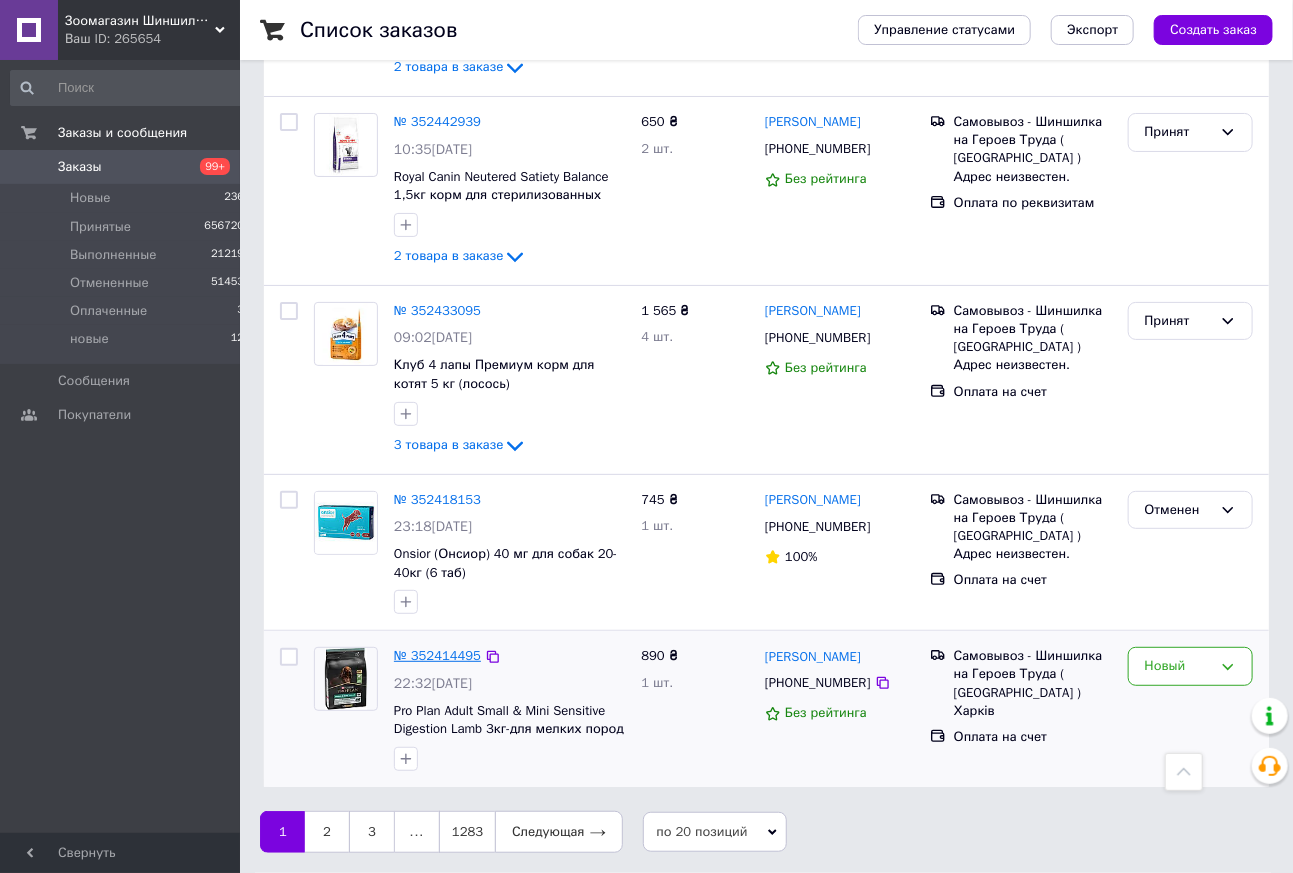 click on "№ 352414495" at bounding box center [437, 655] 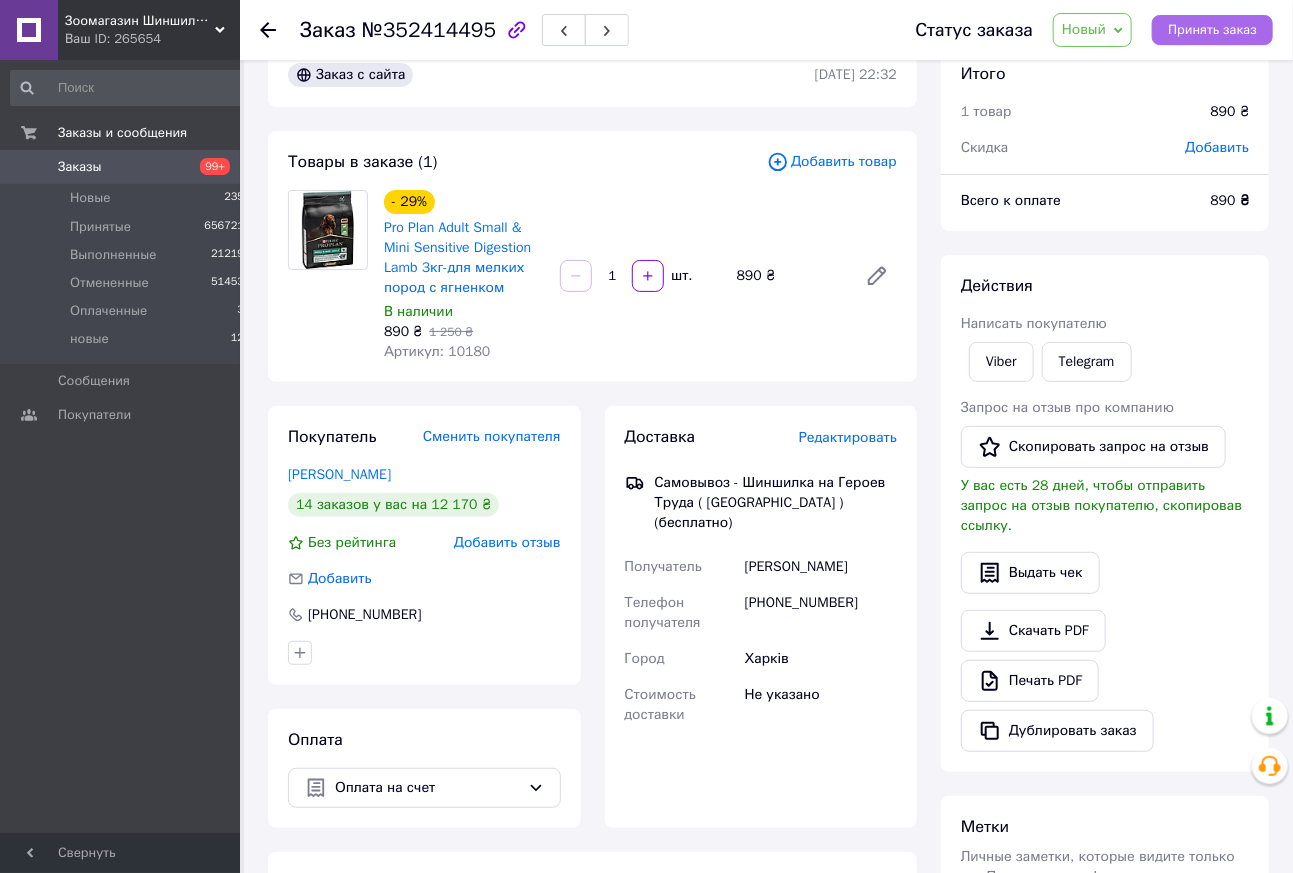 click on "Принять заказ" at bounding box center [1212, 30] 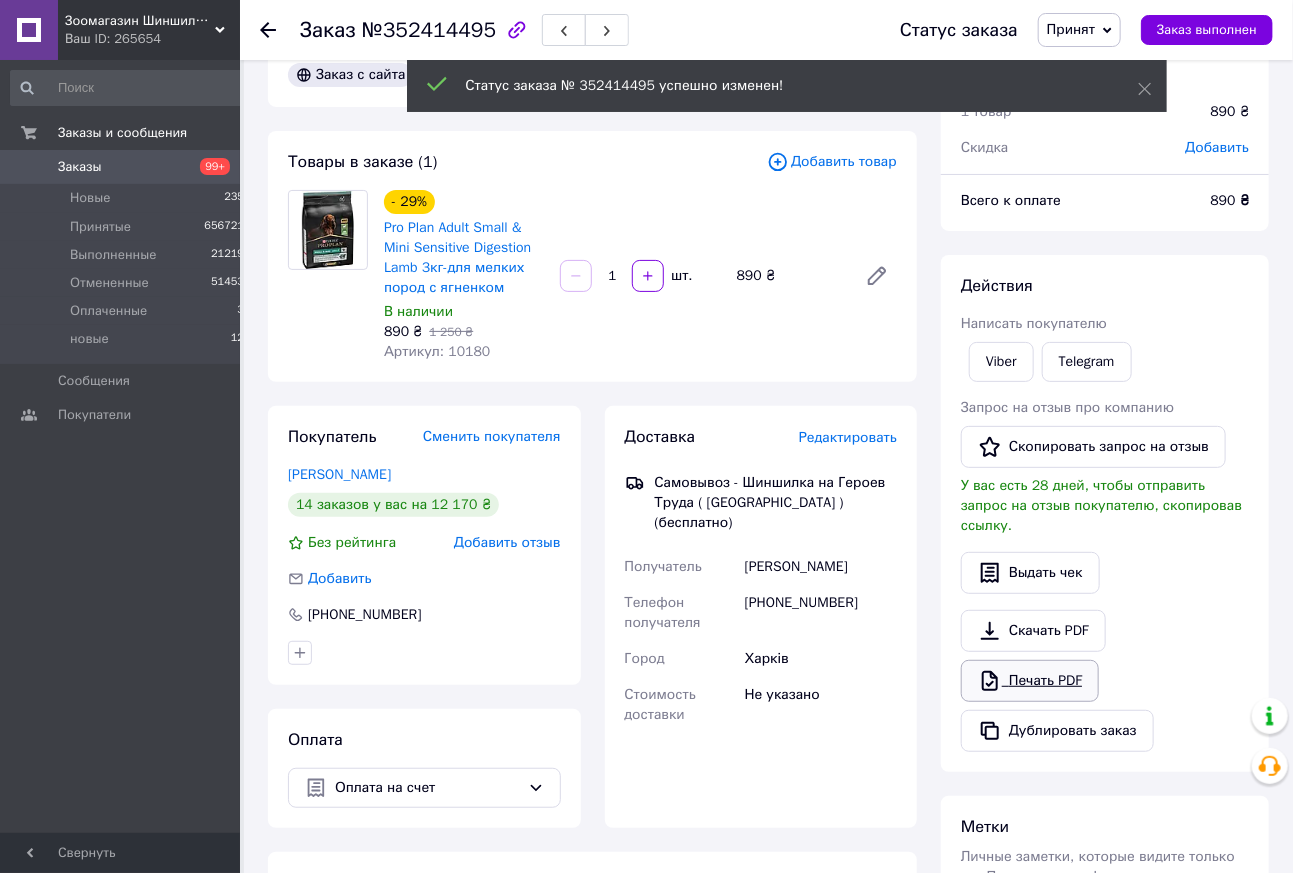 click on "Печать PDF" at bounding box center [1030, 681] 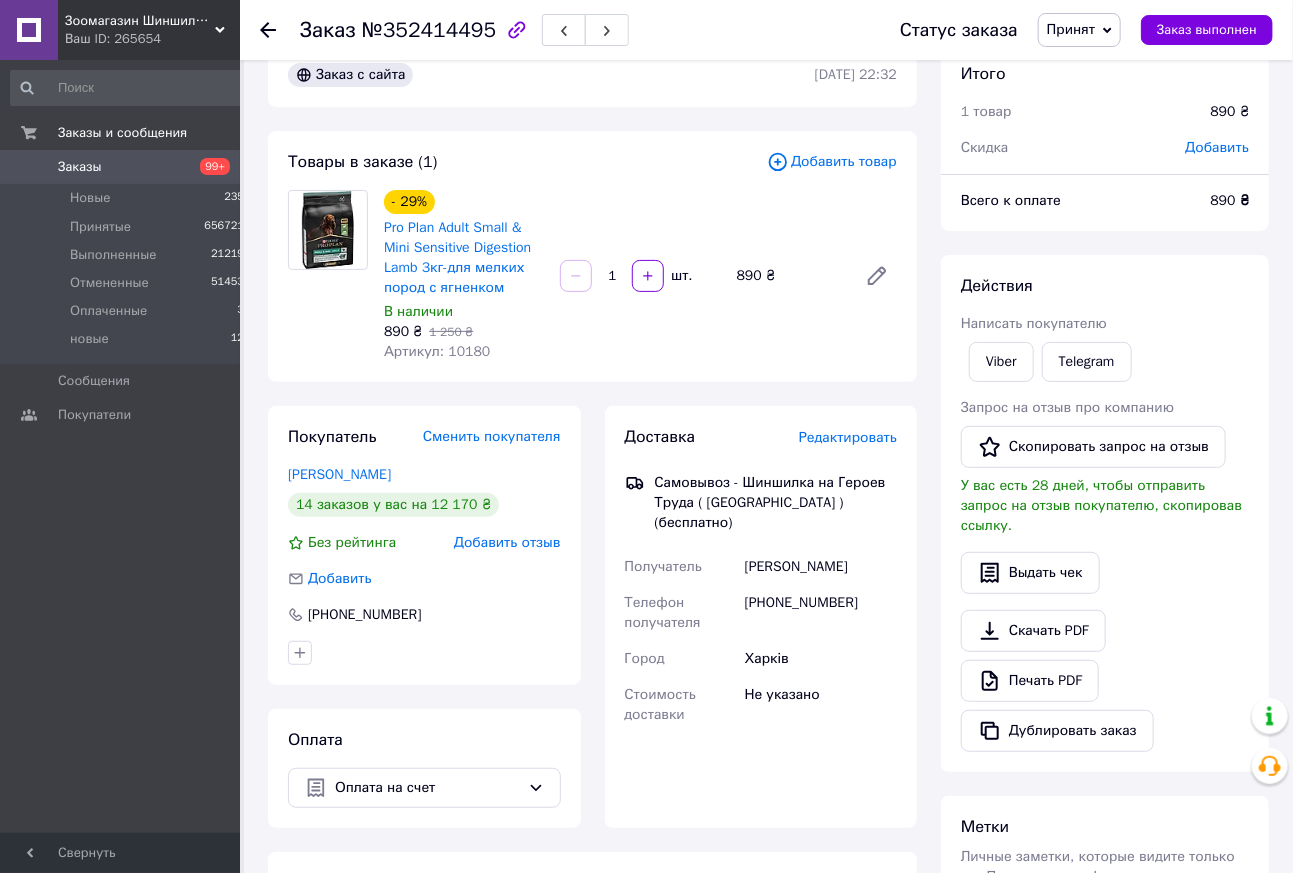 click 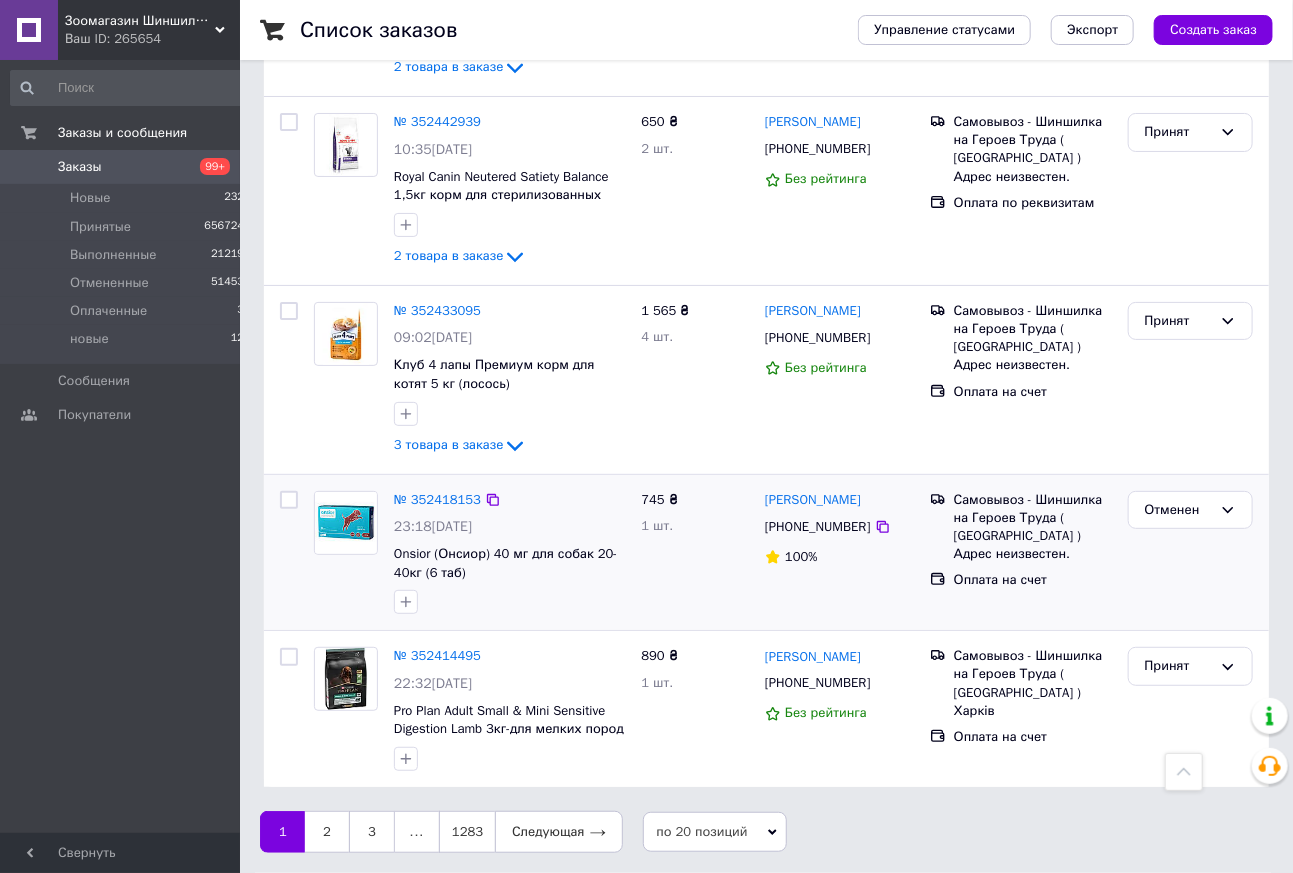 scroll, scrollTop: 3179, scrollLeft: 0, axis: vertical 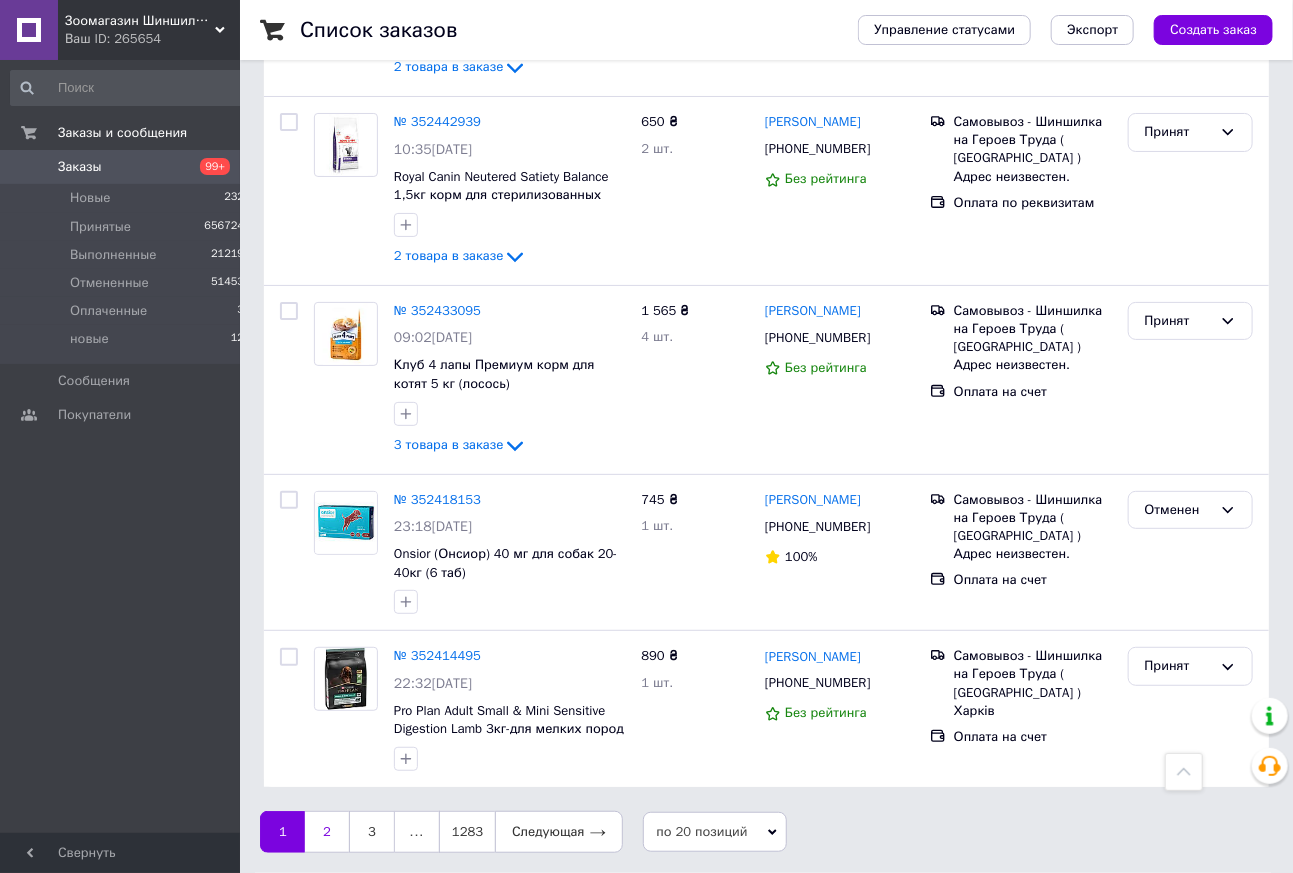 click on "2" at bounding box center (327, 832) 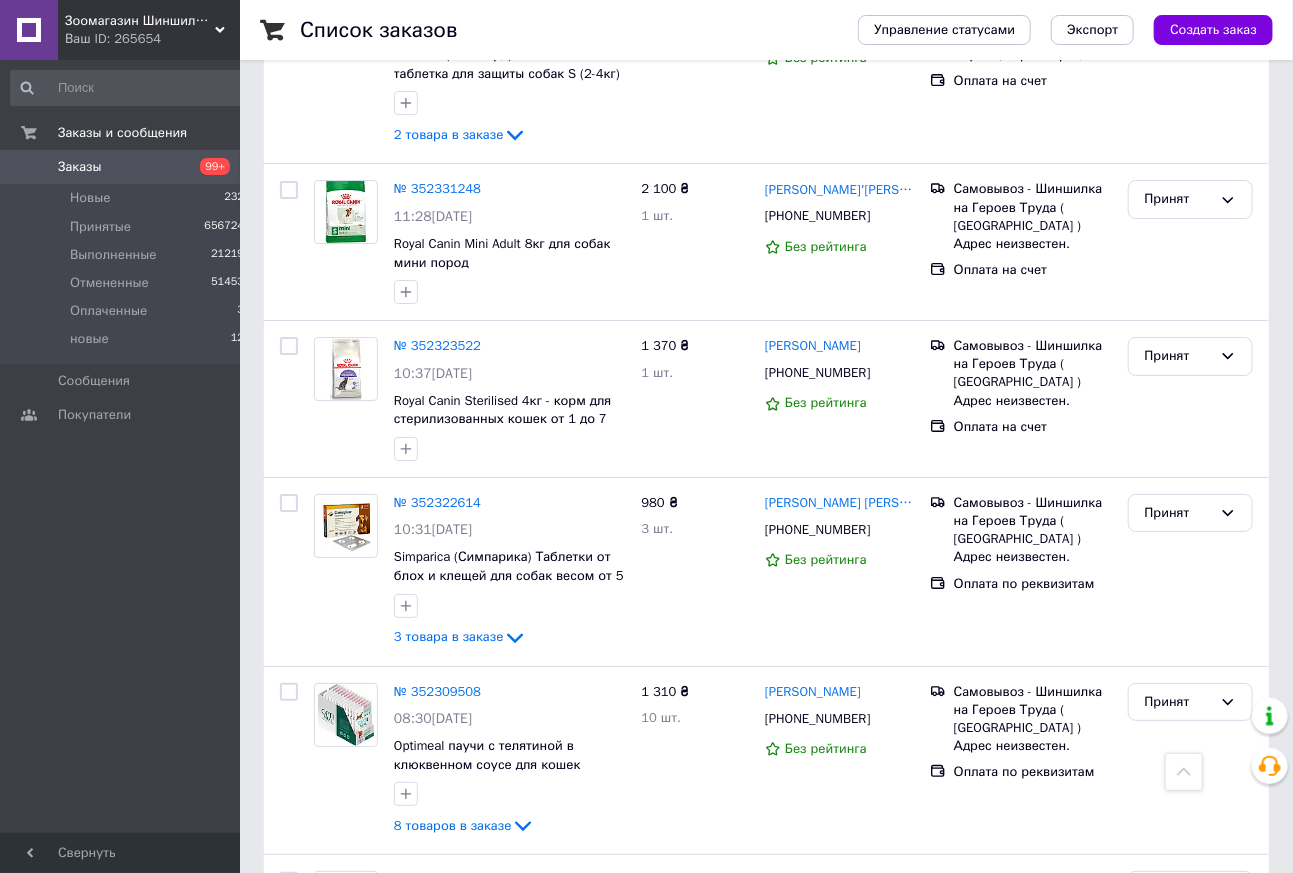 scroll, scrollTop: 3212, scrollLeft: 0, axis: vertical 